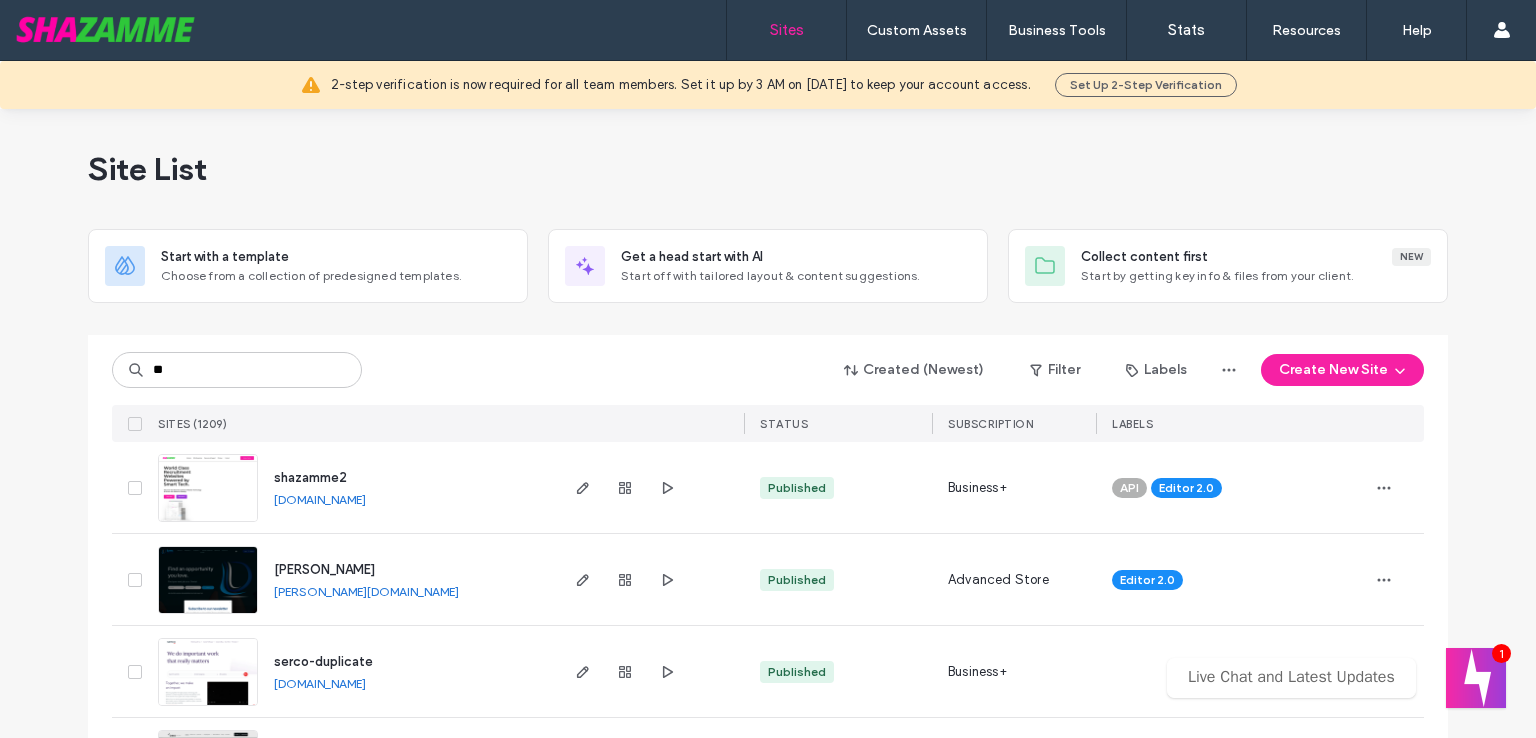 scroll, scrollTop: 0, scrollLeft: 0, axis: both 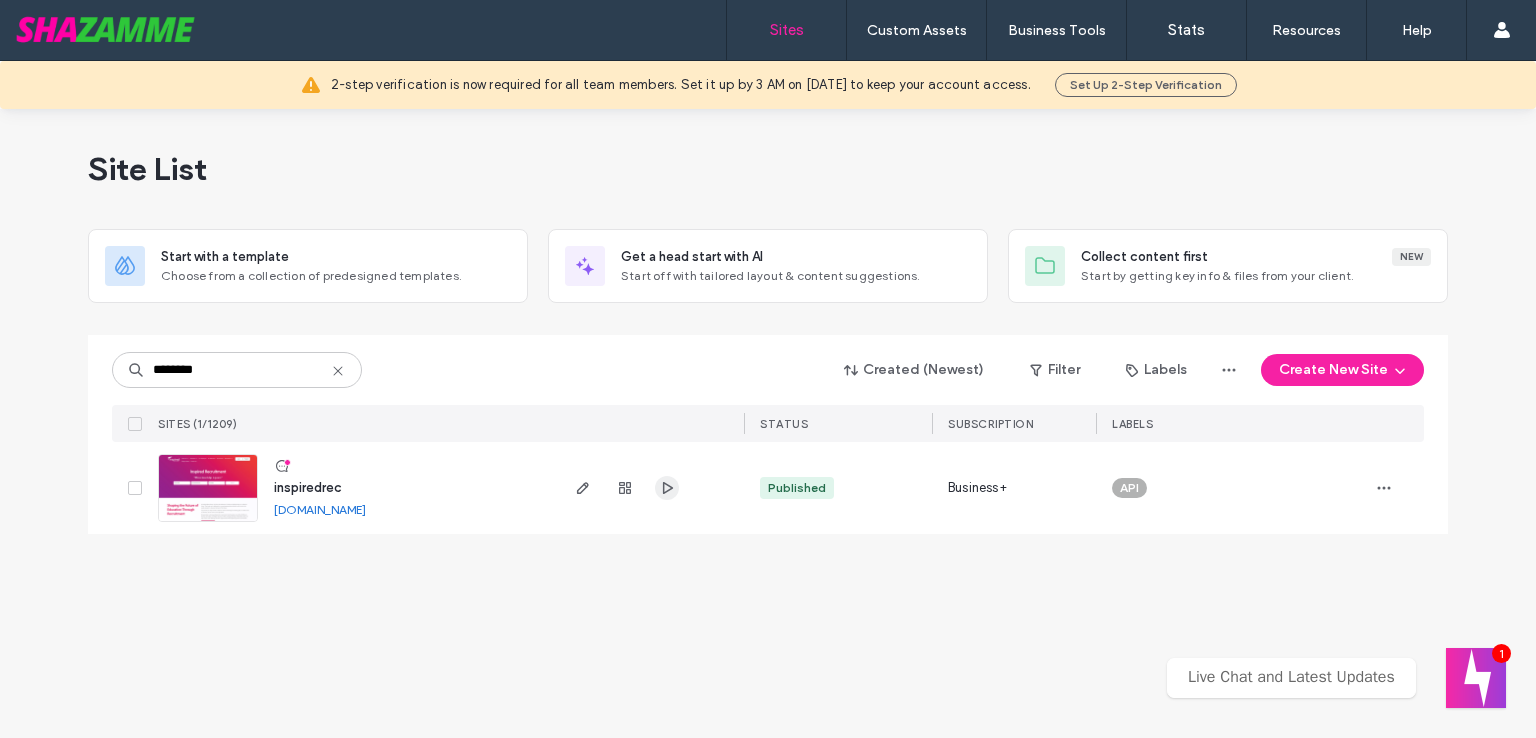 type on "********" 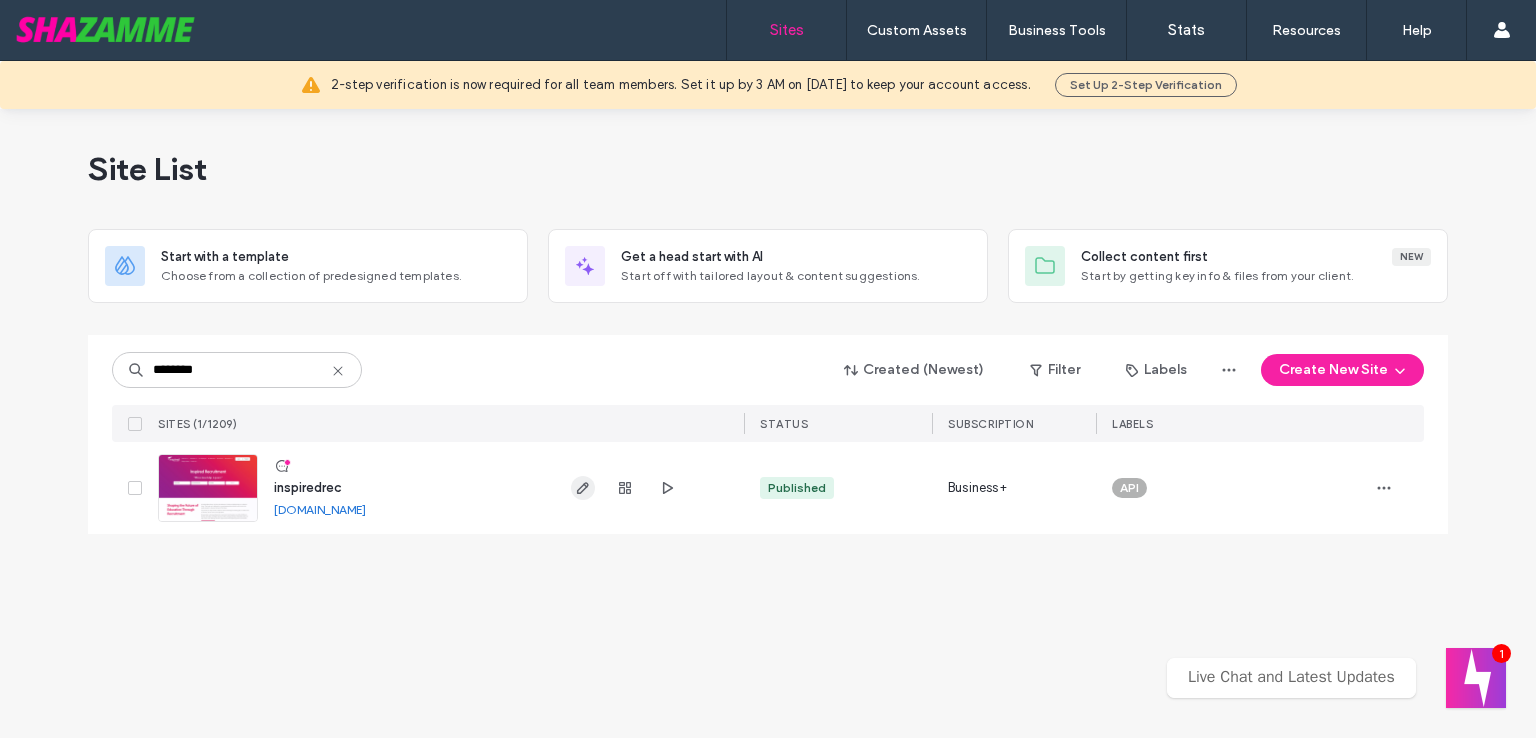 click at bounding box center (583, 488) 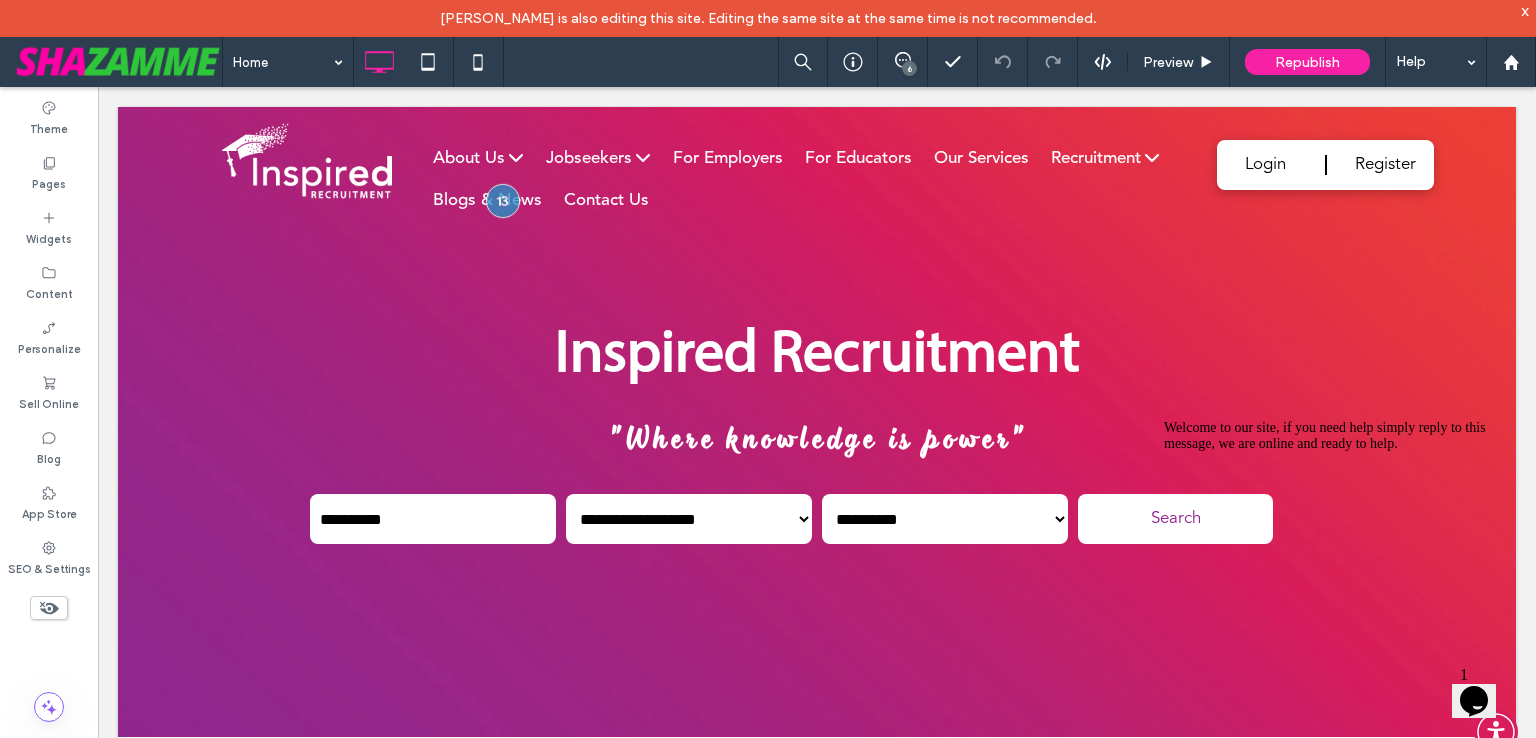 scroll, scrollTop: 0, scrollLeft: 0, axis: both 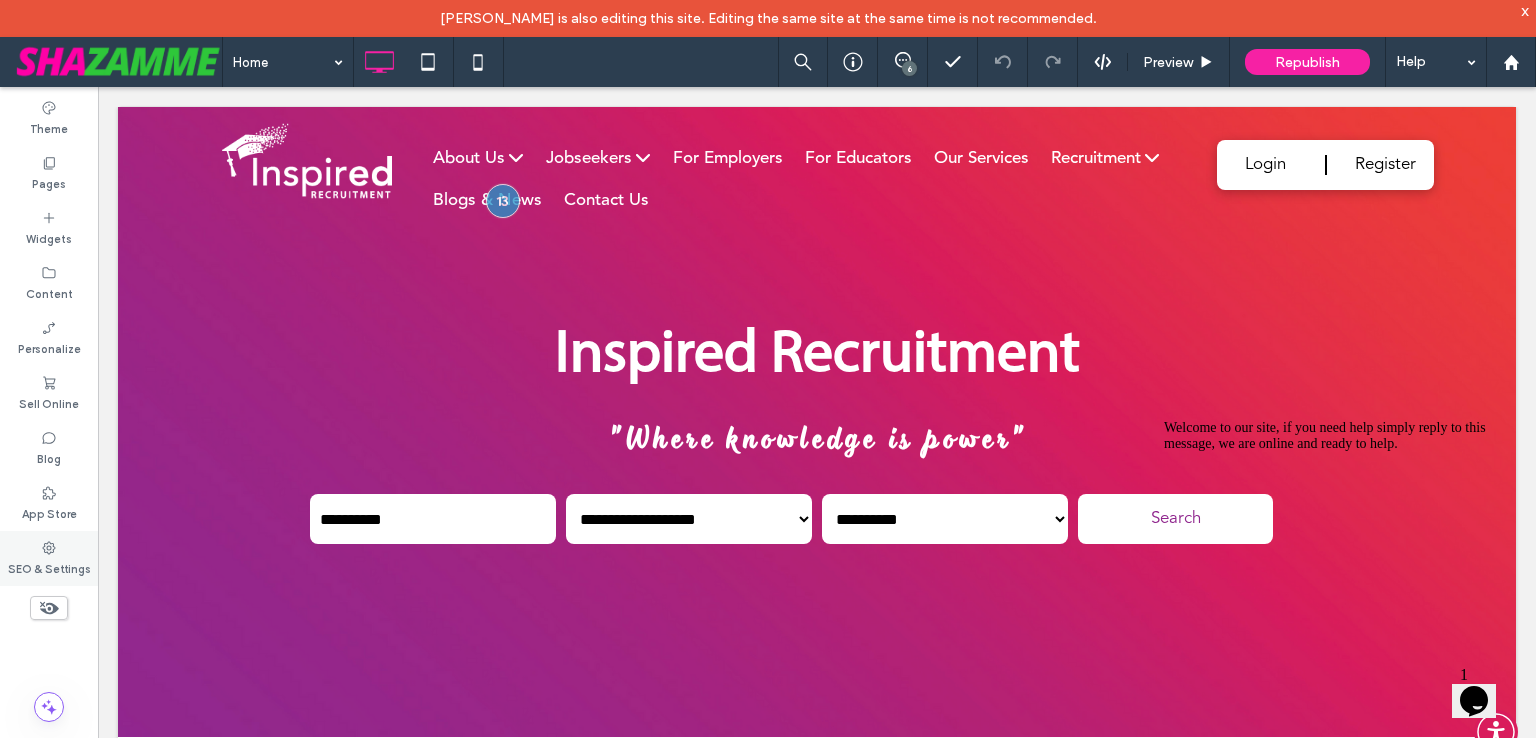 click on "SEO & Settings" at bounding box center [49, 567] 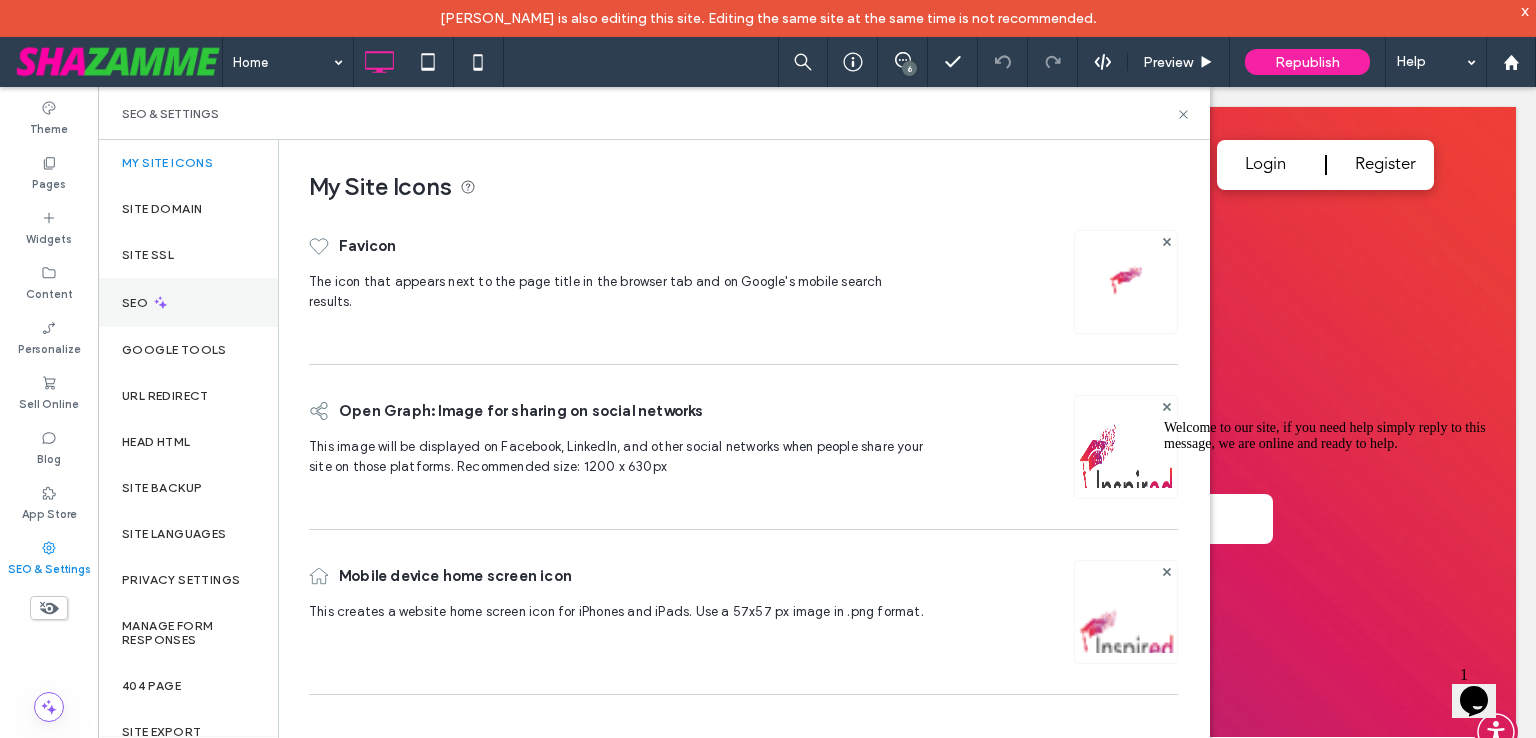 click on "SEO" at bounding box center (188, 302) 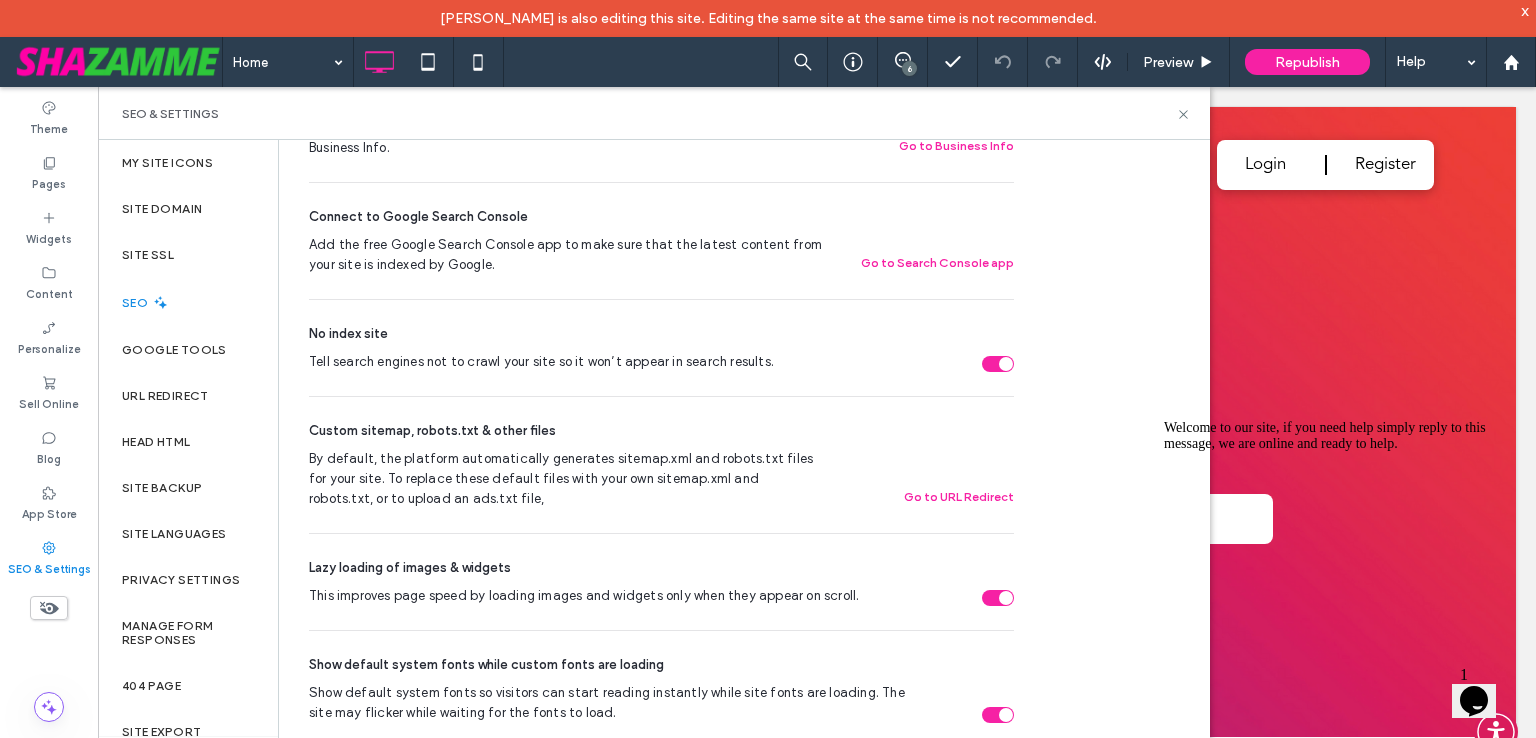 scroll, scrollTop: 0, scrollLeft: 0, axis: both 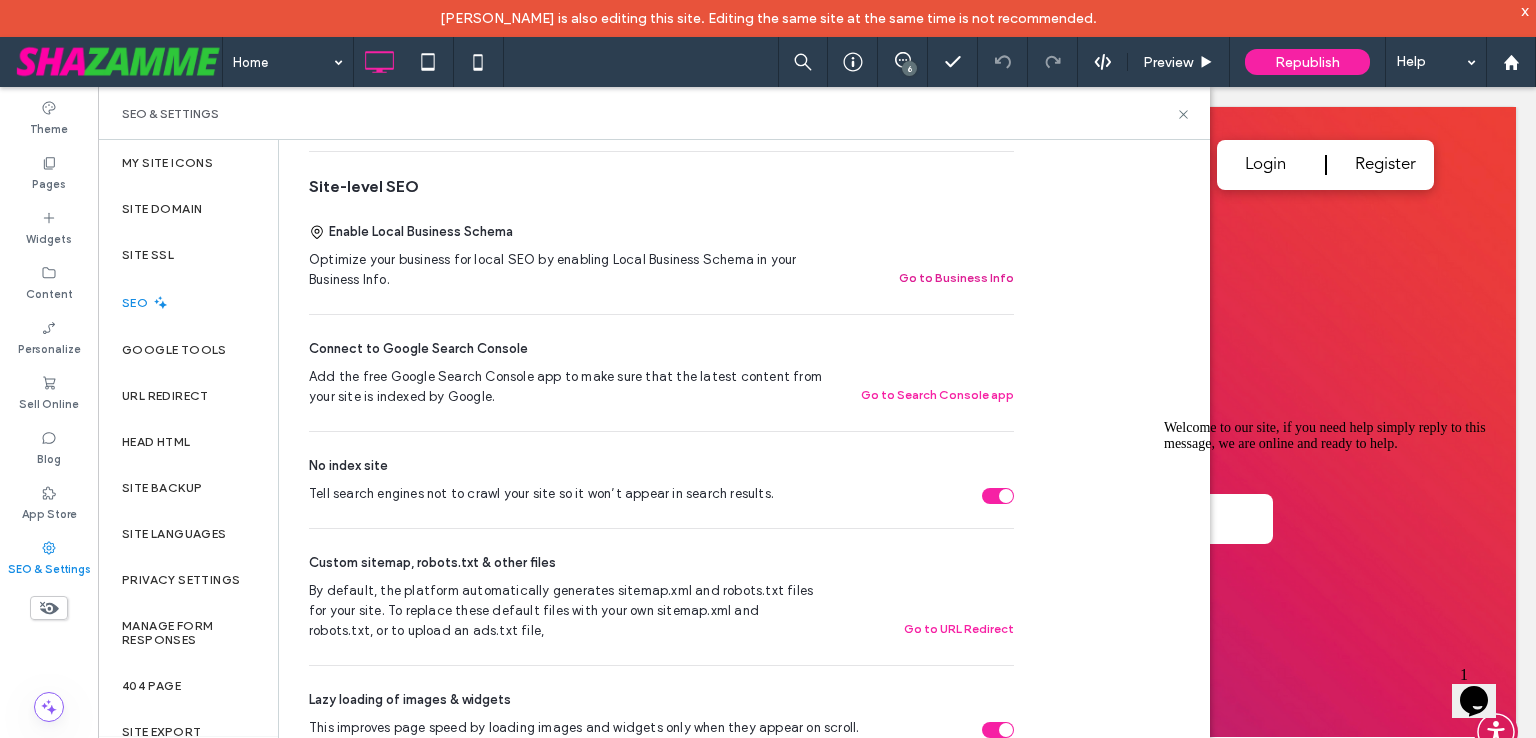 click on "Go to Business Info" at bounding box center (956, 278) 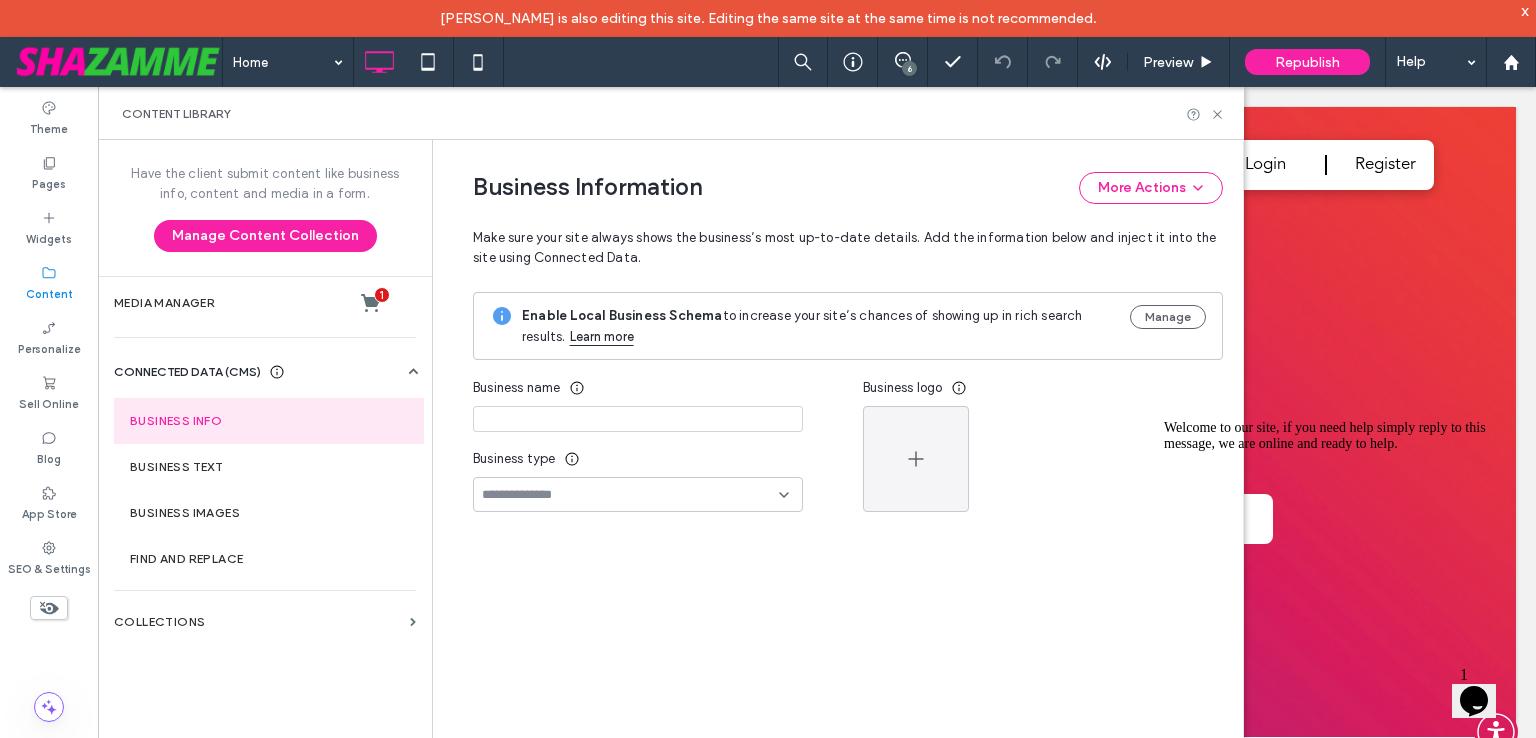 type on "**********" 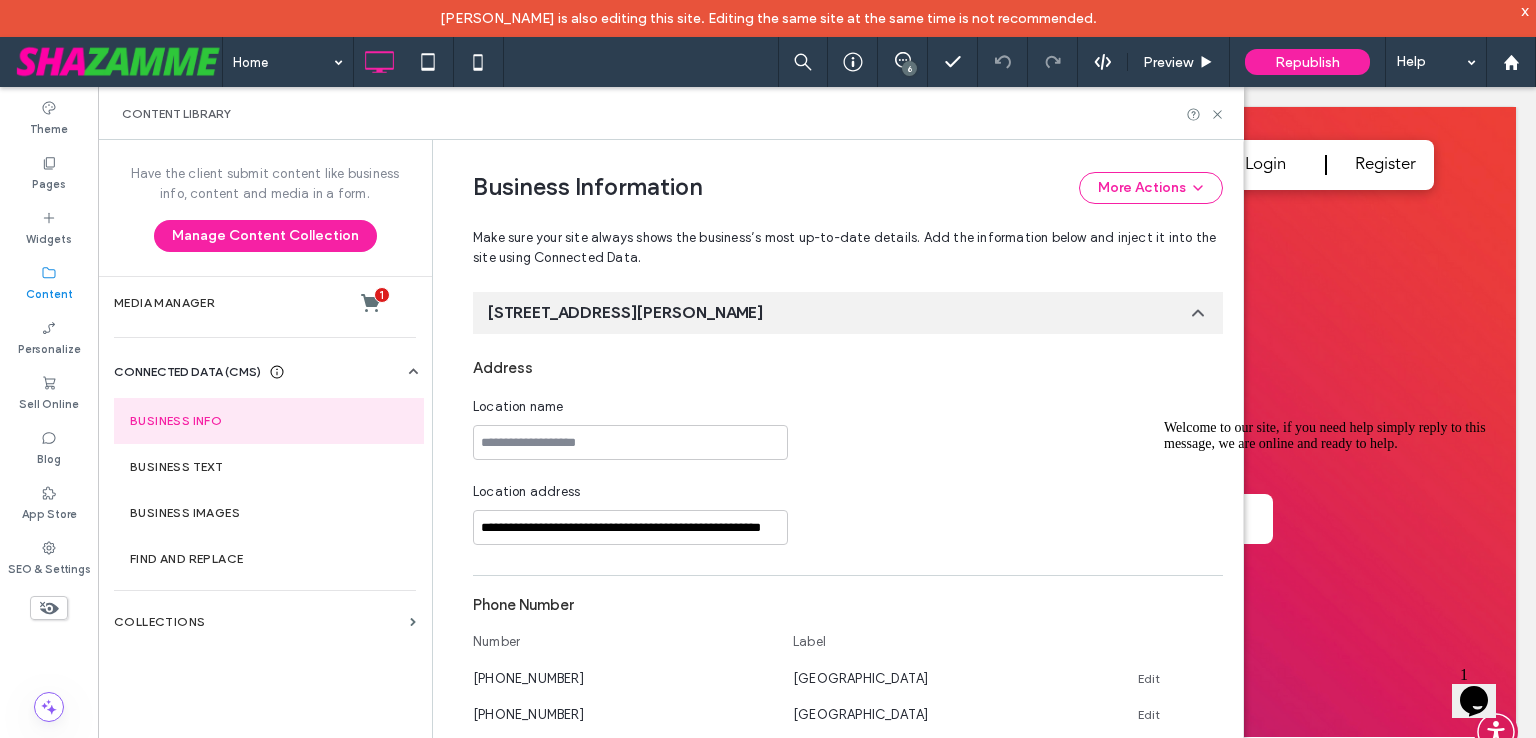 scroll, scrollTop: 268, scrollLeft: 0, axis: vertical 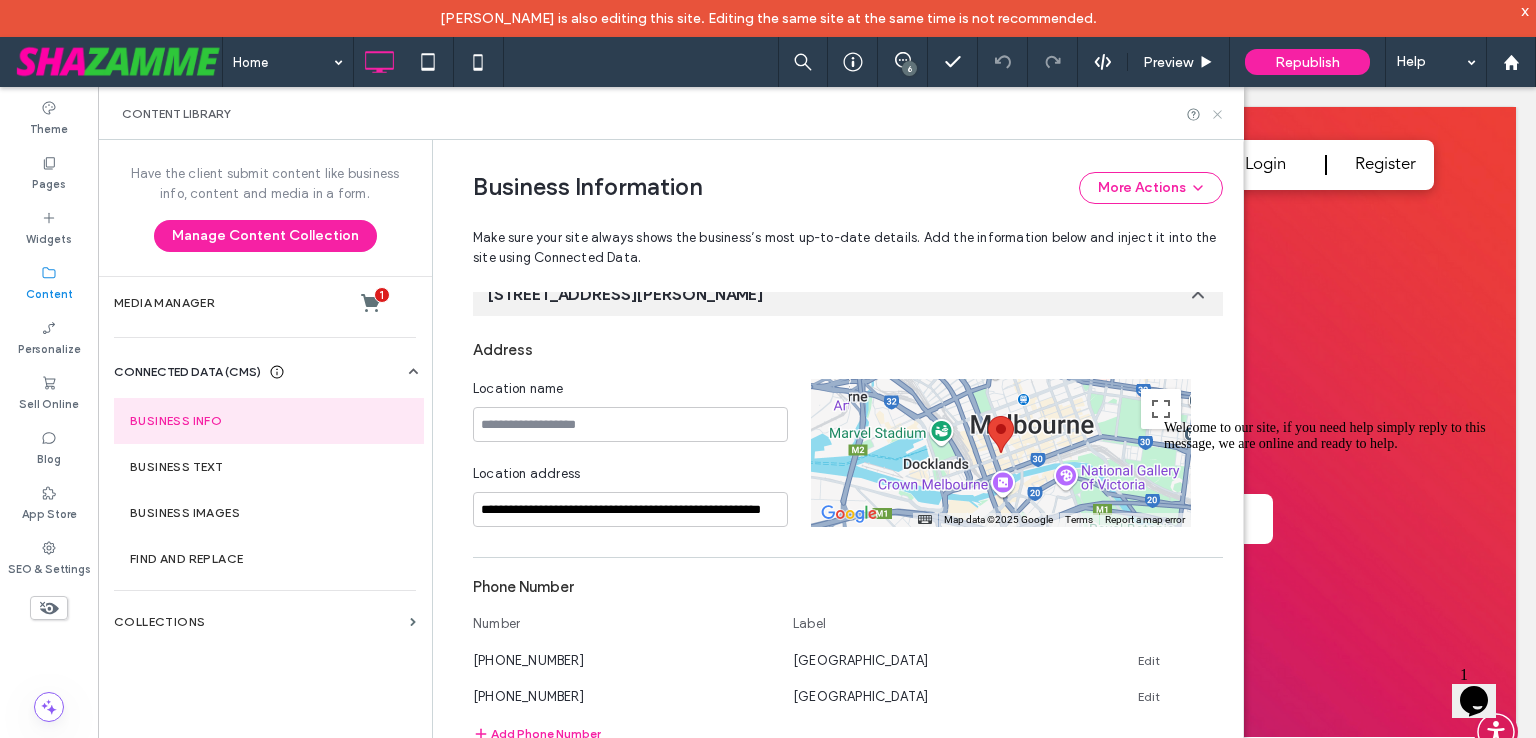 click 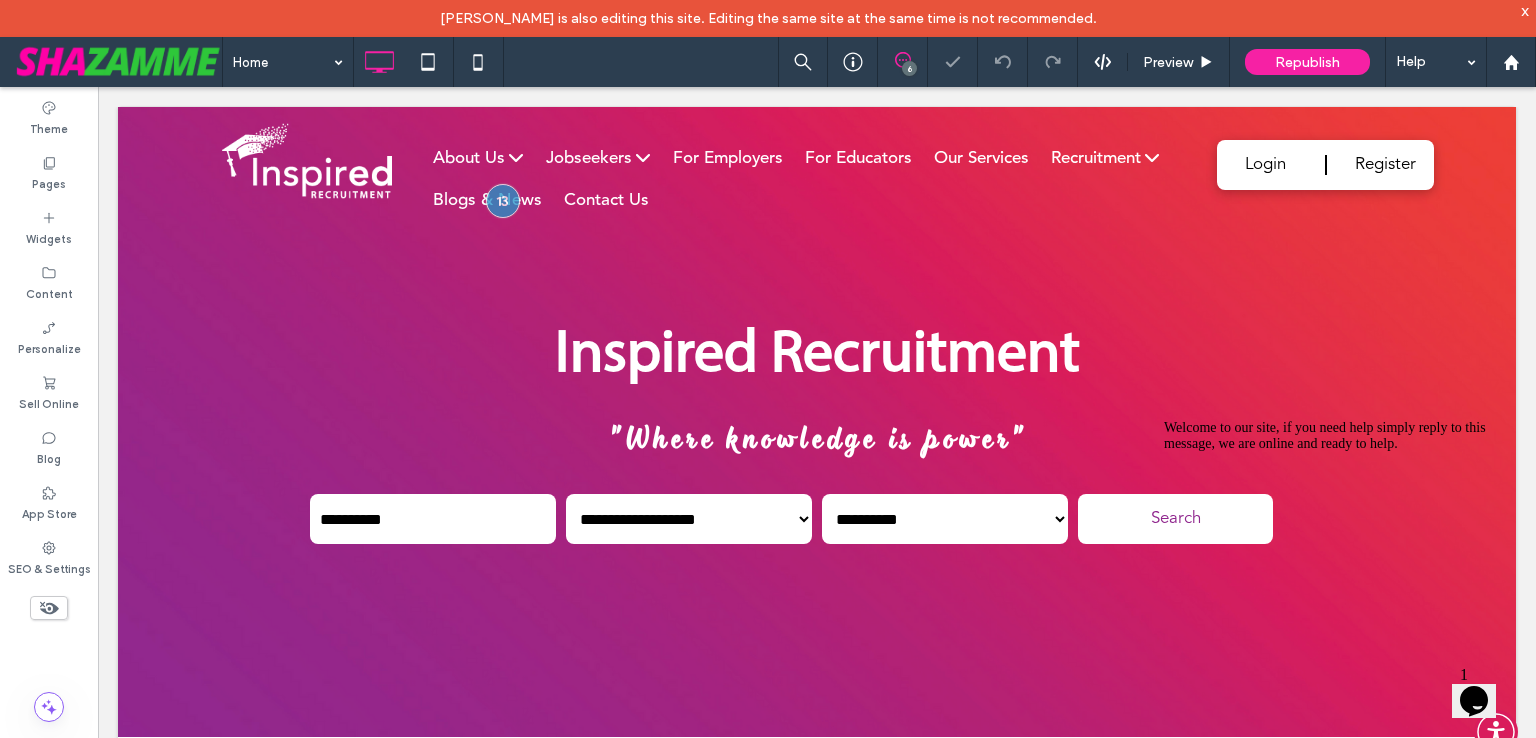 drag, startPoint x: 908, startPoint y: 59, endPoint x: 1209, endPoint y: 134, distance: 310.20316 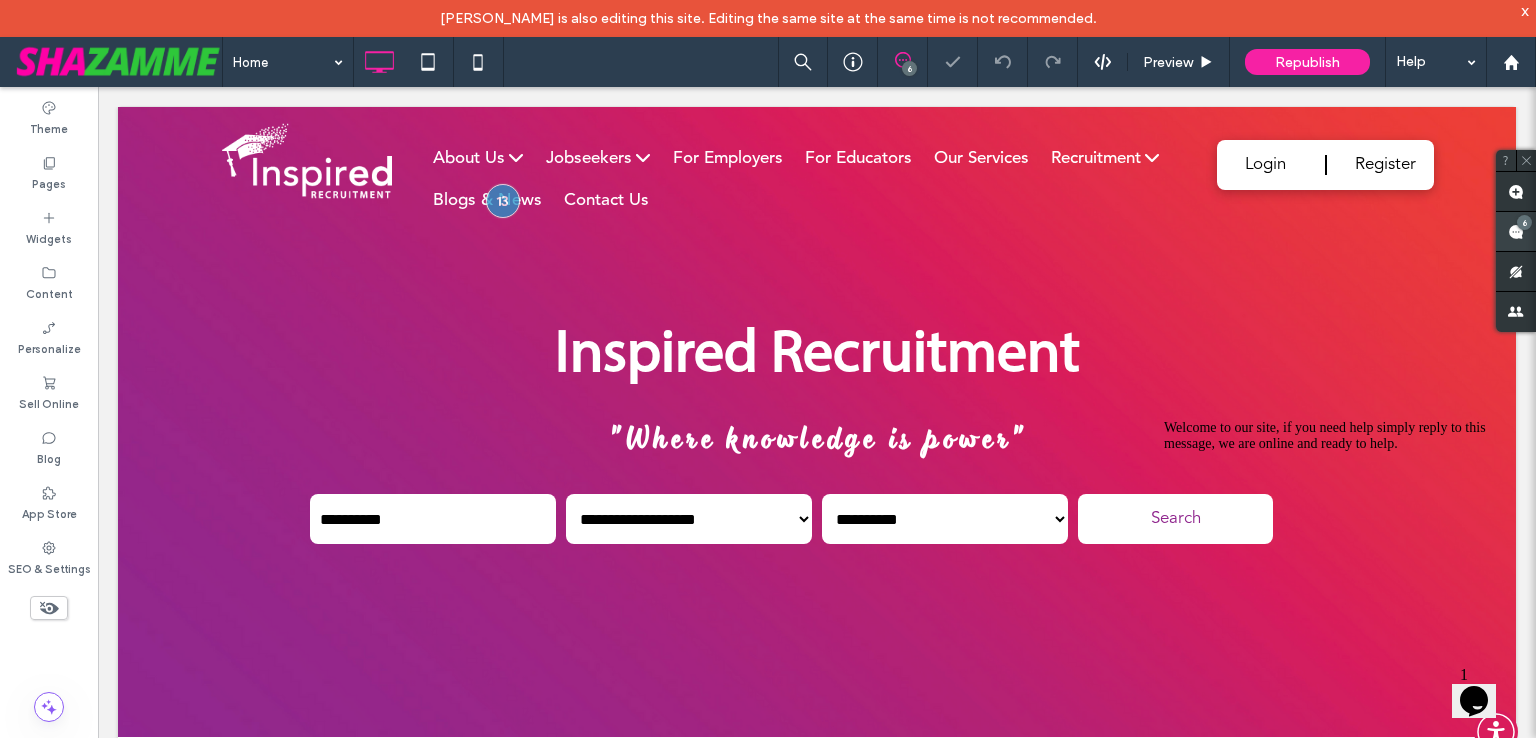 click at bounding box center [1516, 231] 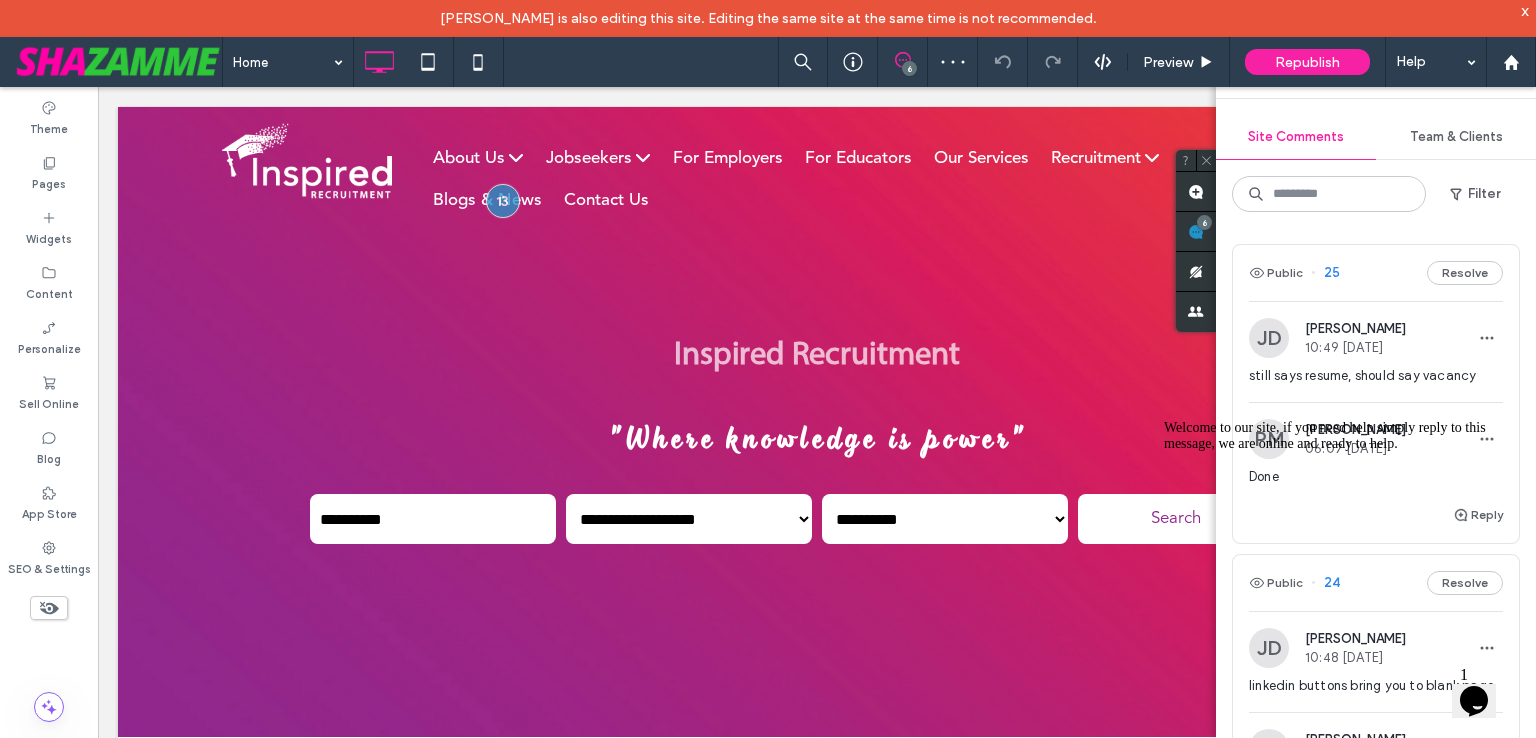 scroll, scrollTop: 0, scrollLeft: 0, axis: both 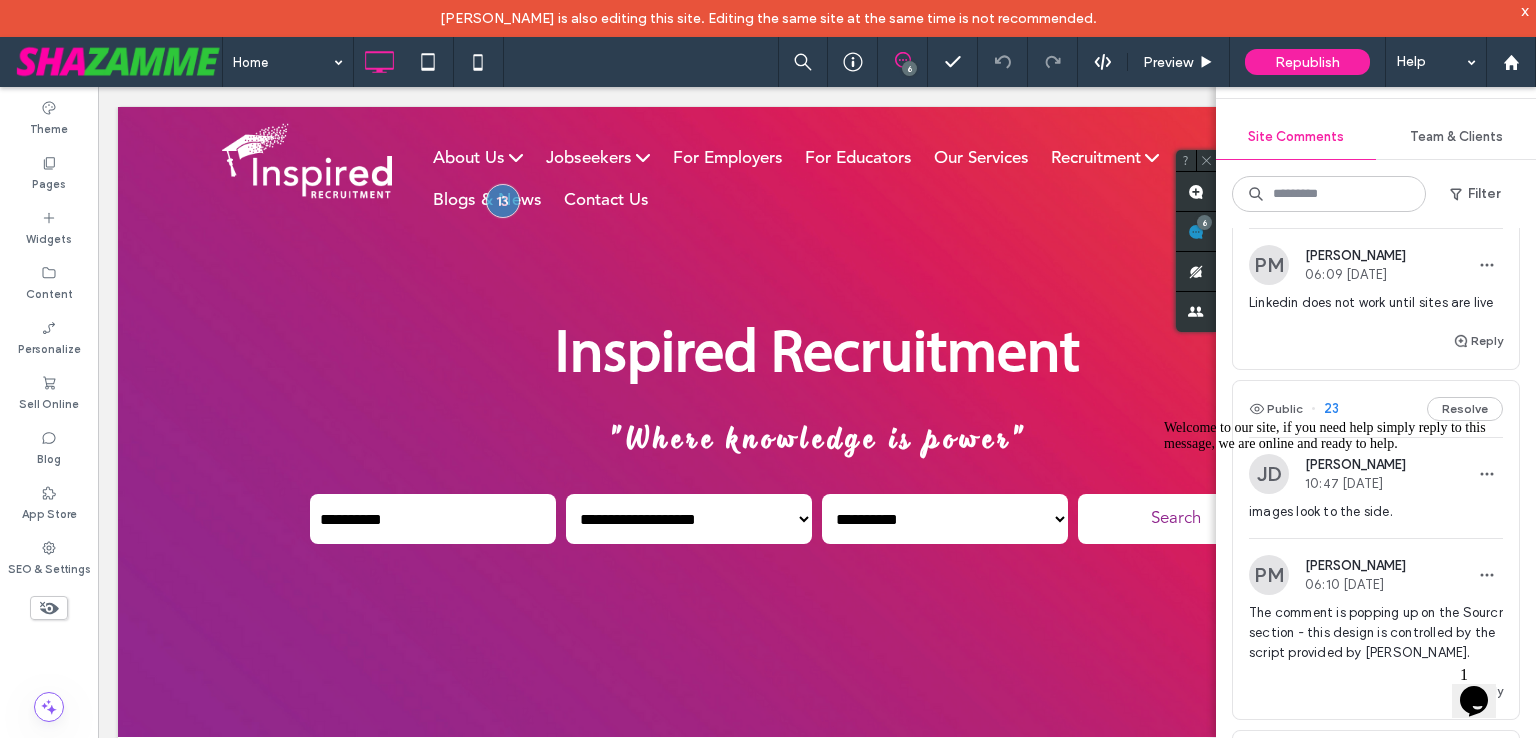 click at bounding box center (1164, 420) 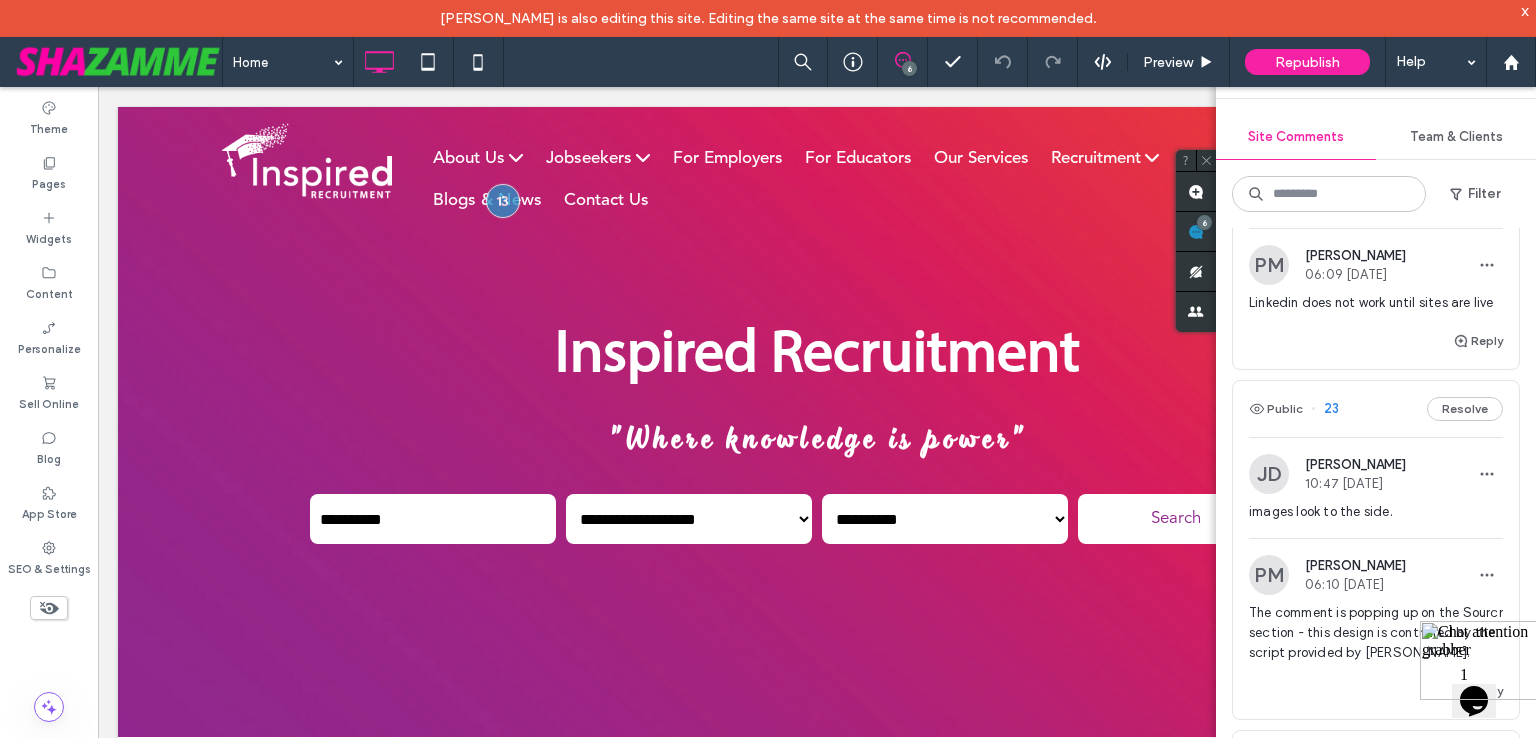 click at bounding box center (1420, 694) 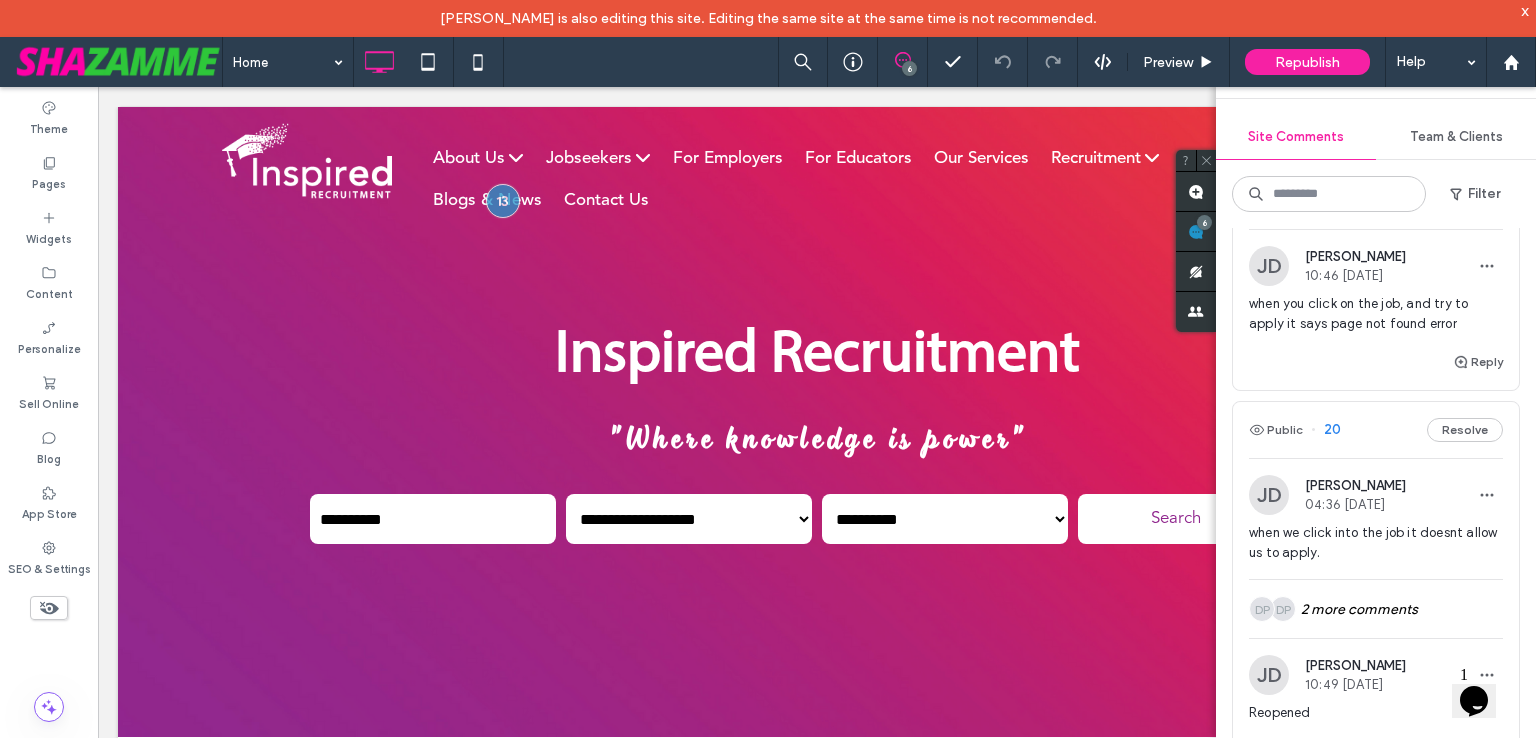 scroll, scrollTop: 1066, scrollLeft: 0, axis: vertical 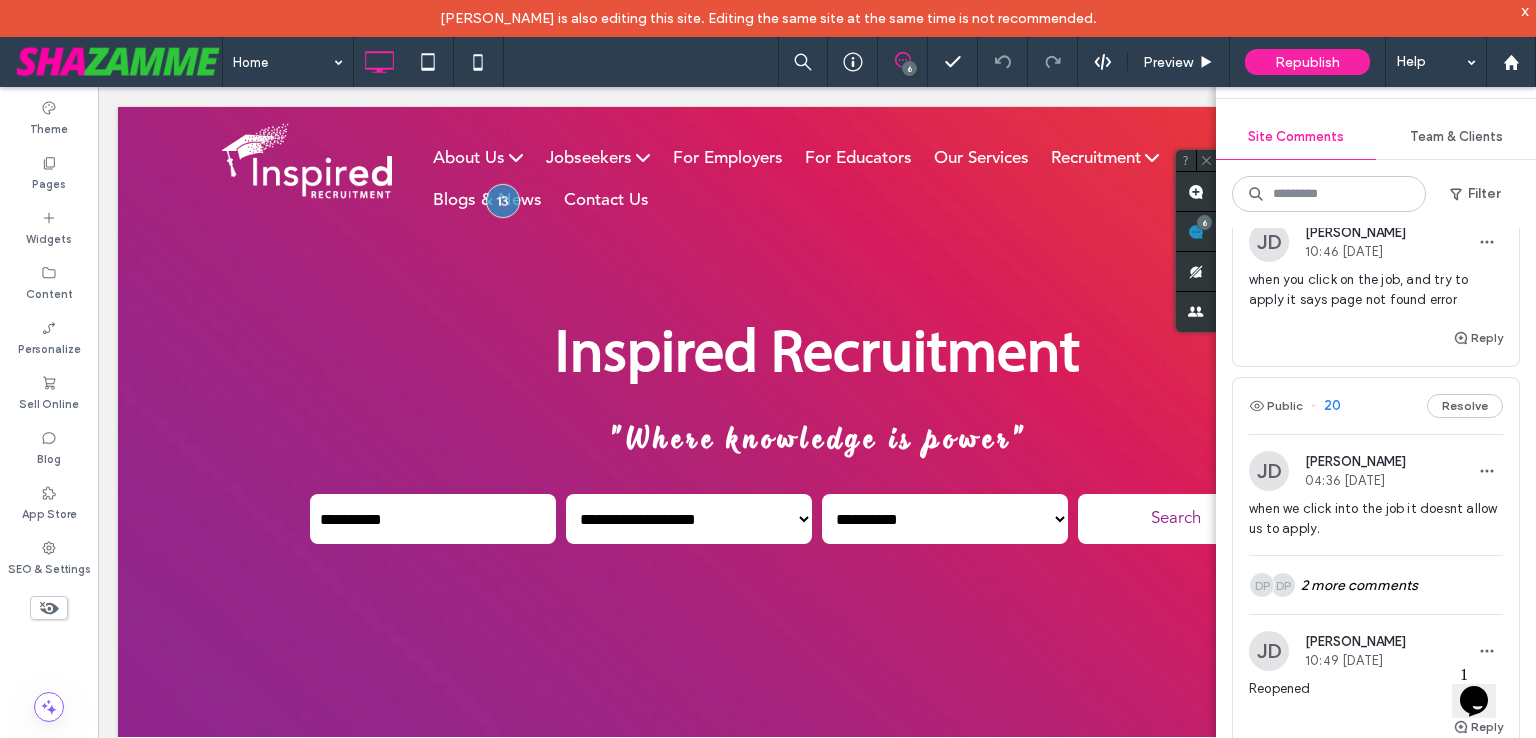 click on "when you click on the job, and try to apply it says page not found error" at bounding box center [1376, 290] 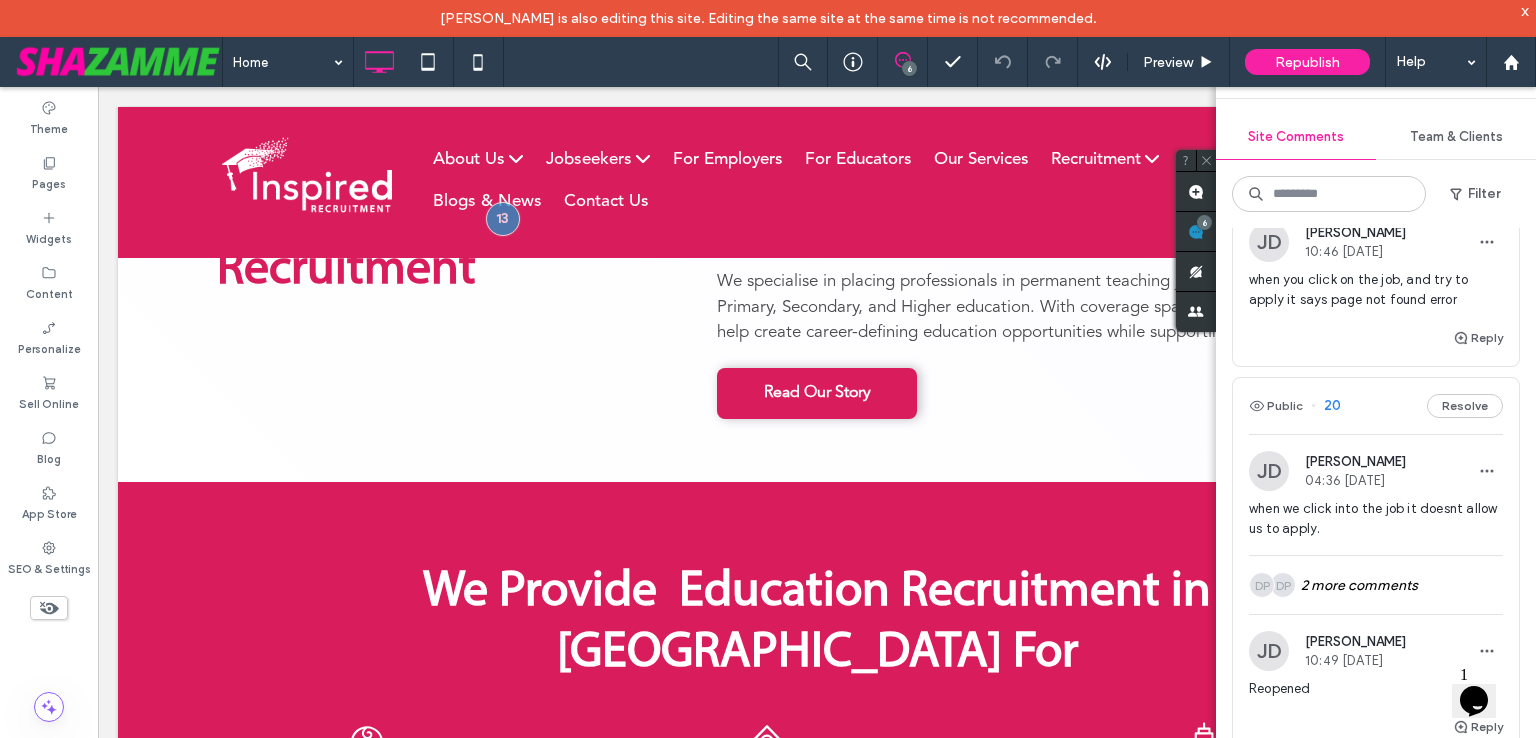 scroll, scrollTop: 2428, scrollLeft: 0, axis: vertical 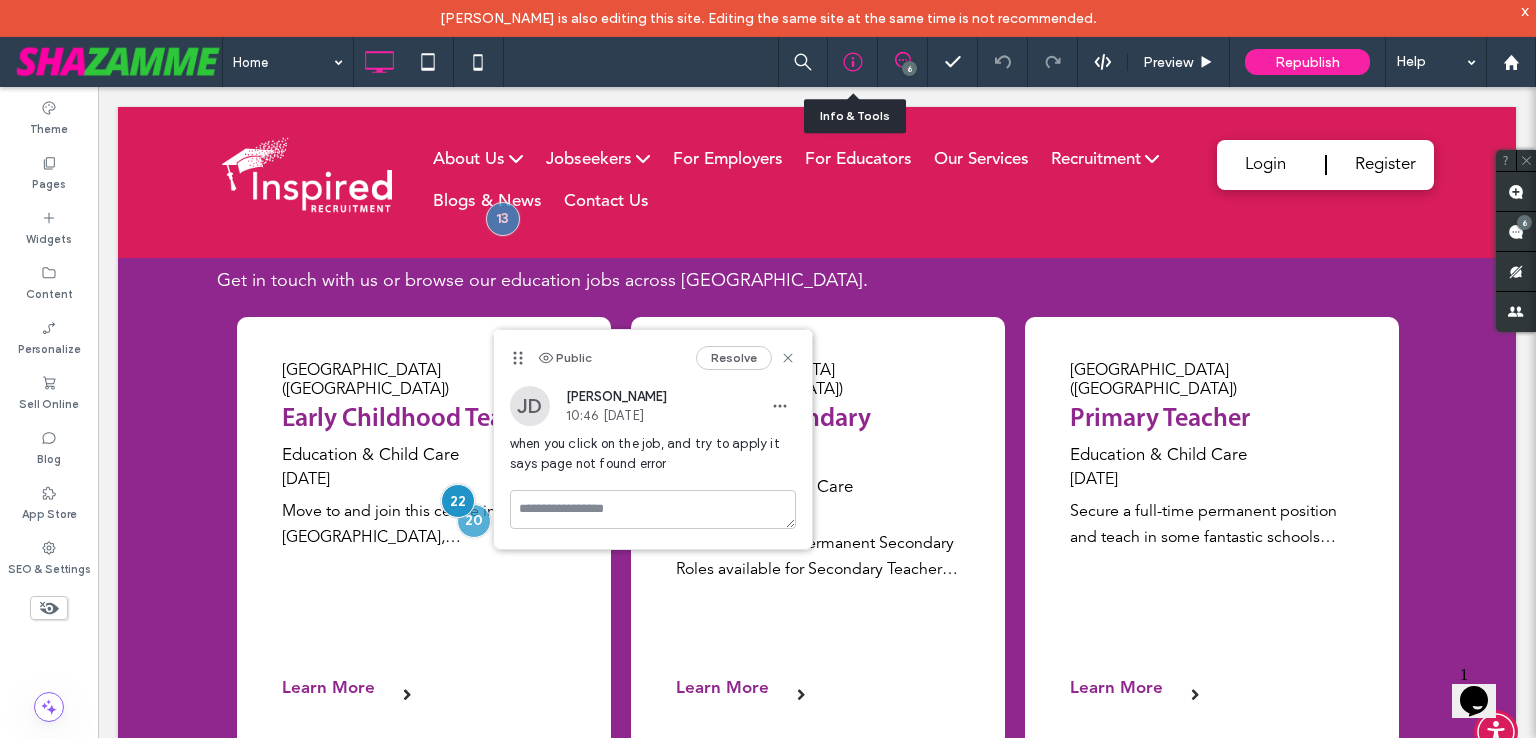 click at bounding box center (852, 62) 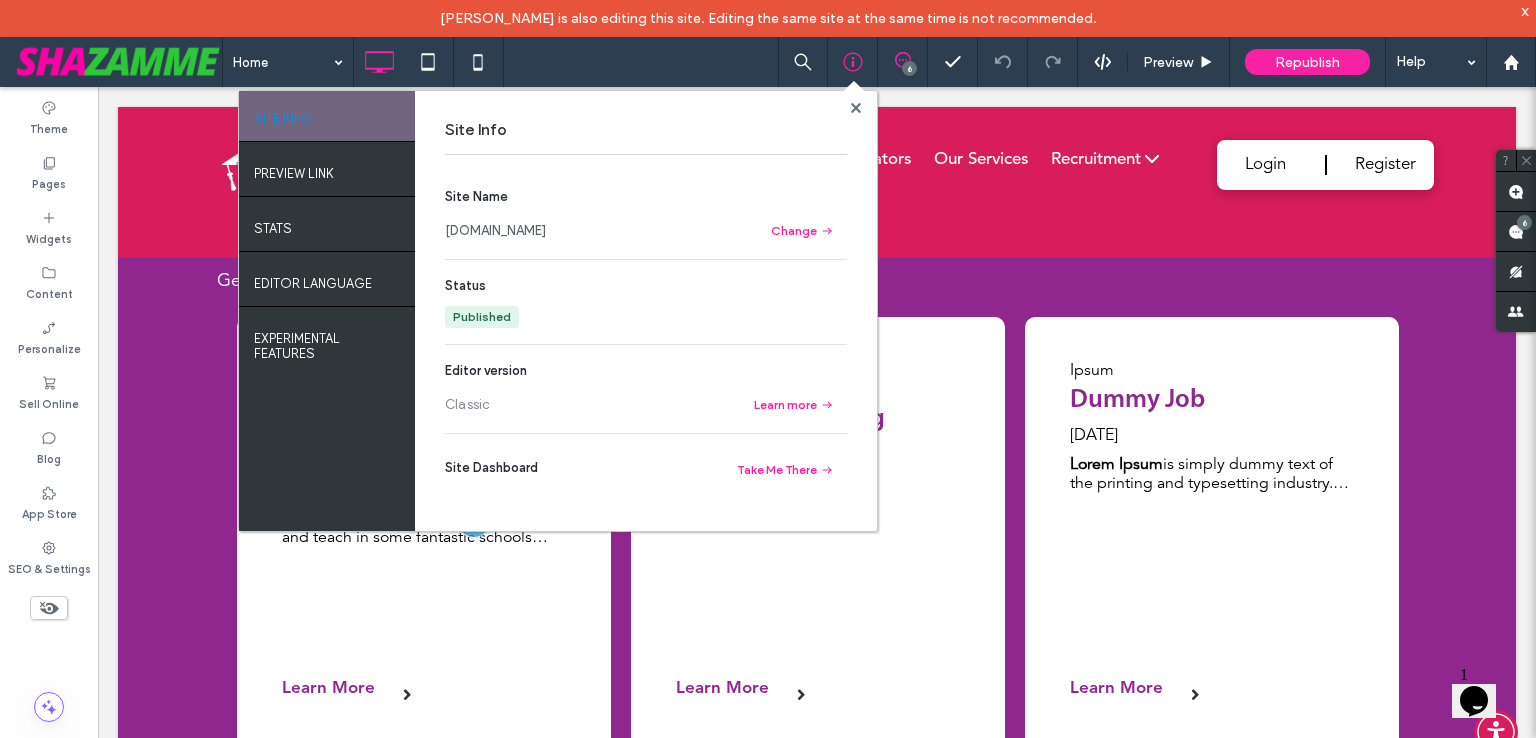 drag, startPoint x: 636, startPoint y: 235, endPoint x: 441, endPoint y: 231, distance: 195.04102 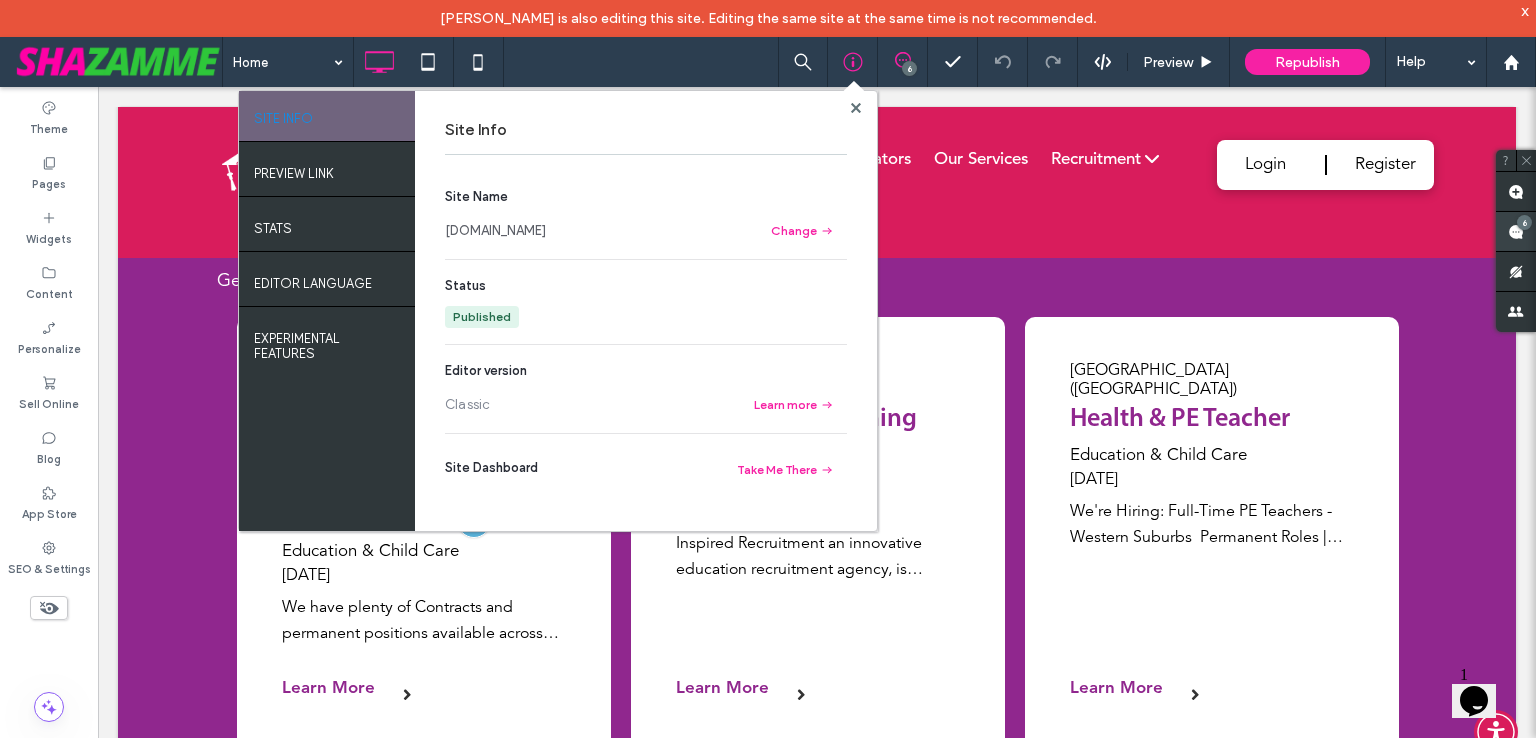 click at bounding box center (1516, 231) 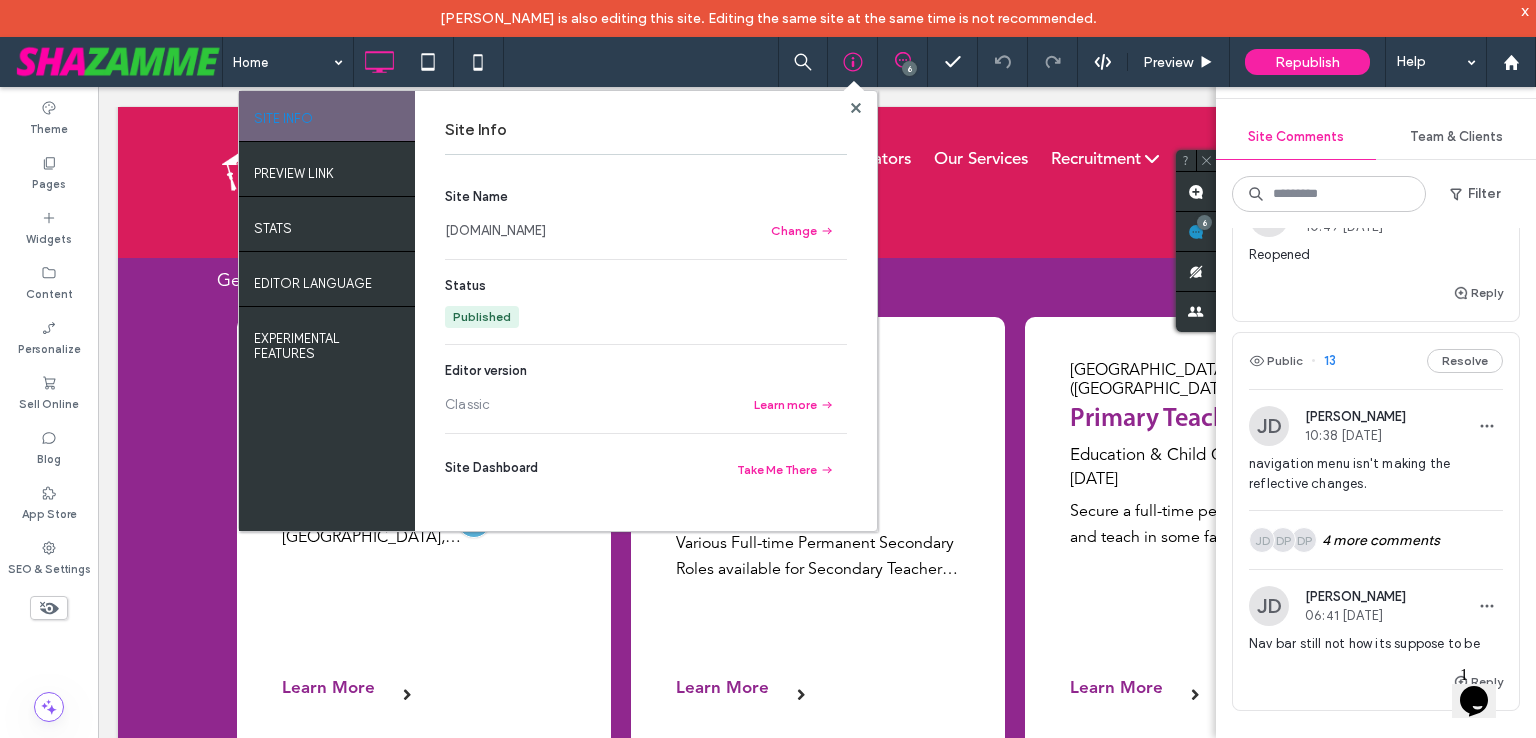 scroll, scrollTop: 1000, scrollLeft: 0, axis: vertical 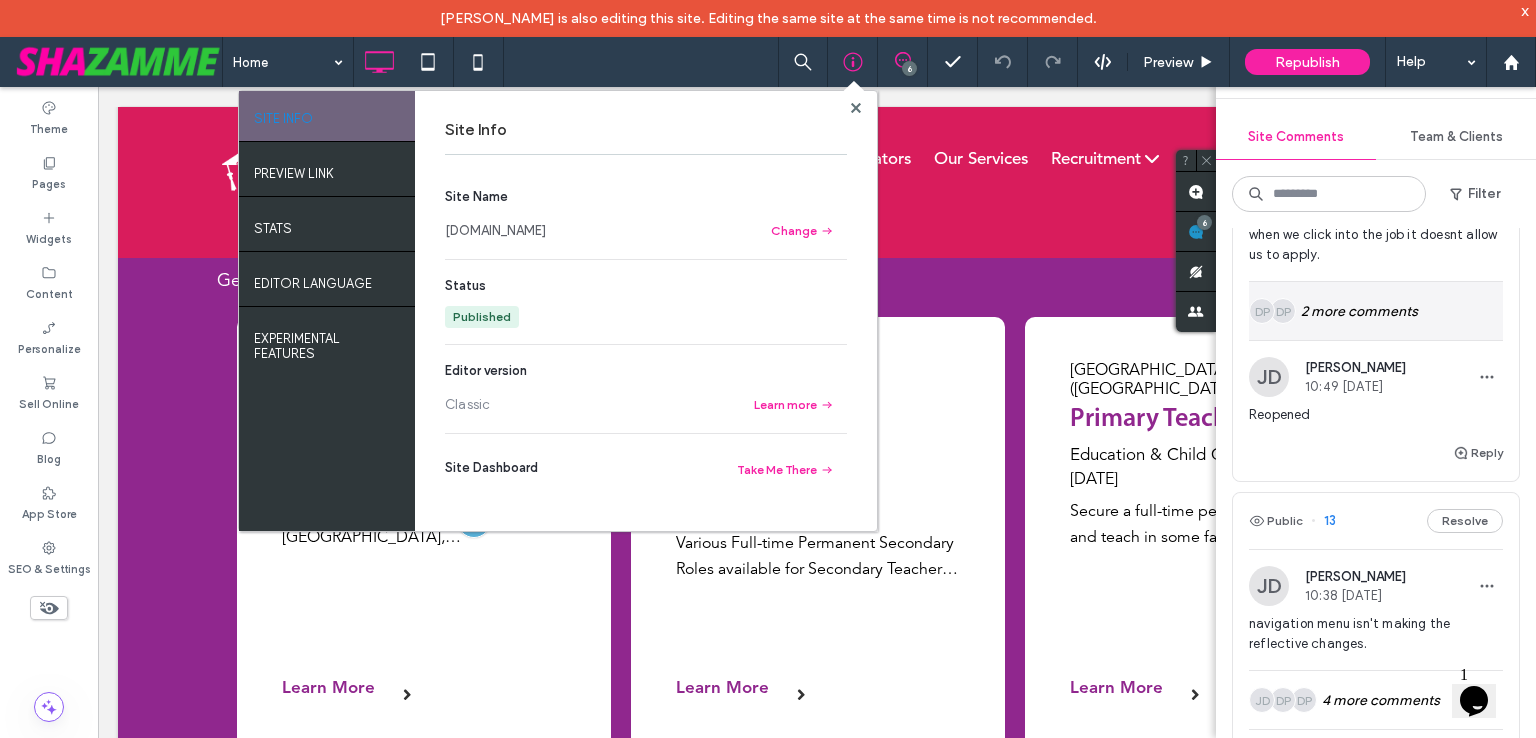 click on "DP DP 2 more comments" at bounding box center (1376, 311) 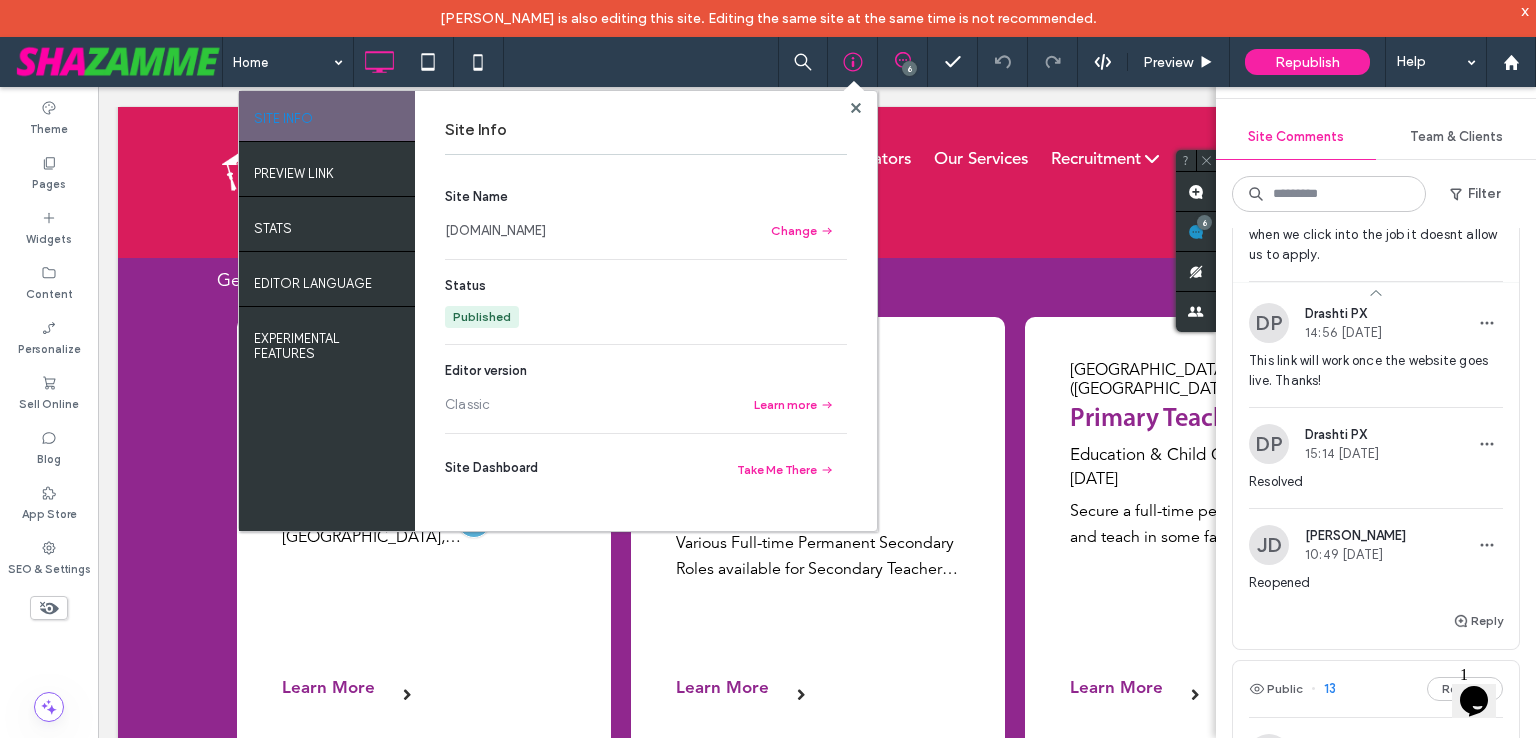 scroll, scrollTop: 0, scrollLeft: 0, axis: both 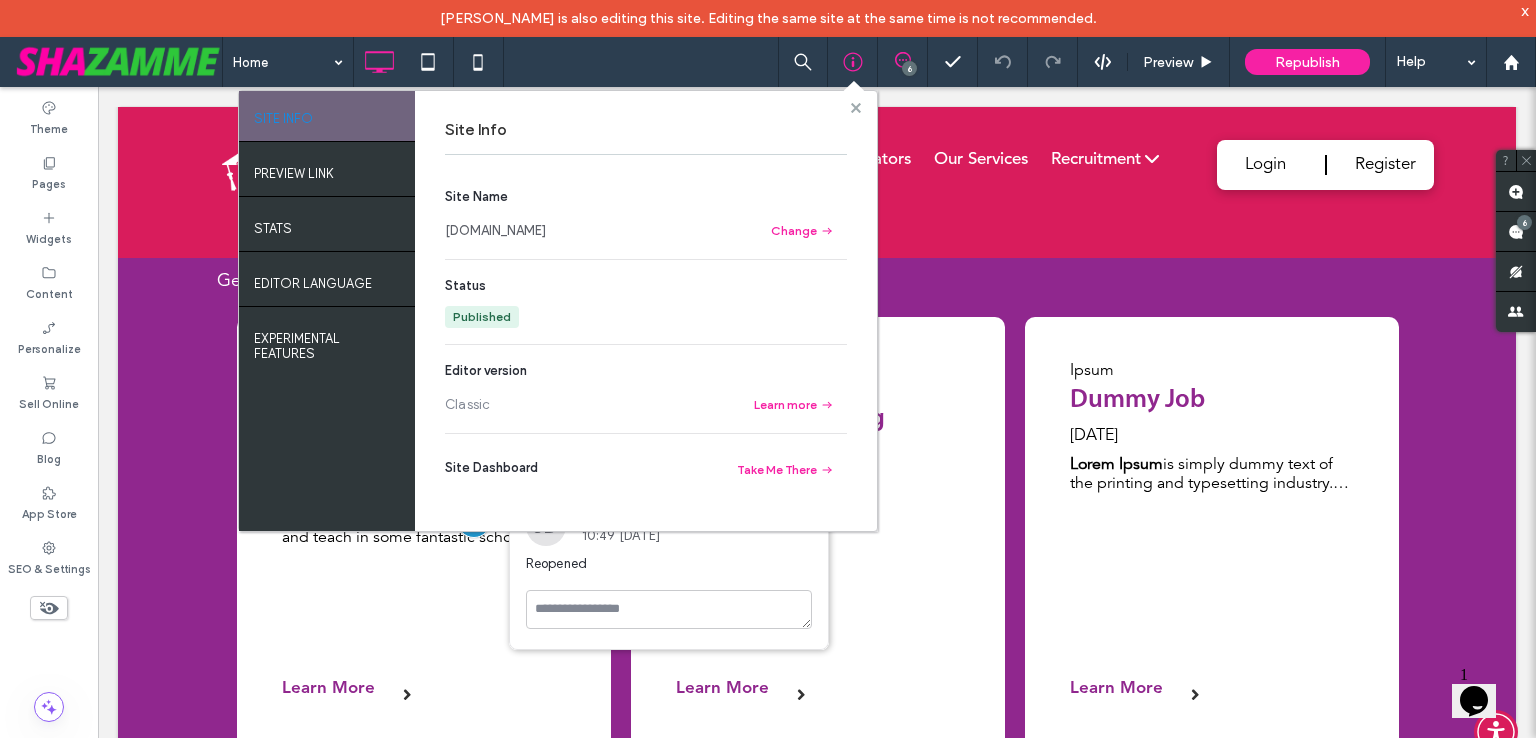 click 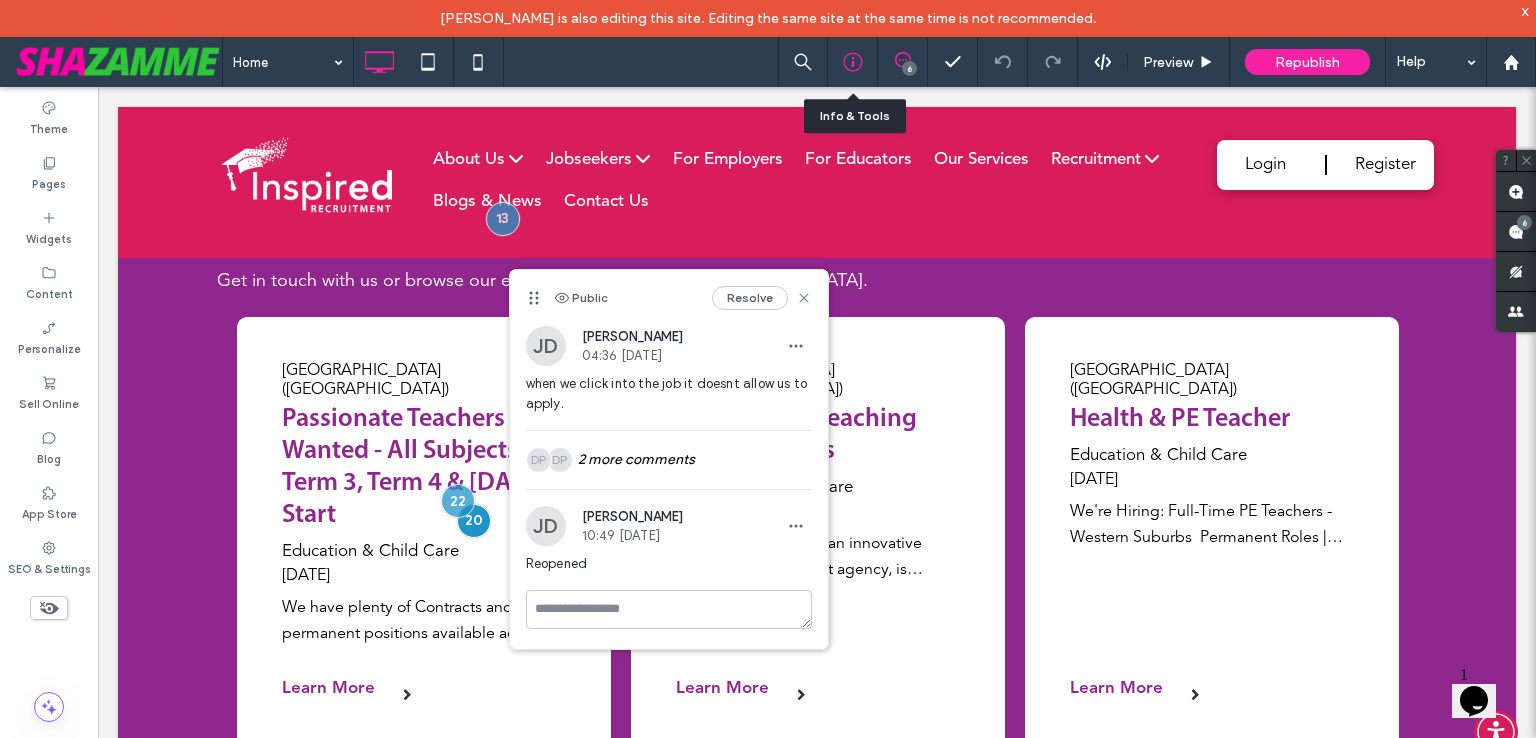 click 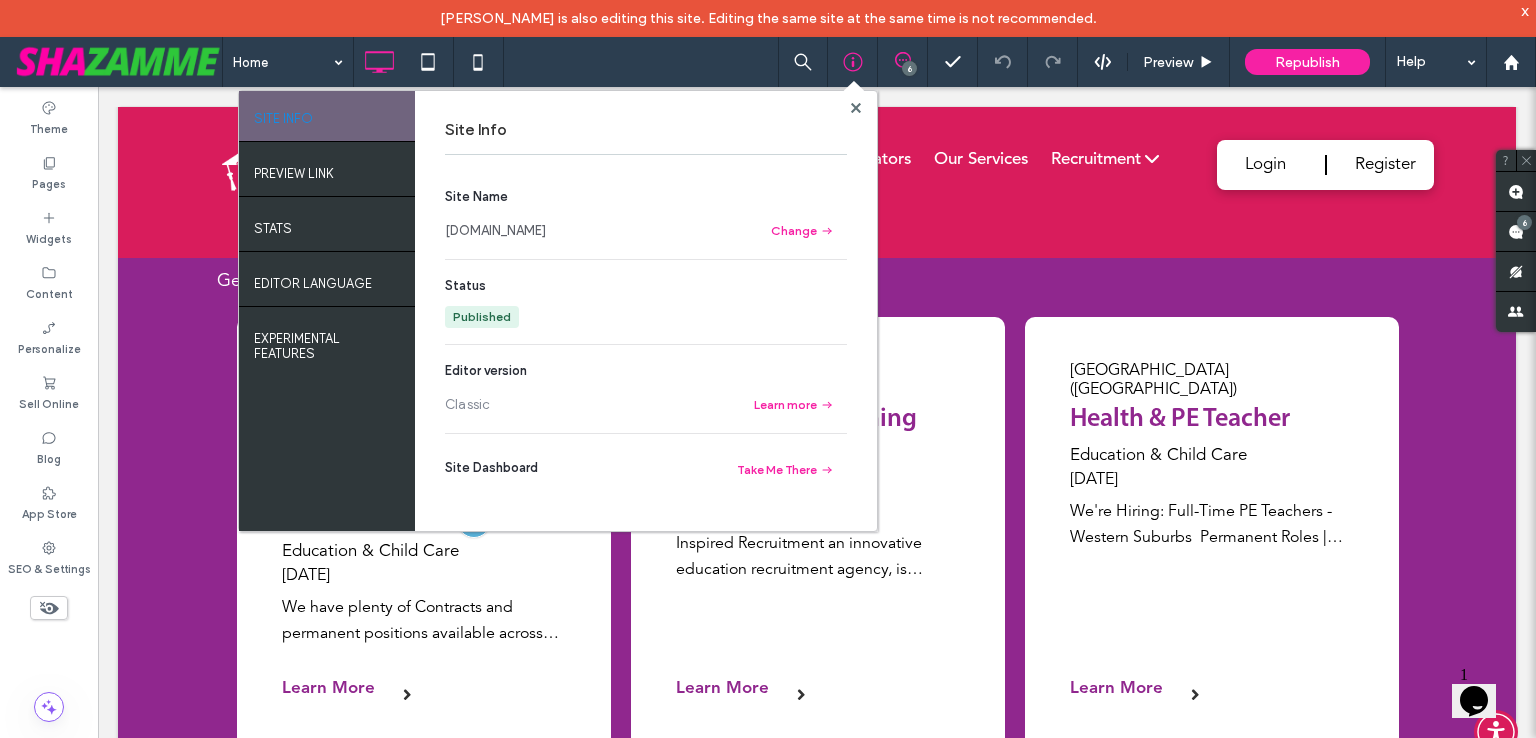drag, startPoint x: 622, startPoint y: 236, endPoint x: 417, endPoint y: 236, distance: 205 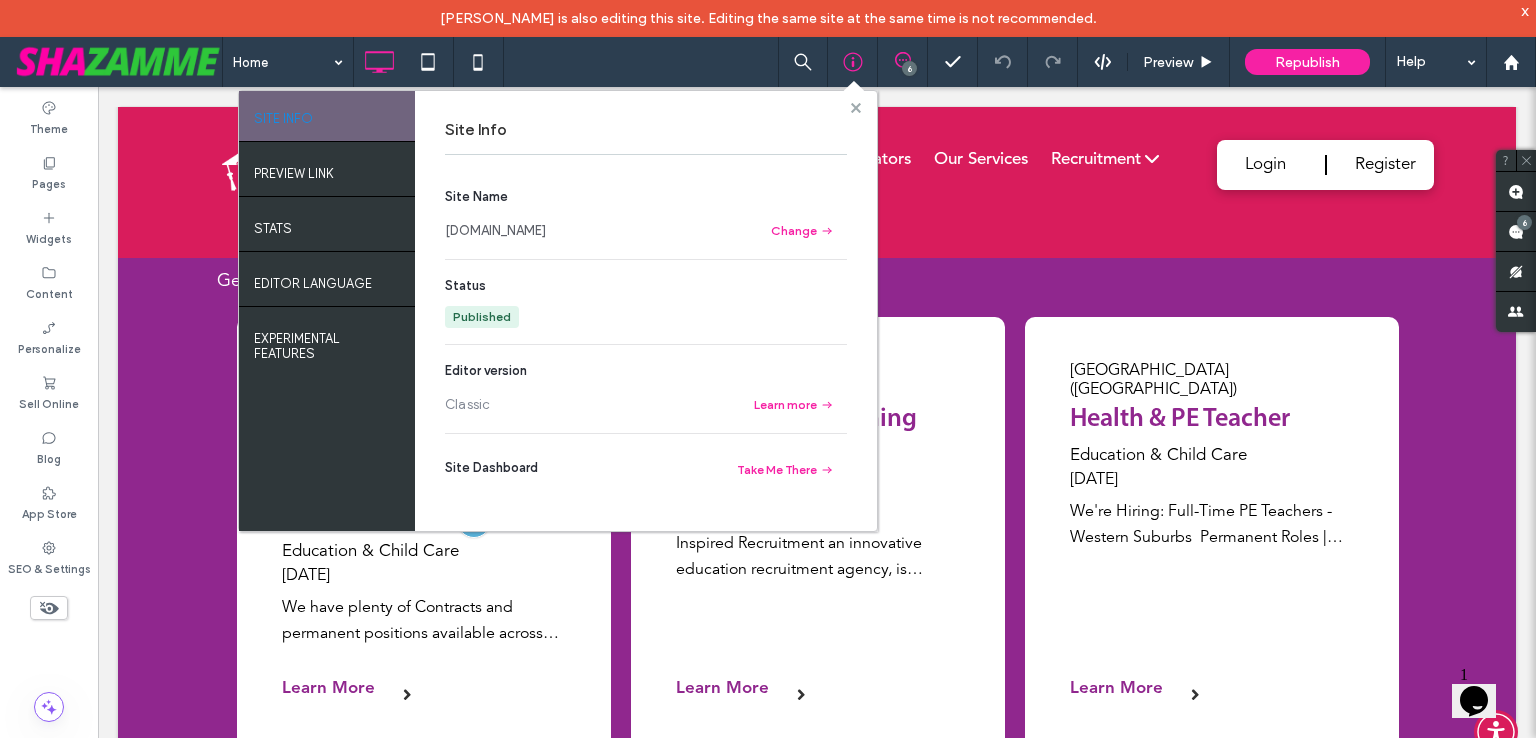 drag, startPoint x: 855, startPoint y: 104, endPoint x: 747, endPoint y: 372, distance: 288.9429 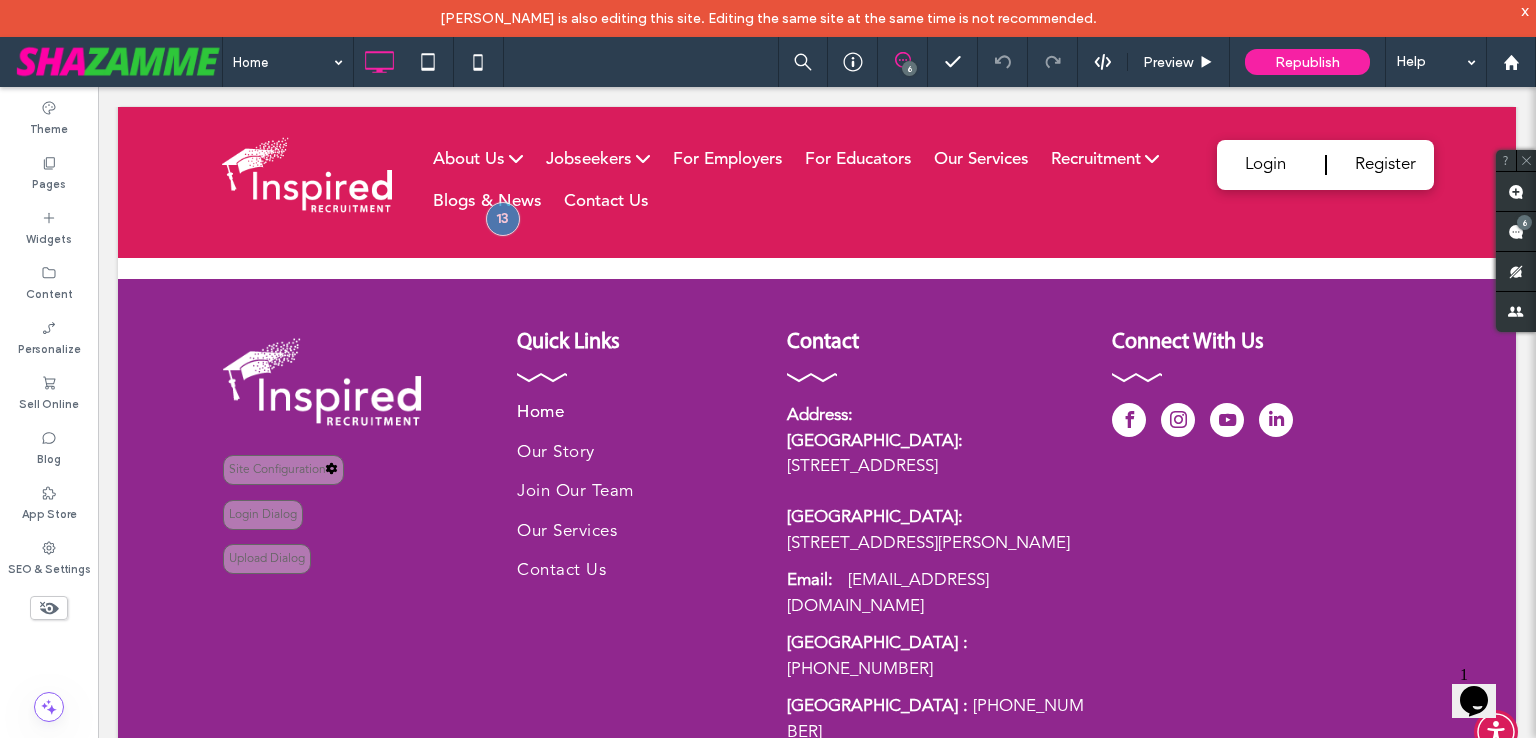 scroll, scrollTop: 5216, scrollLeft: 0, axis: vertical 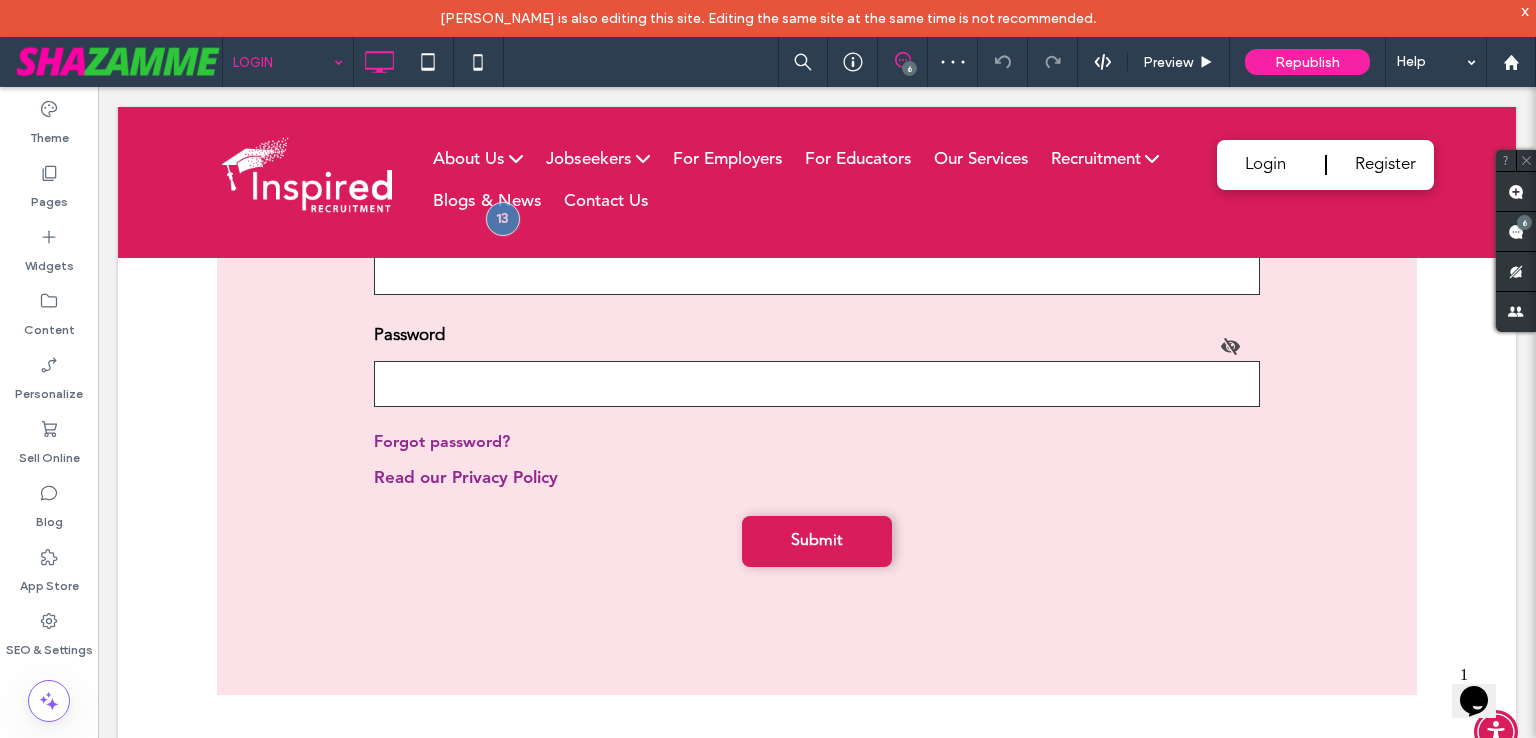 click at bounding box center (283, 62) 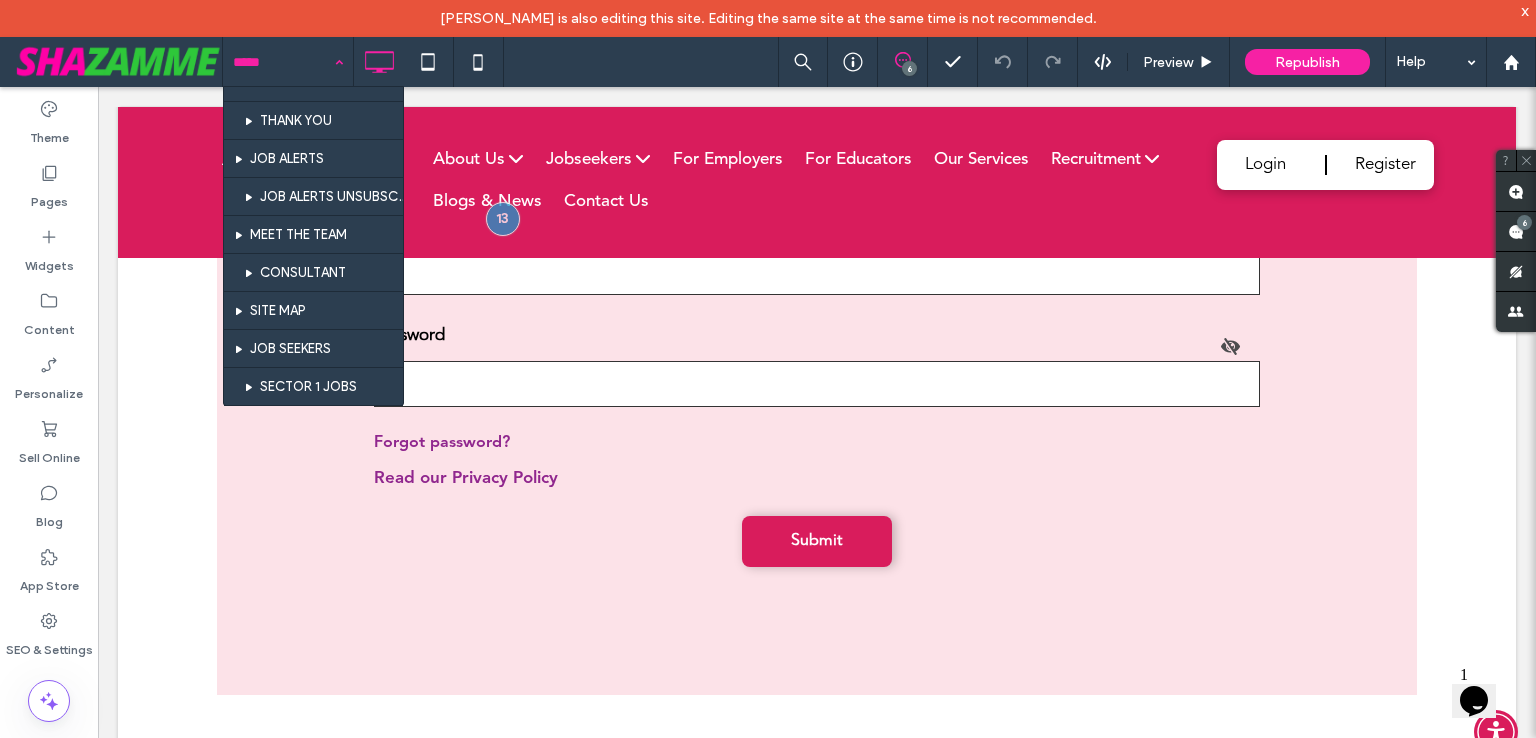 scroll, scrollTop: 1000, scrollLeft: 0, axis: vertical 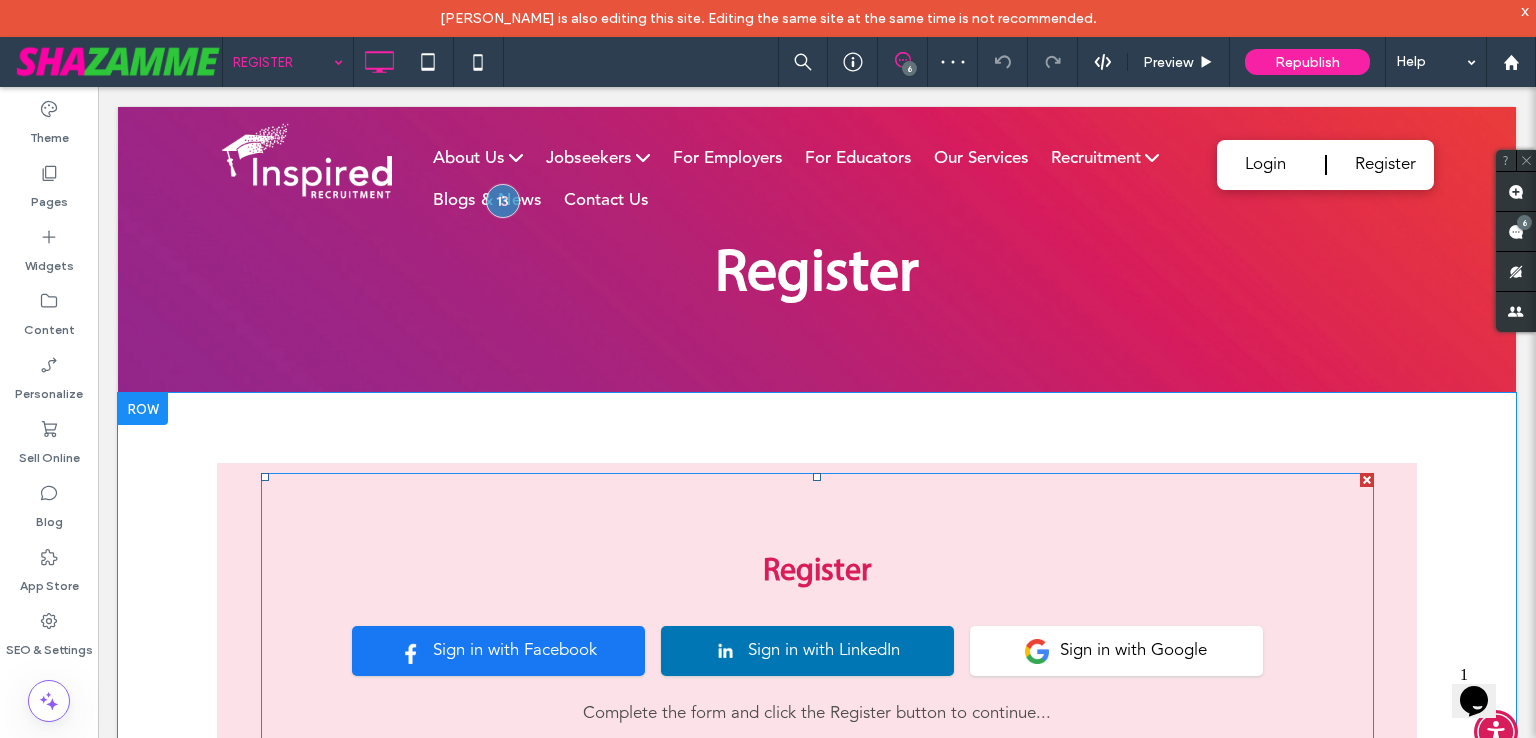 type on "**********" 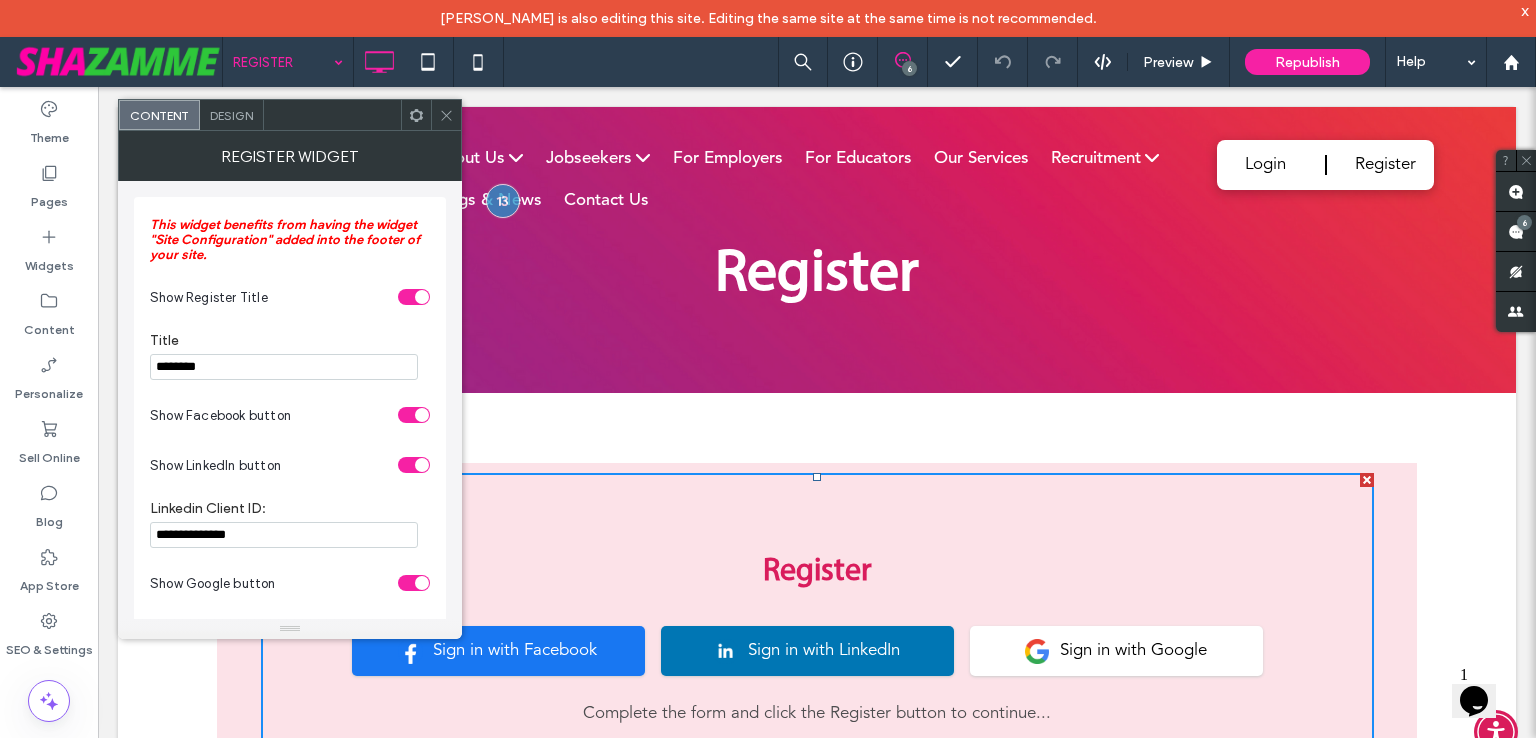click at bounding box center (414, 415) 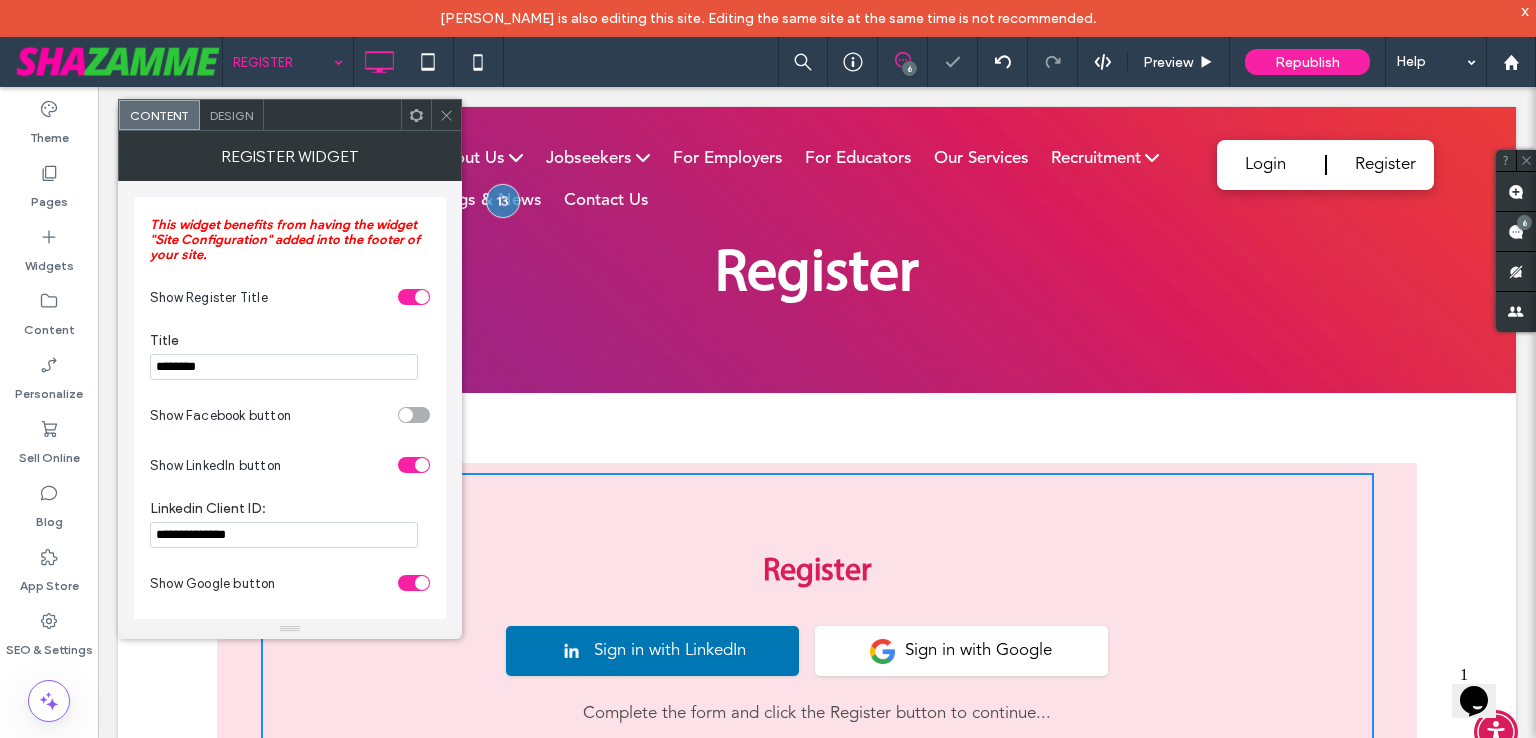 type on "**********" 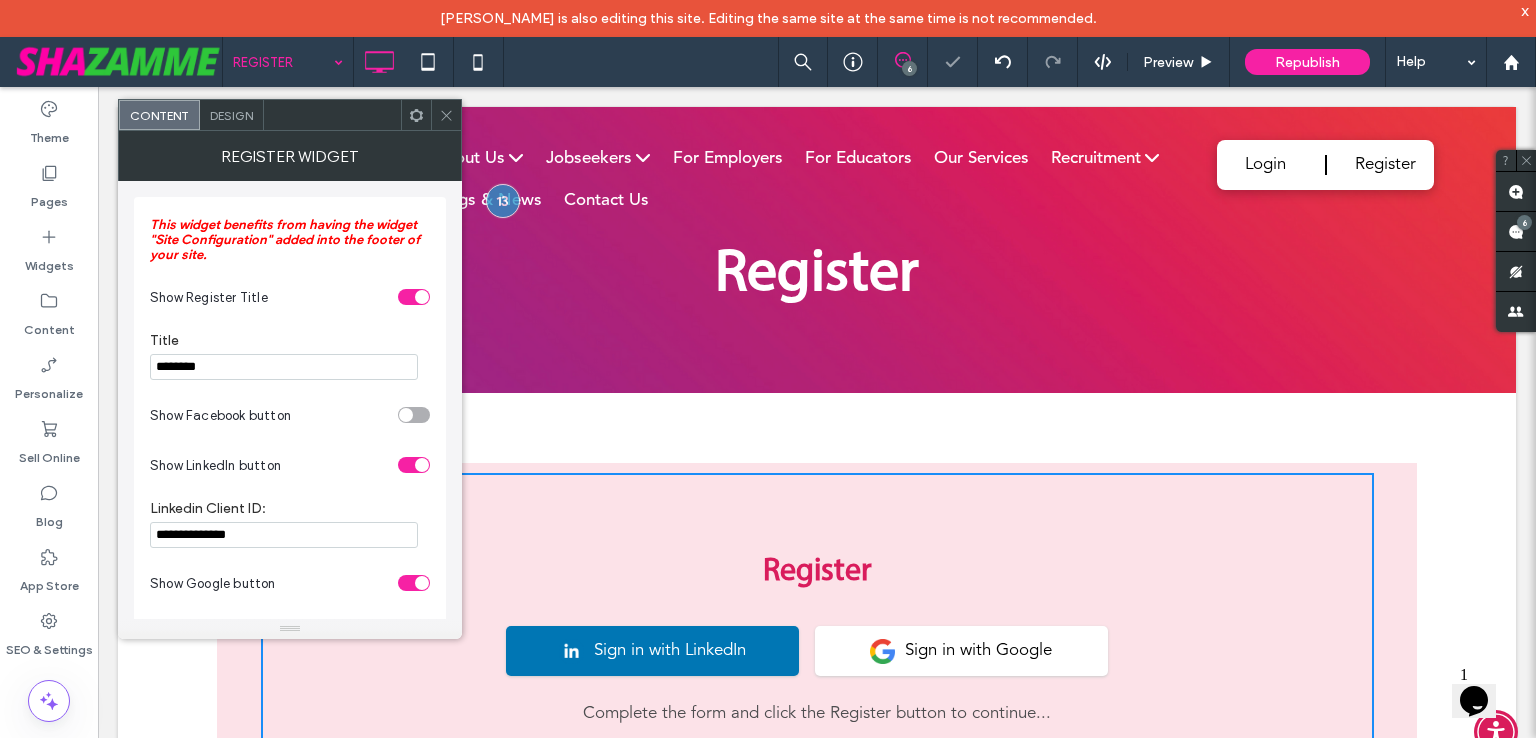 click 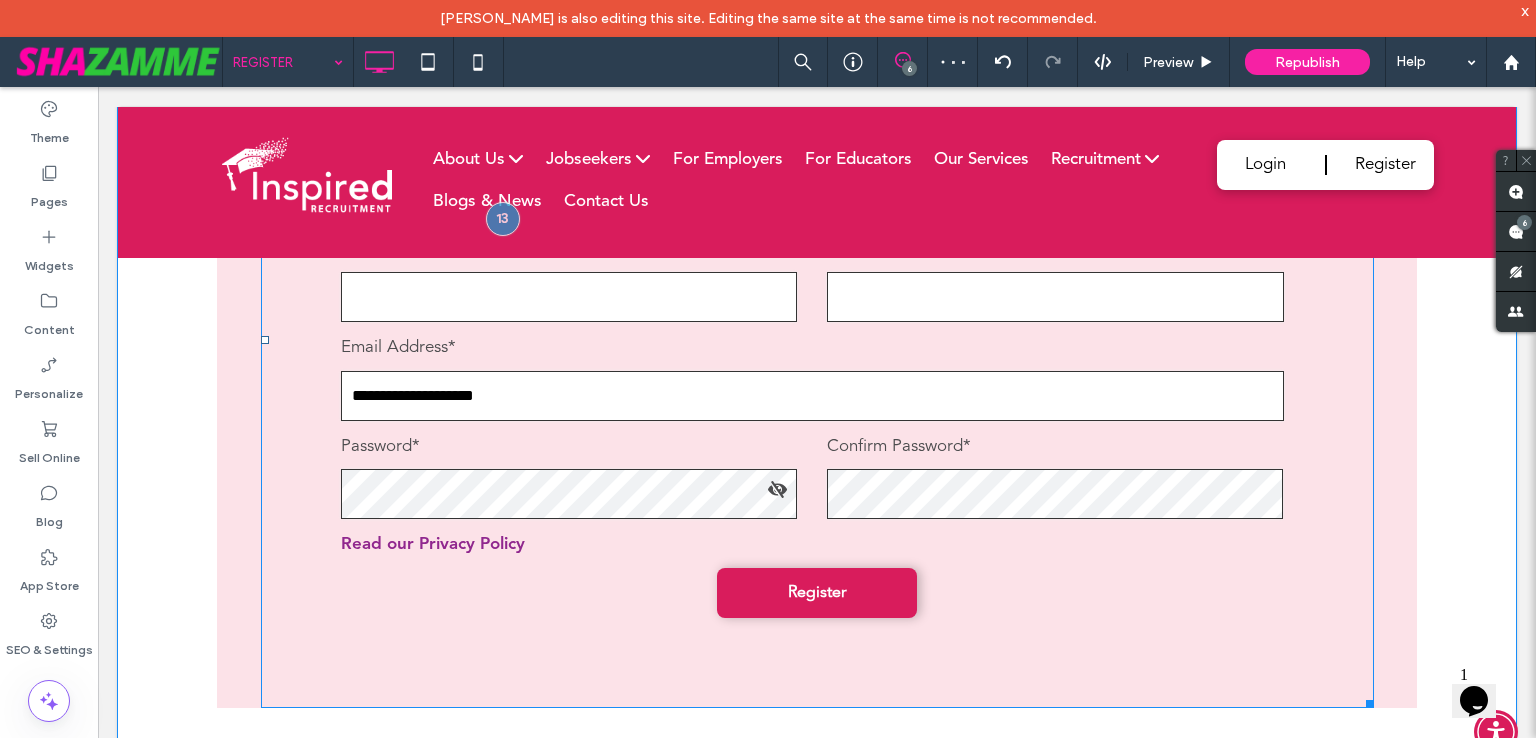 scroll, scrollTop: 0, scrollLeft: 0, axis: both 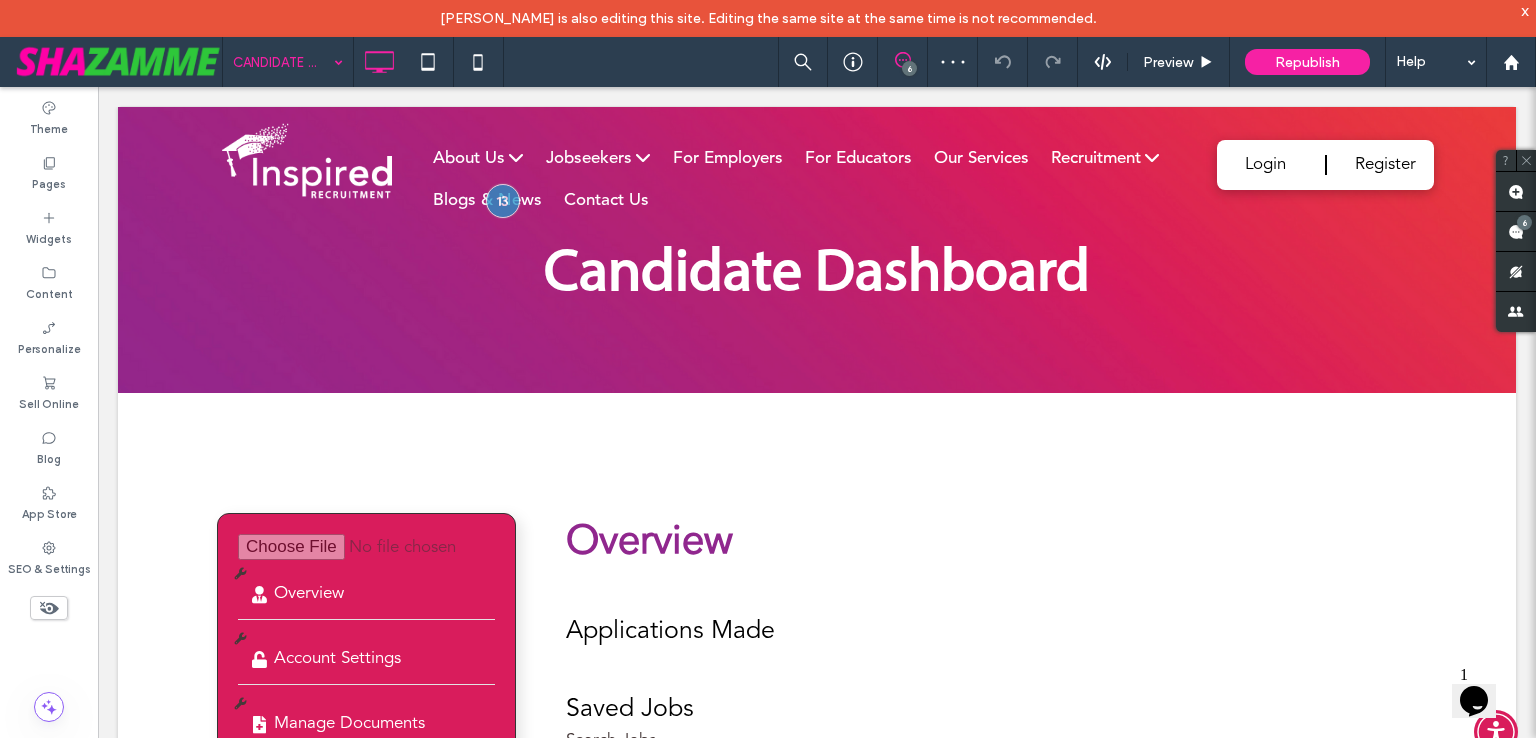 click at bounding box center [283, 62] 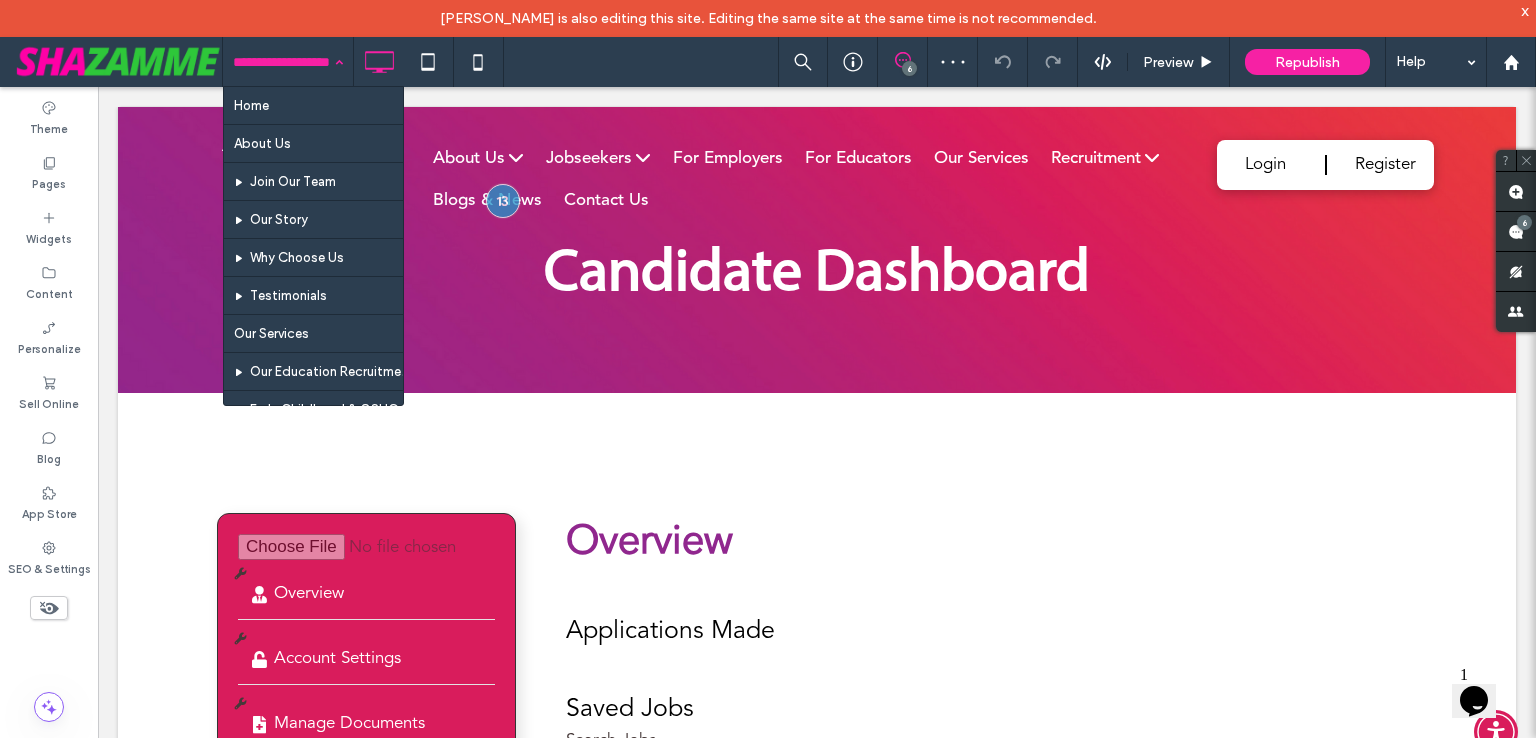 scroll, scrollTop: 1386, scrollLeft: 0, axis: vertical 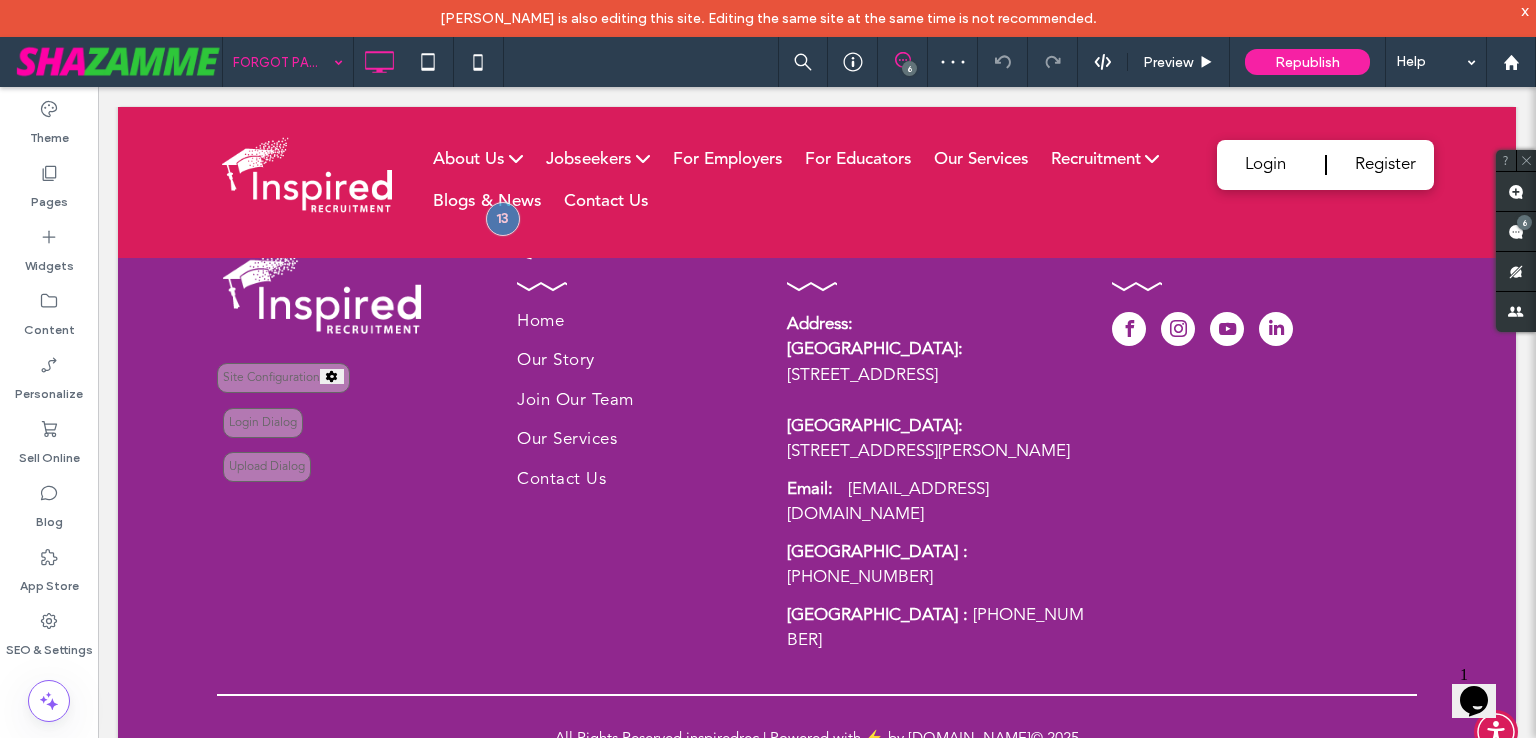 click at bounding box center (283, 62) 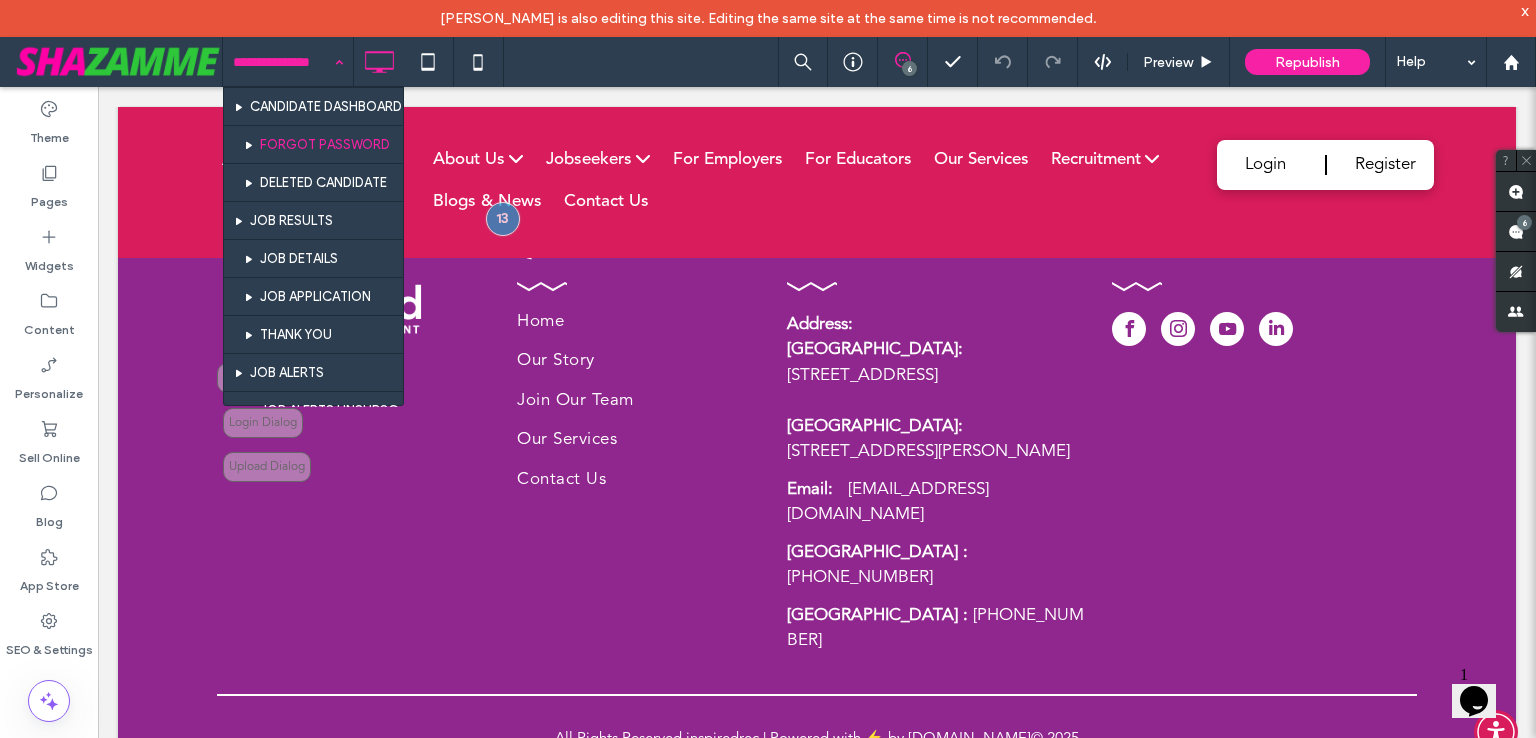 scroll, scrollTop: 729, scrollLeft: 0, axis: vertical 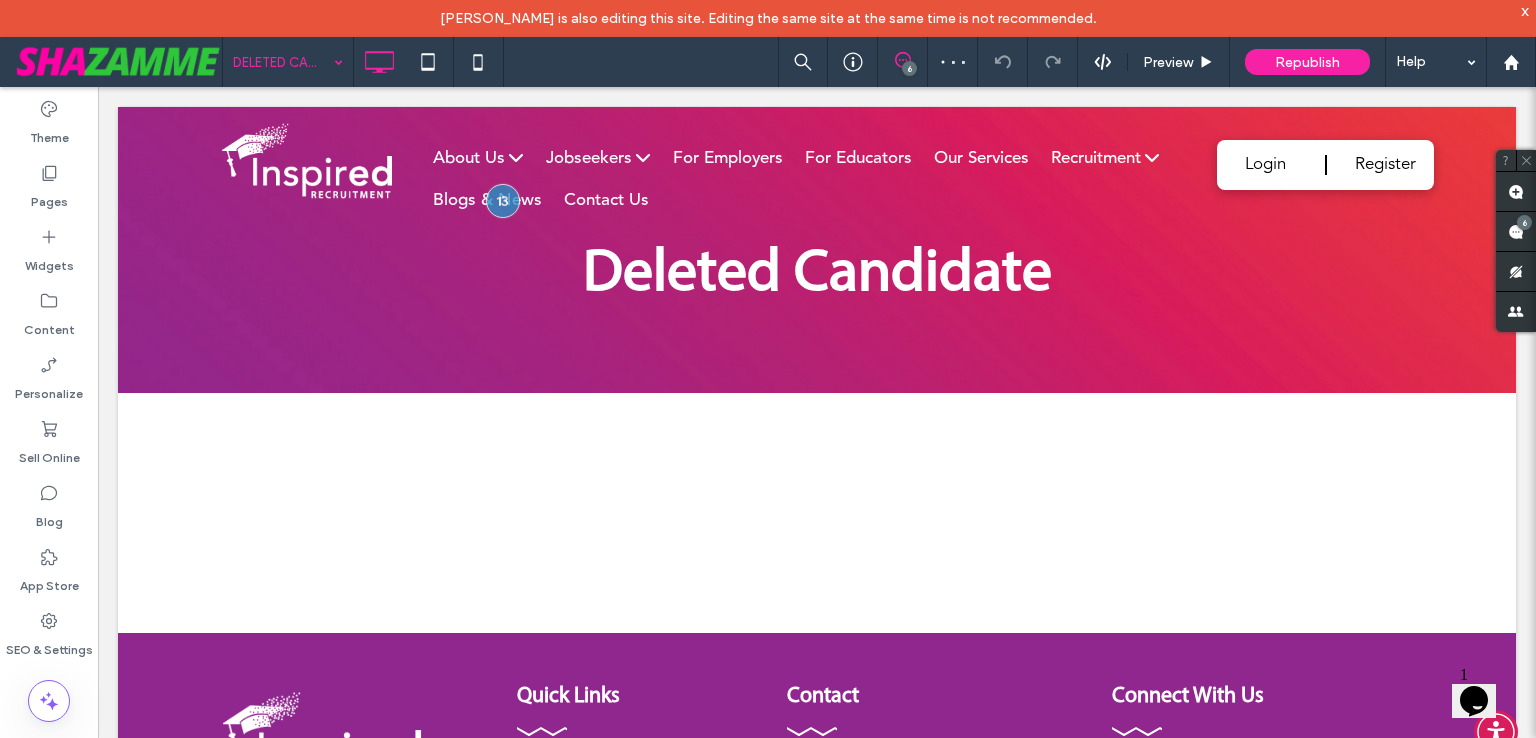 click on "DELETED CANDIDATE" at bounding box center [288, 62] 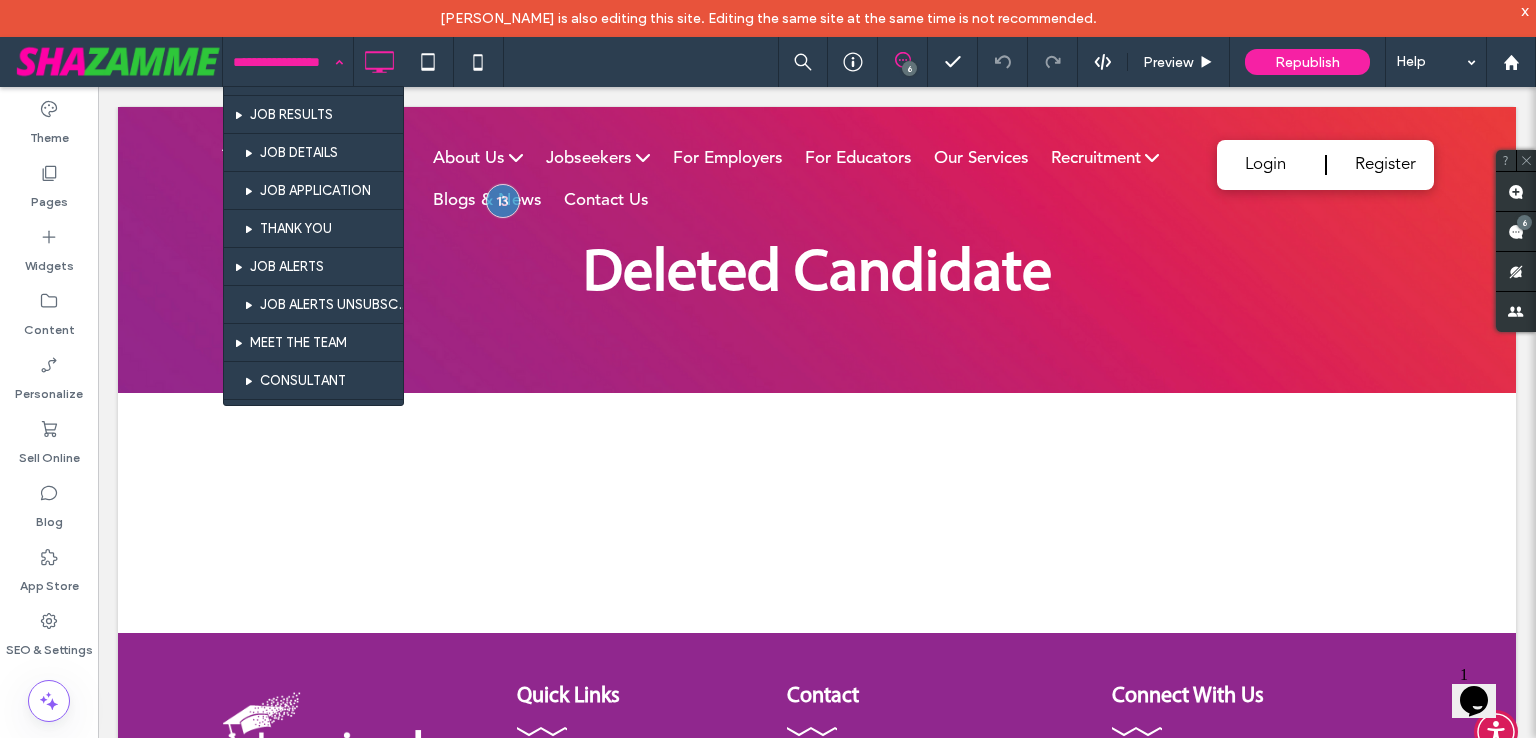 scroll, scrollTop: 848, scrollLeft: 0, axis: vertical 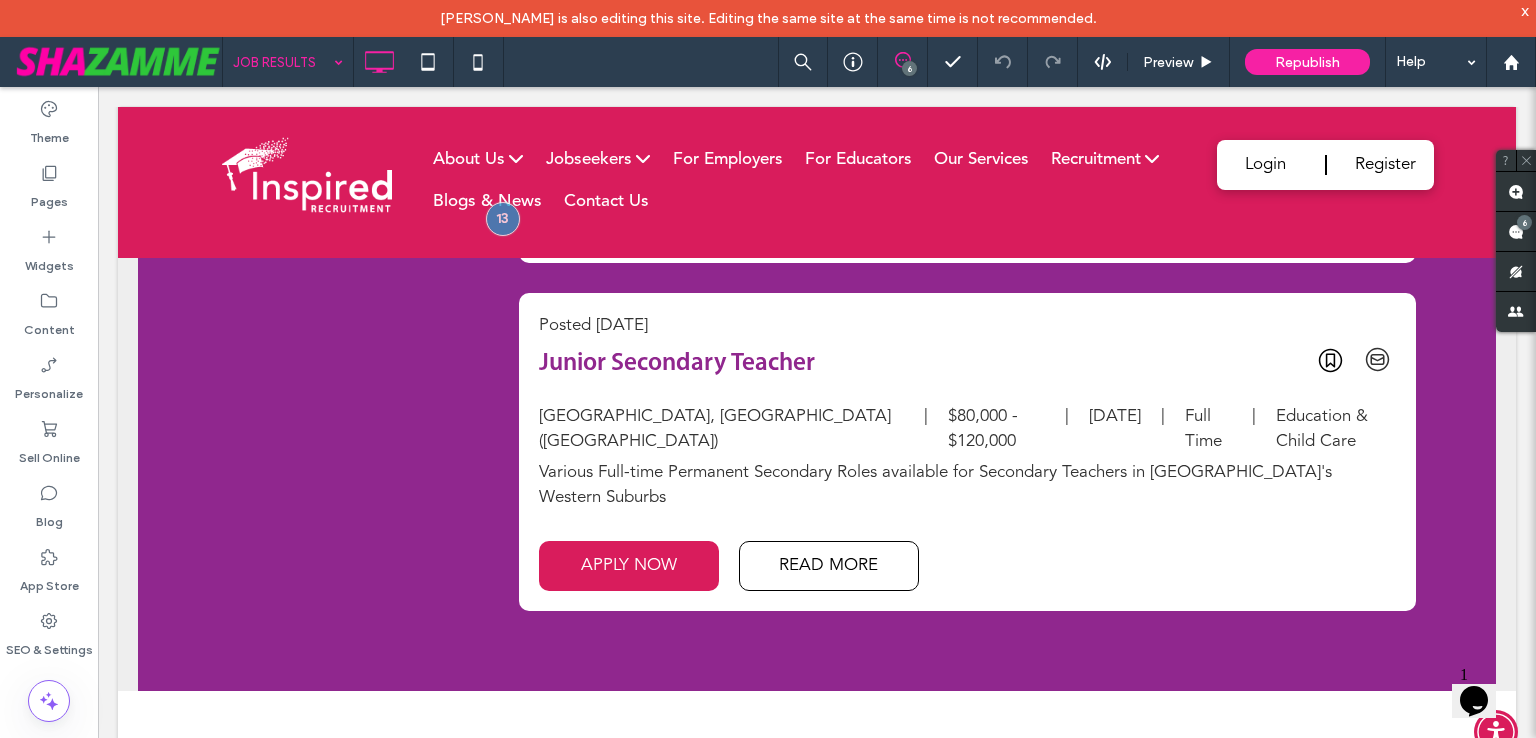 click at bounding box center (283, 62) 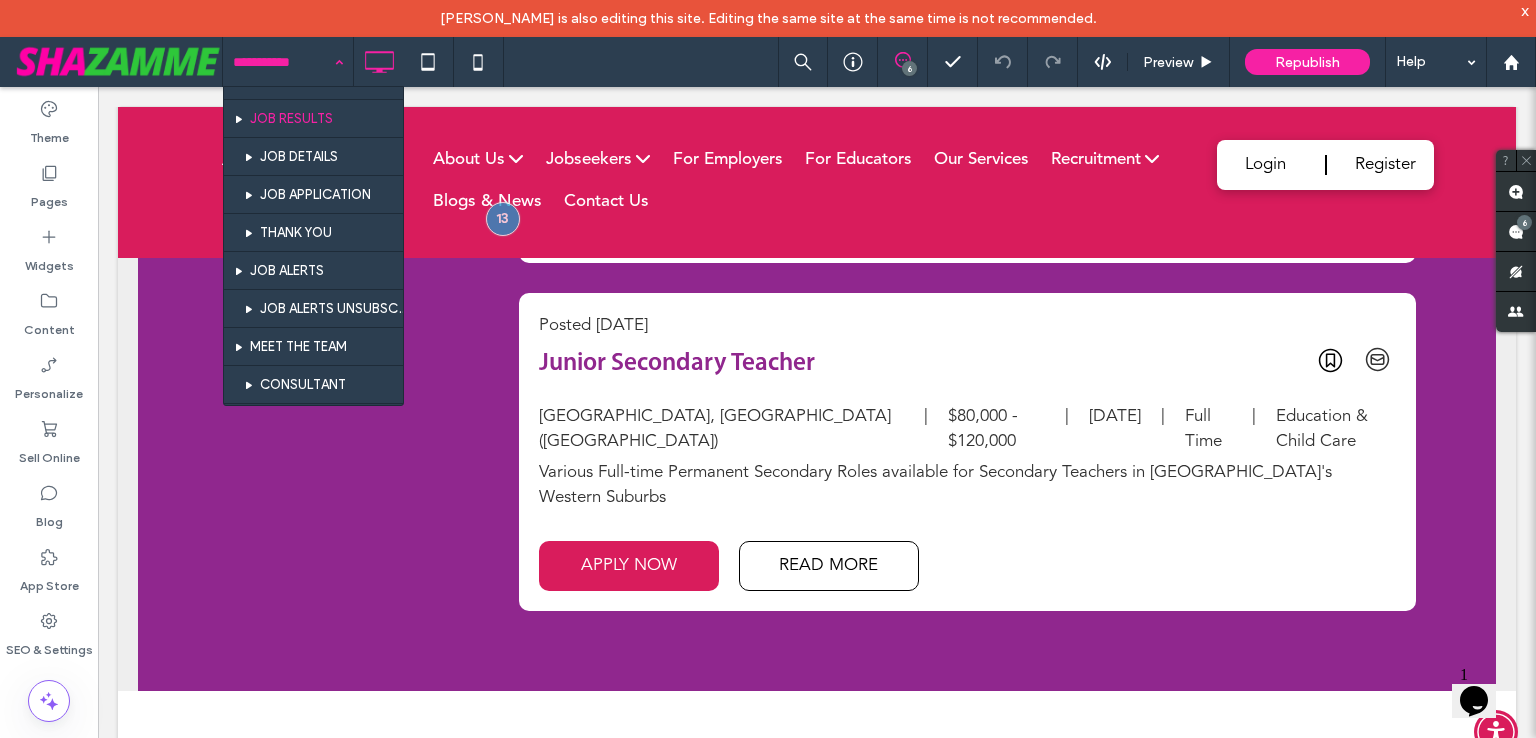 scroll, scrollTop: 801, scrollLeft: 0, axis: vertical 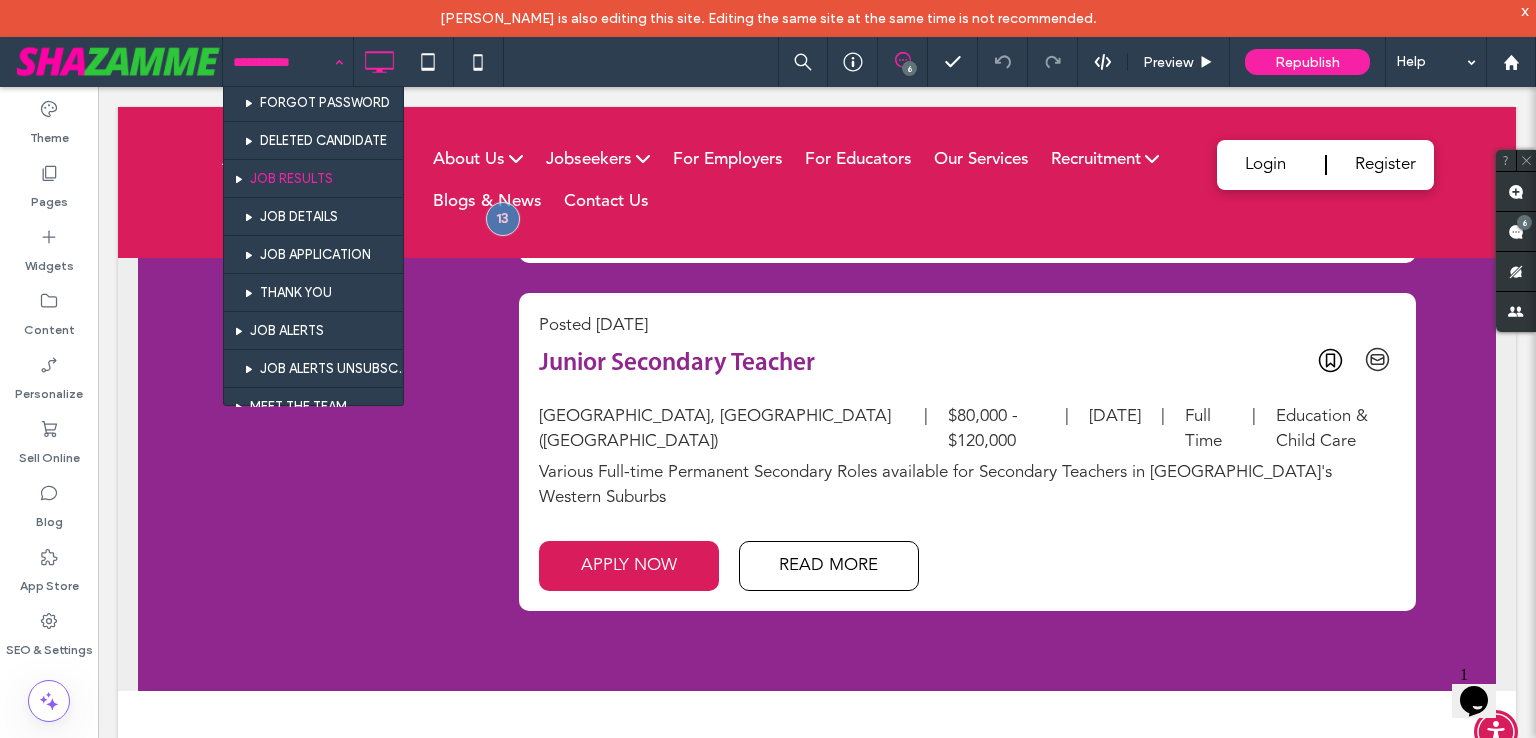 drag, startPoint x: 395, startPoint y: 117, endPoint x: 310, endPoint y: 180, distance: 105.801704 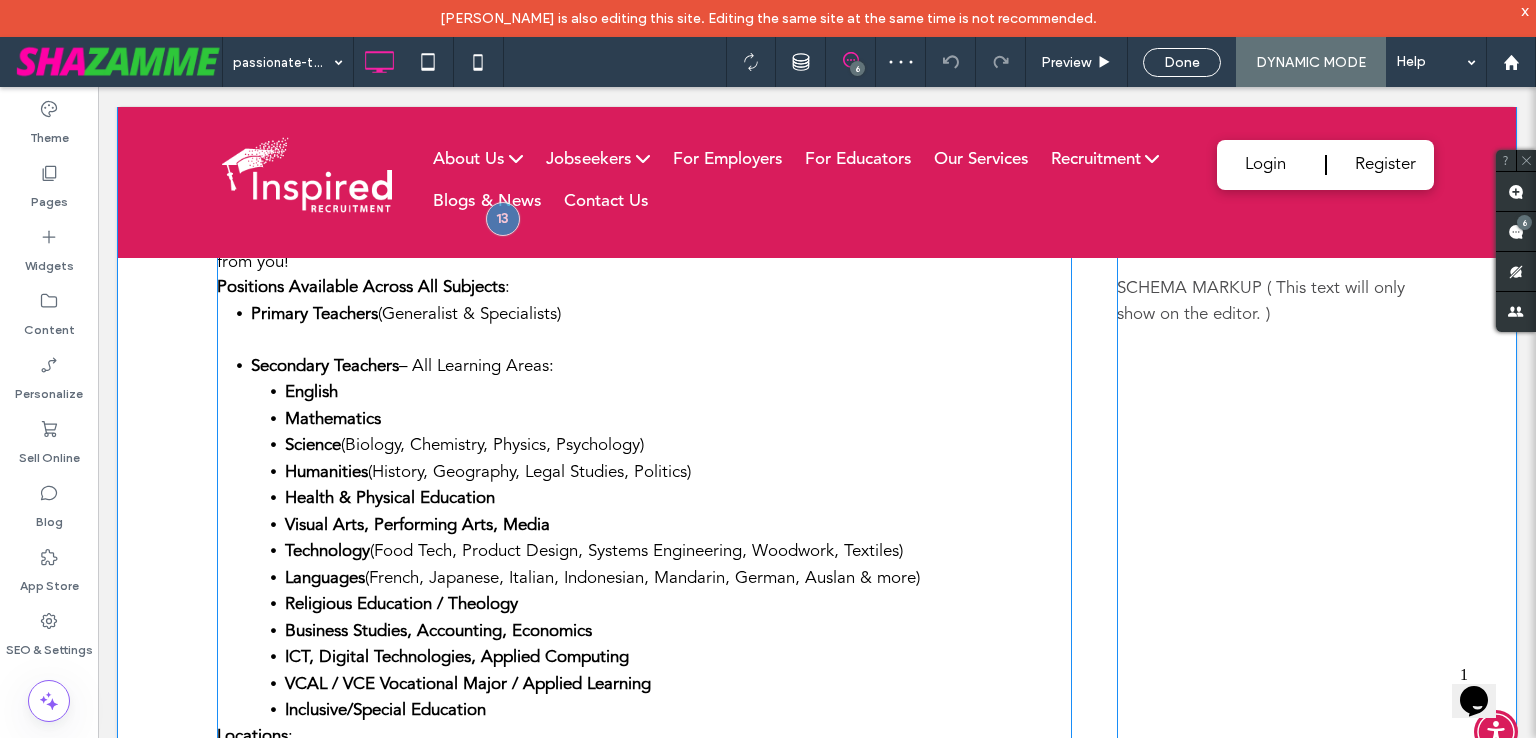 scroll, scrollTop: 500, scrollLeft: 0, axis: vertical 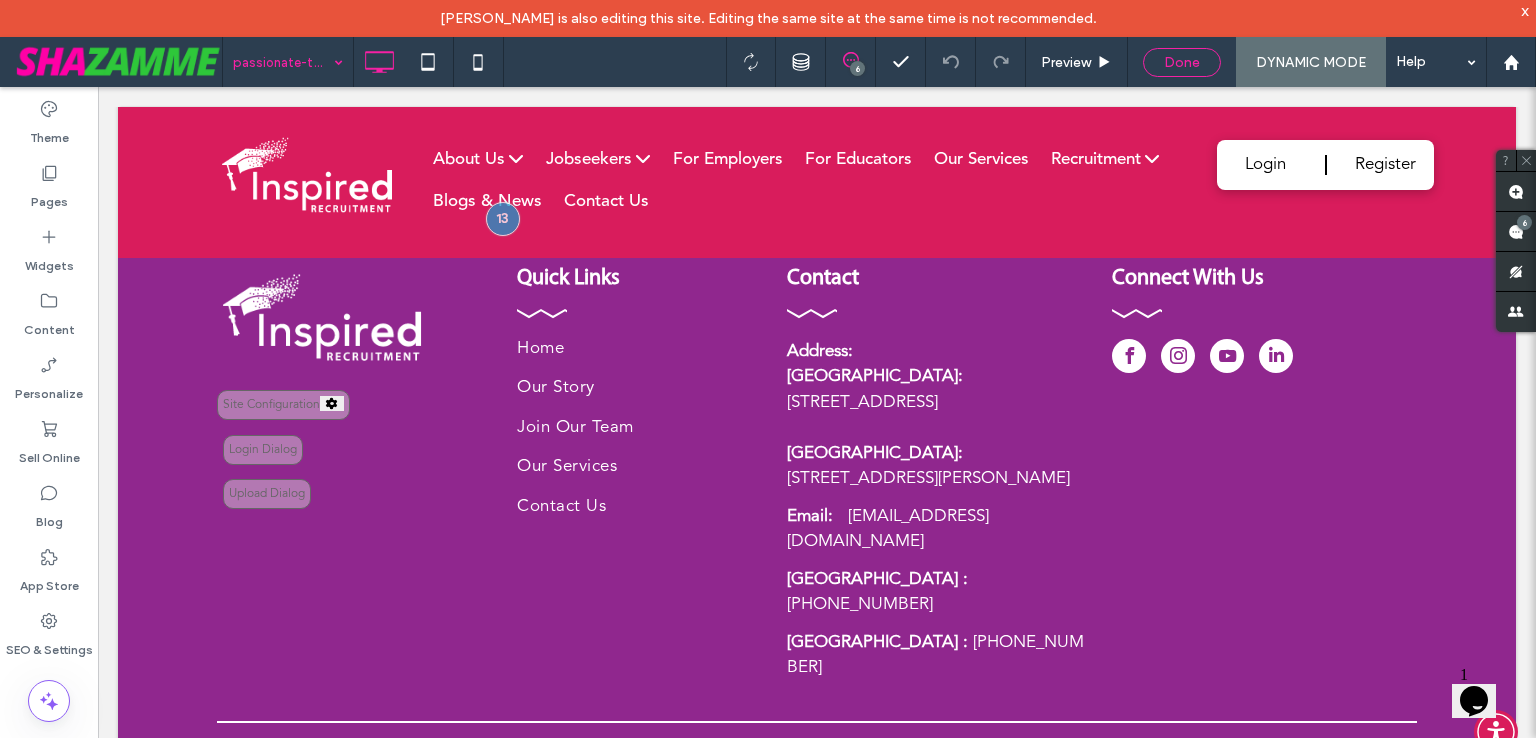 click on "Done" at bounding box center (1182, 62) 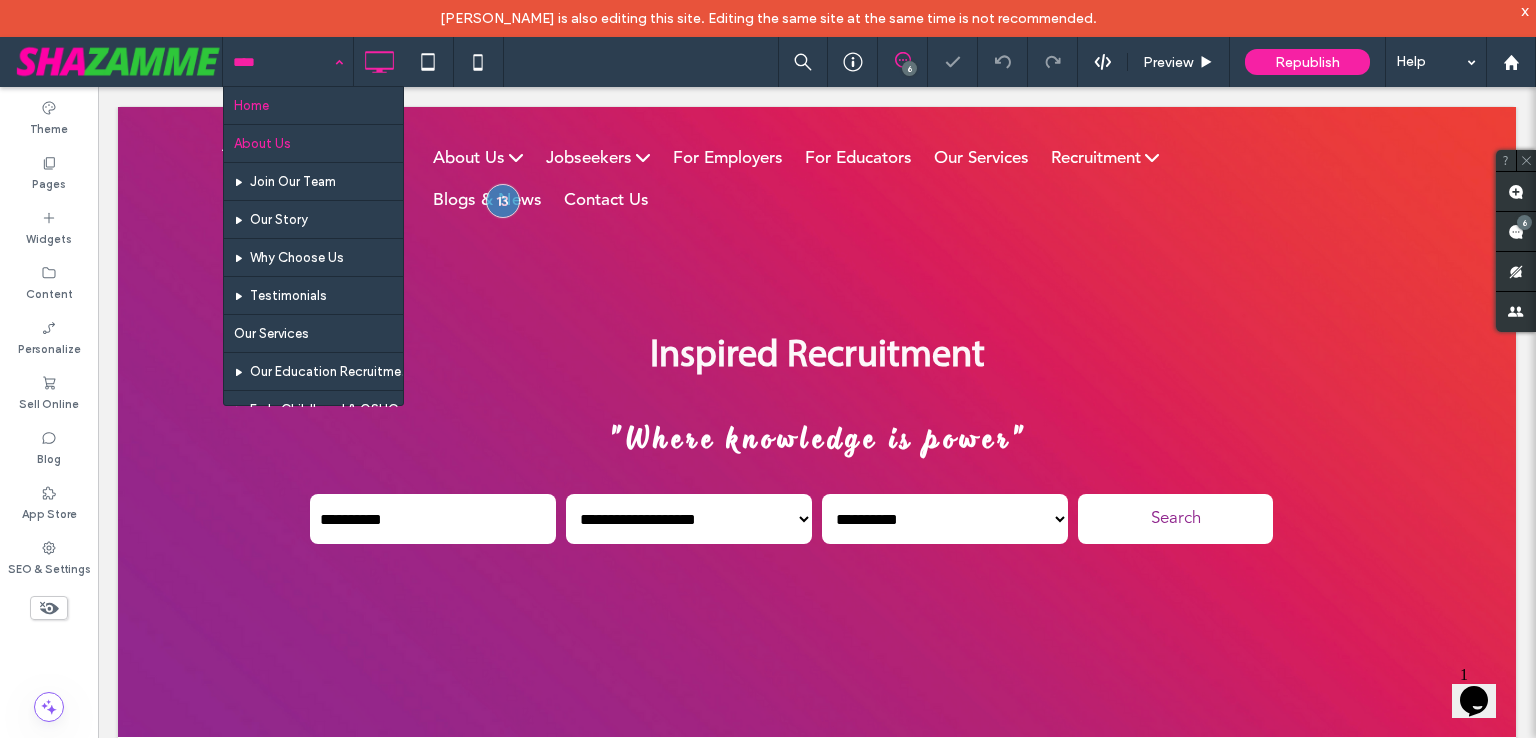 scroll, scrollTop: 0, scrollLeft: 0, axis: both 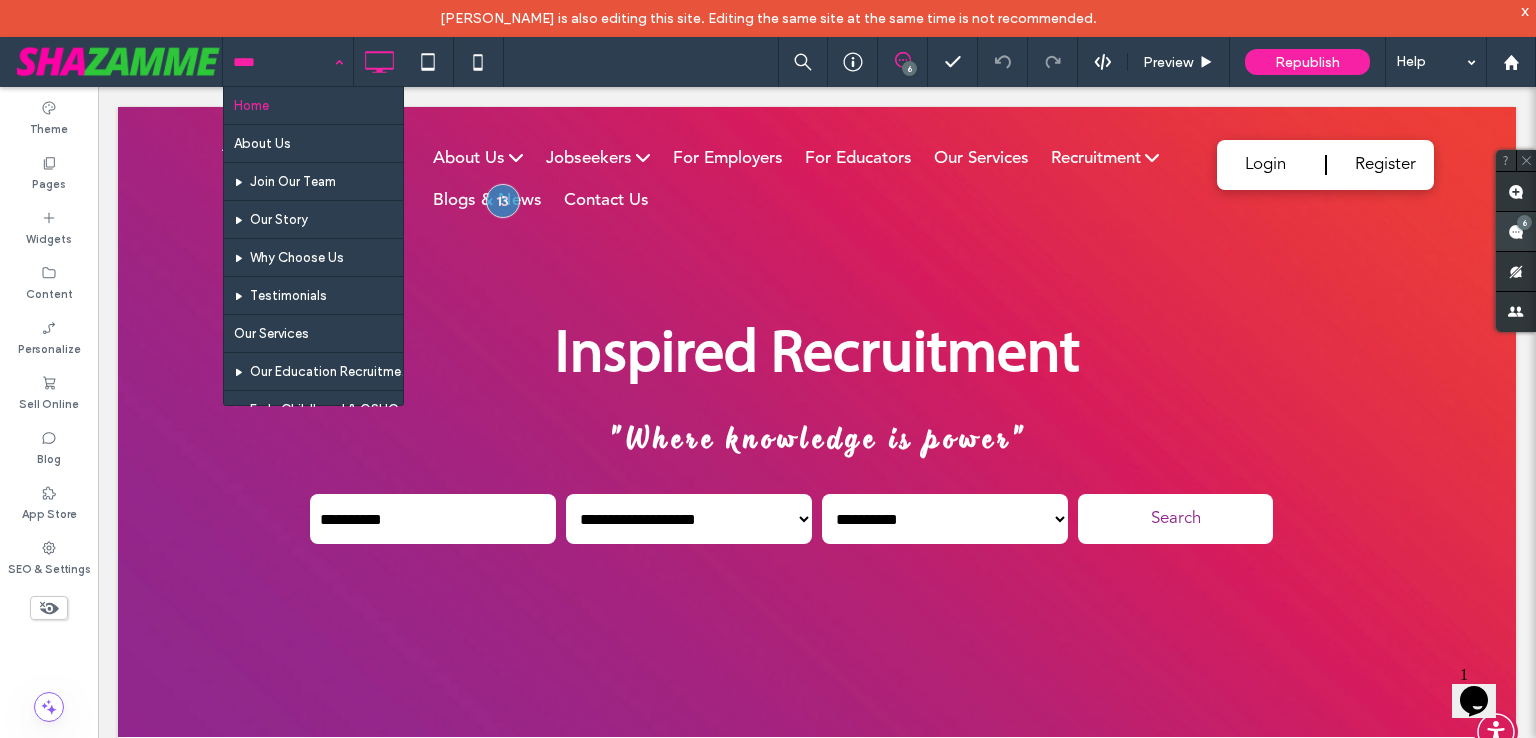 click at bounding box center [1516, 231] 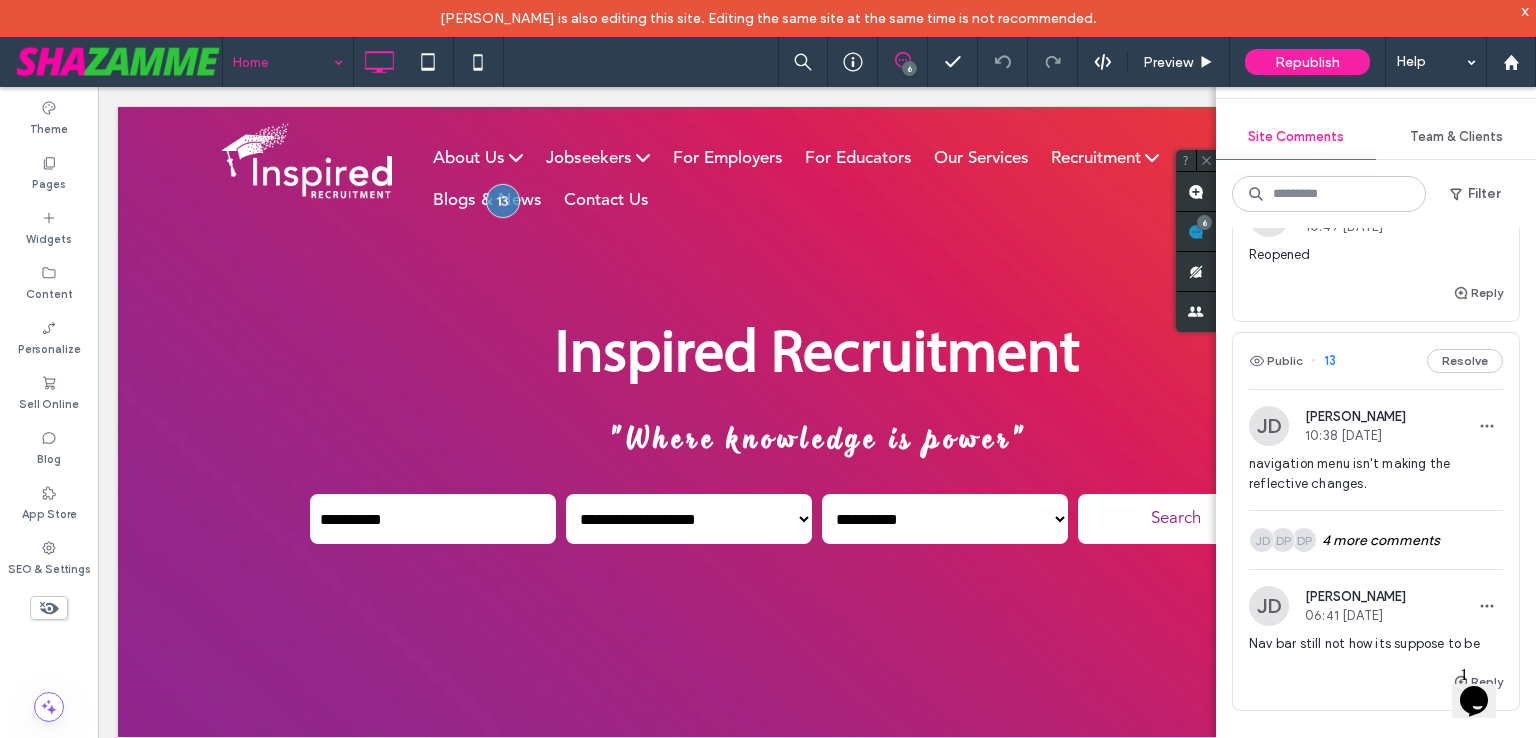 scroll, scrollTop: 1864, scrollLeft: 0, axis: vertical 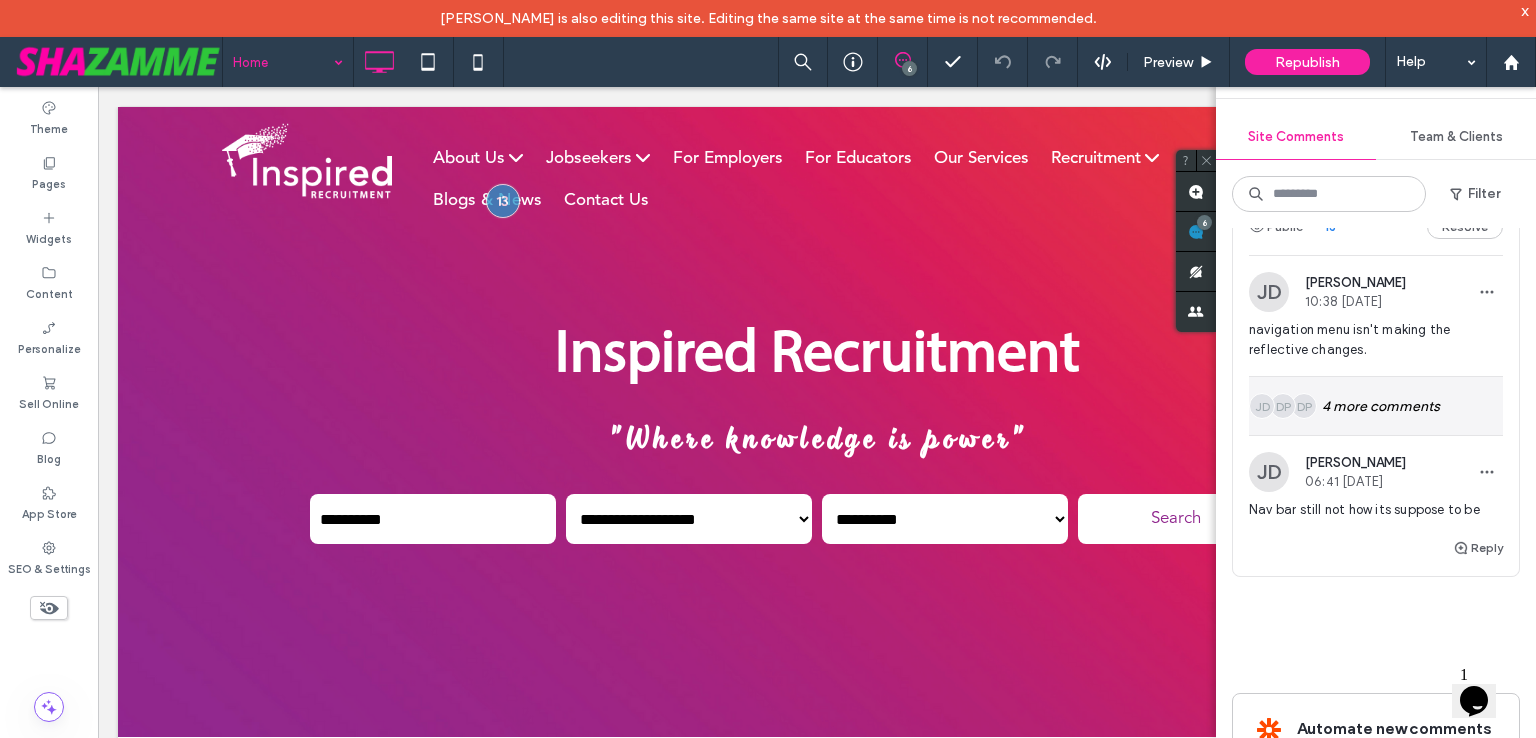 click on "DP DP JD 4 more comments" at bounding box center (1376, 406) 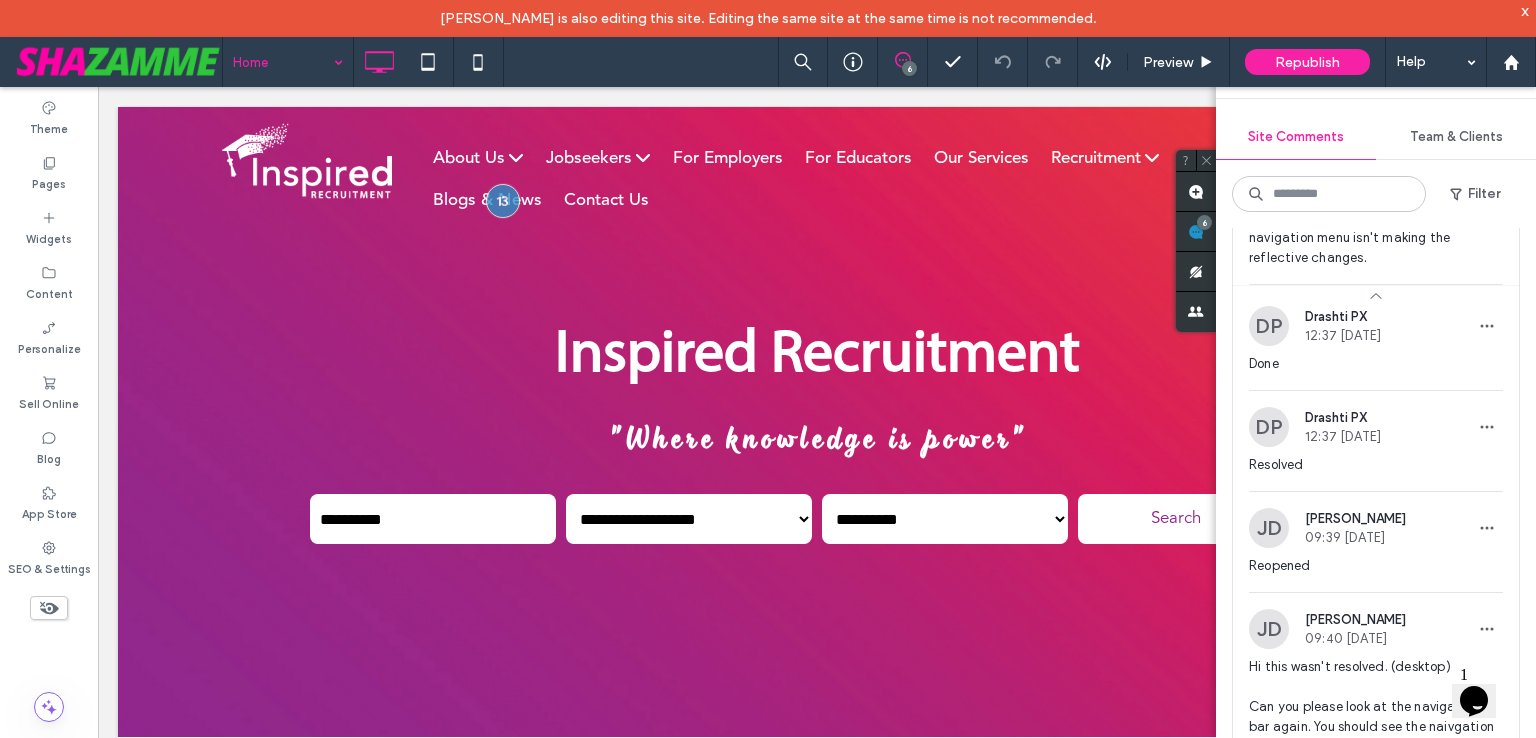 scroll, scrollTop: 1648, scrollLeft: 0, axis: vertical 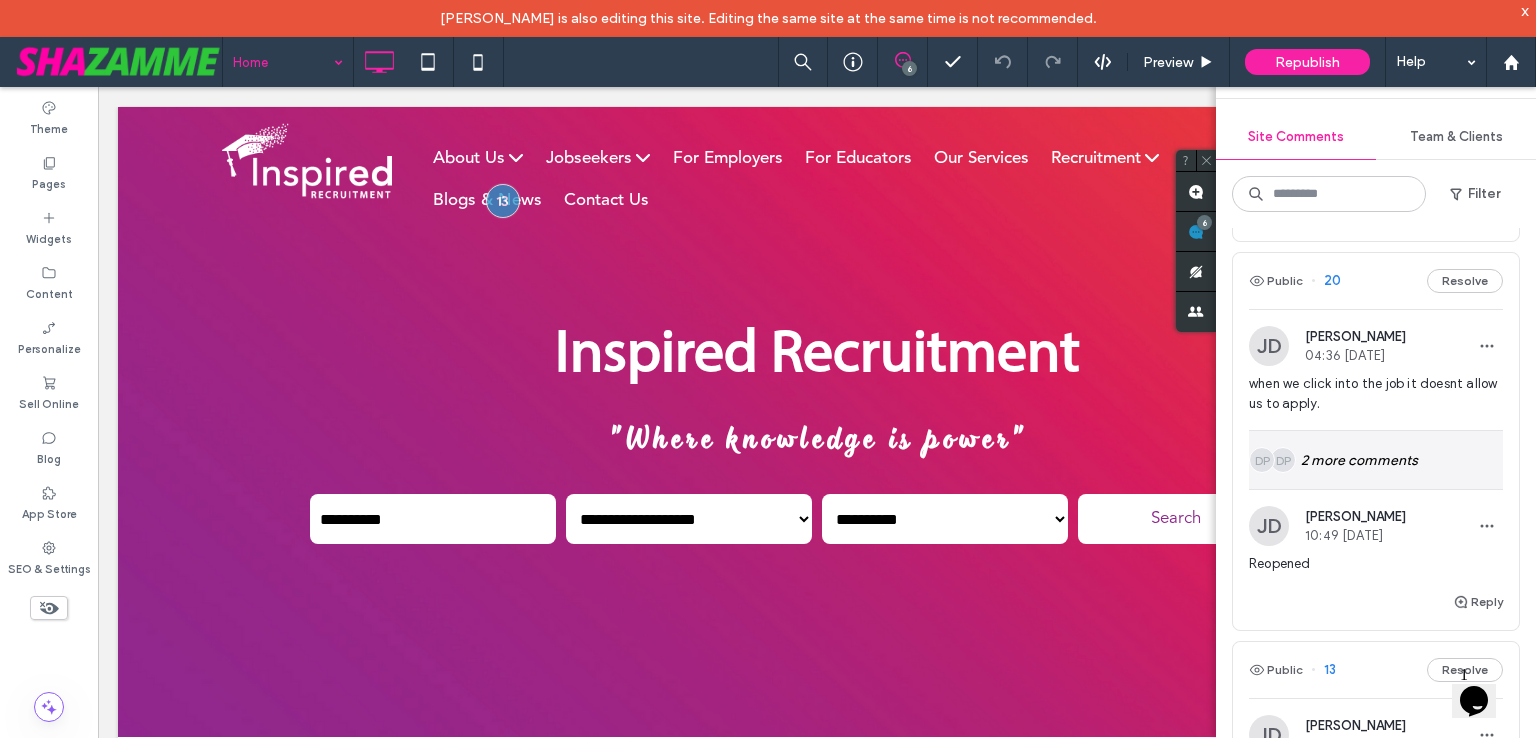 click on "DP DP 2 more comments" at bounding box center (1376, 460) 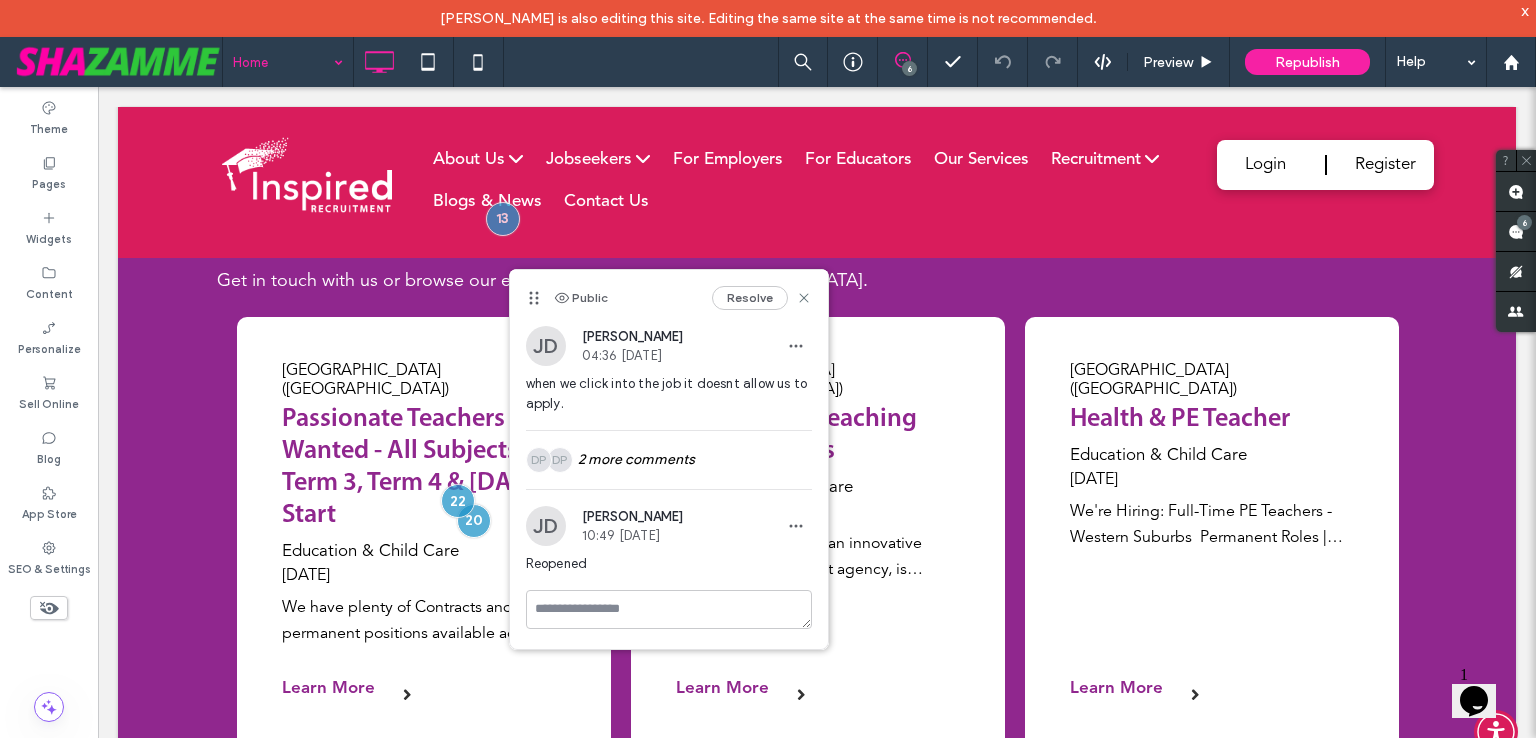 scroll, scrollTop: 2428, scrollLeft: 0, axis: vertical 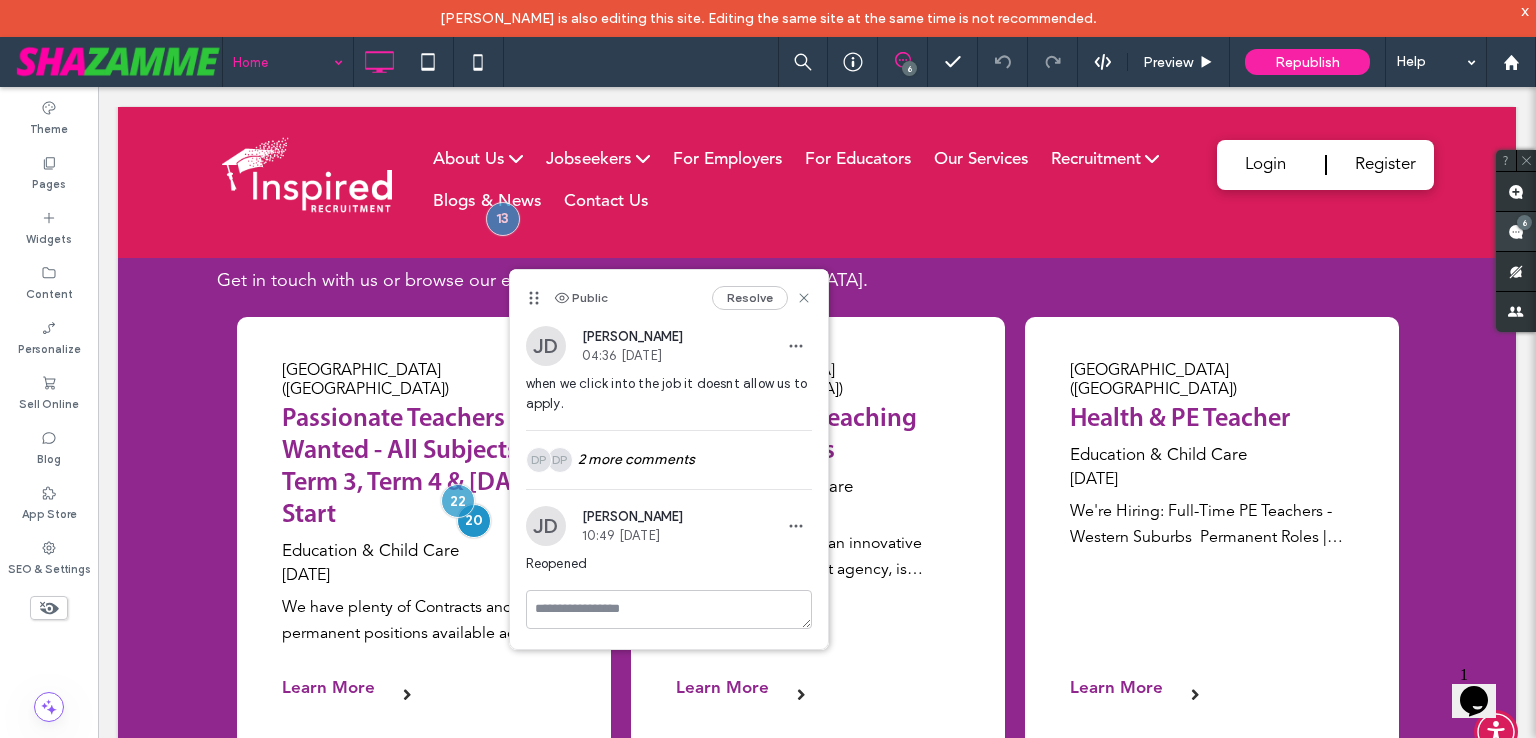 click 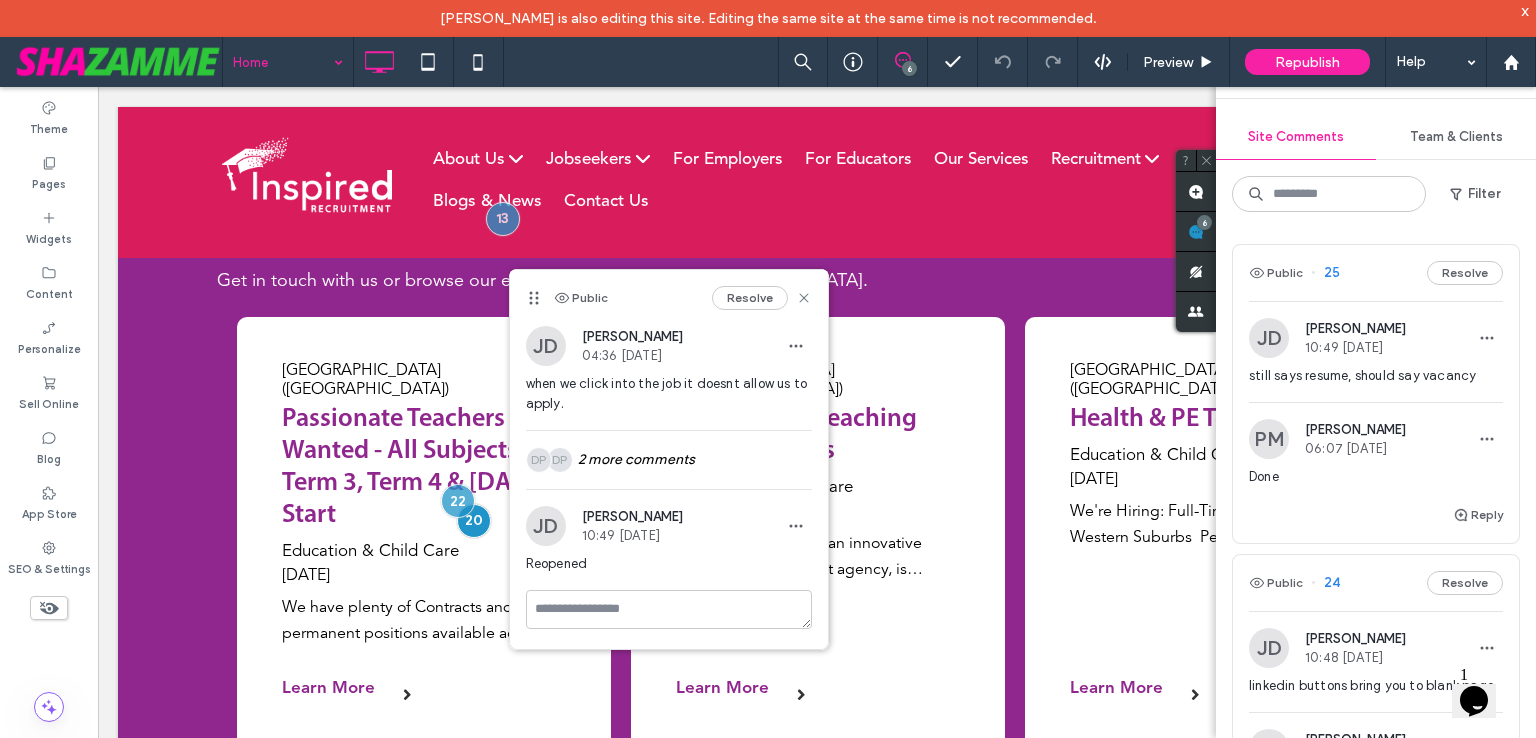 scroll, scrollTop: 500, scrollLeft: 0, axis: vertical 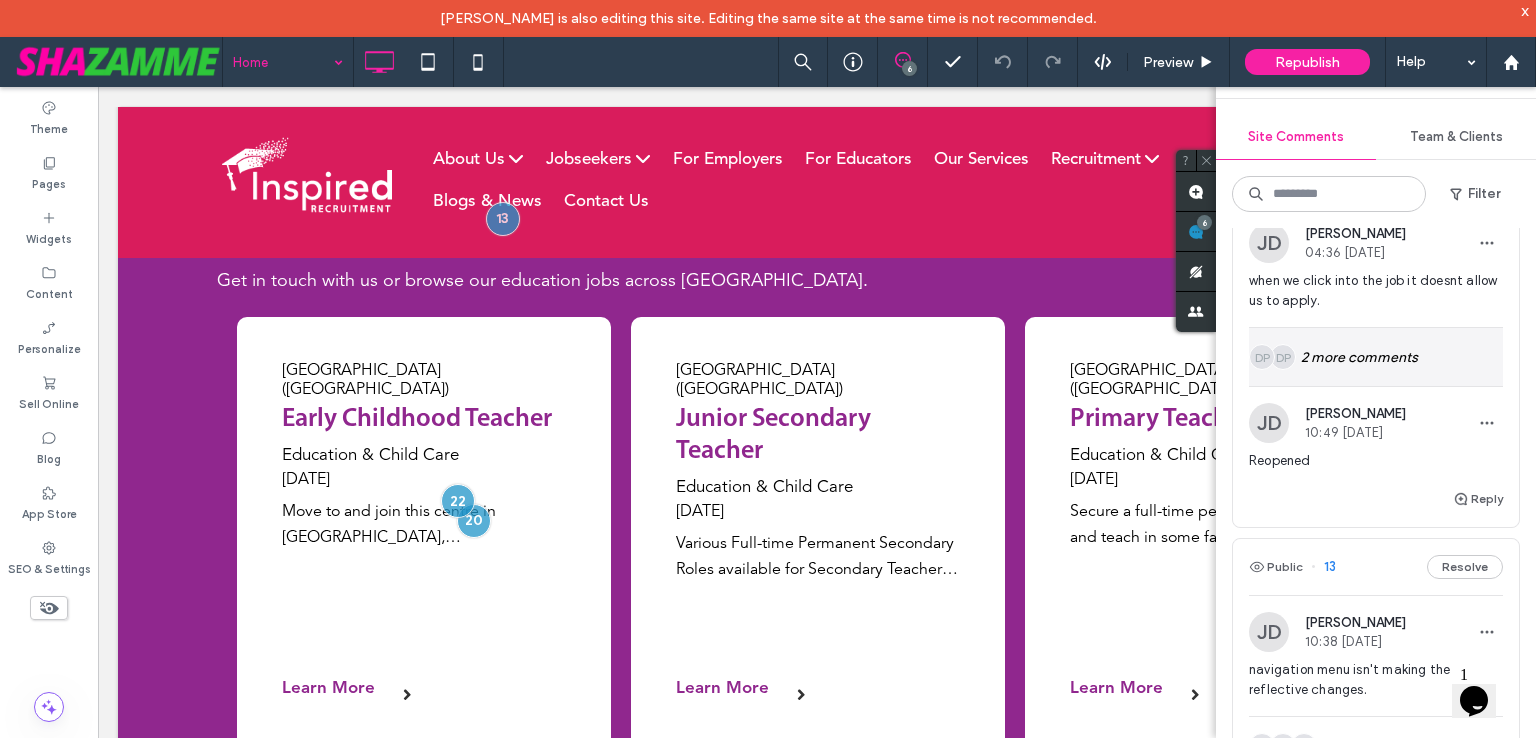 click on "DP DP 2 more comments" at bounding box center [1376, 357] 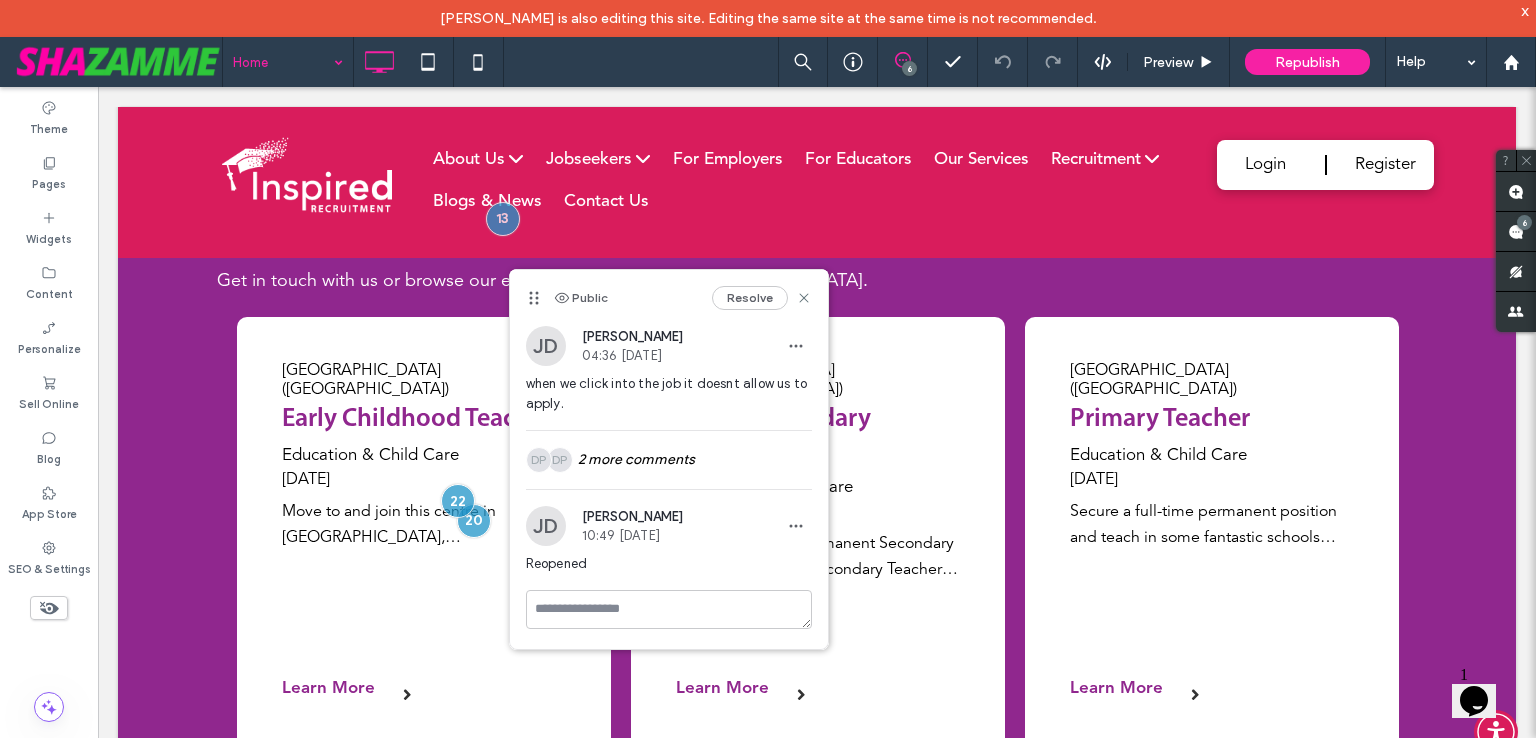 scroll, scrollTop: 0, scrollLeft: 0, axis: both 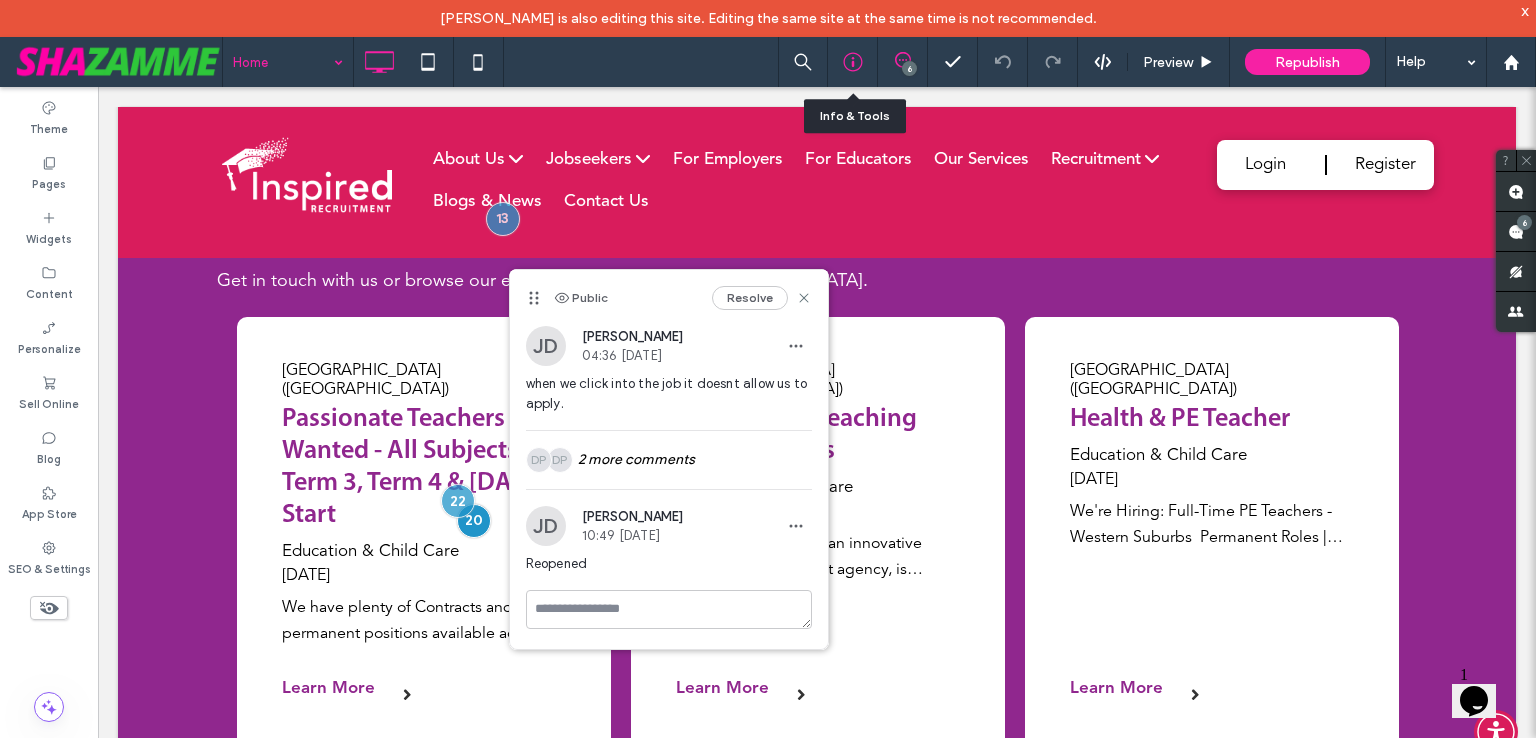 click 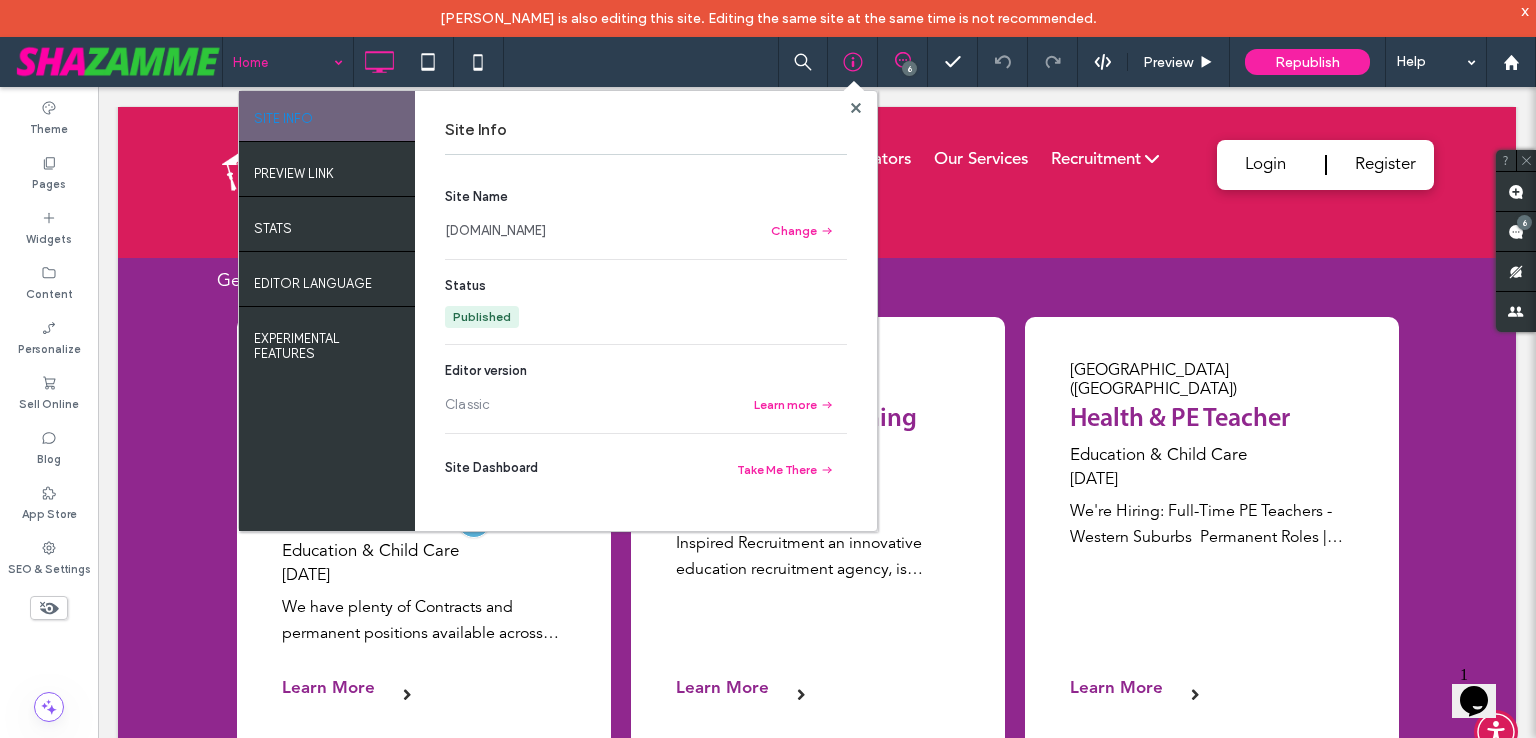 drag, startPoint x: 663, startPoint y: 232, endPoint x: 429, endPoint y: 233, distance: 234.00214 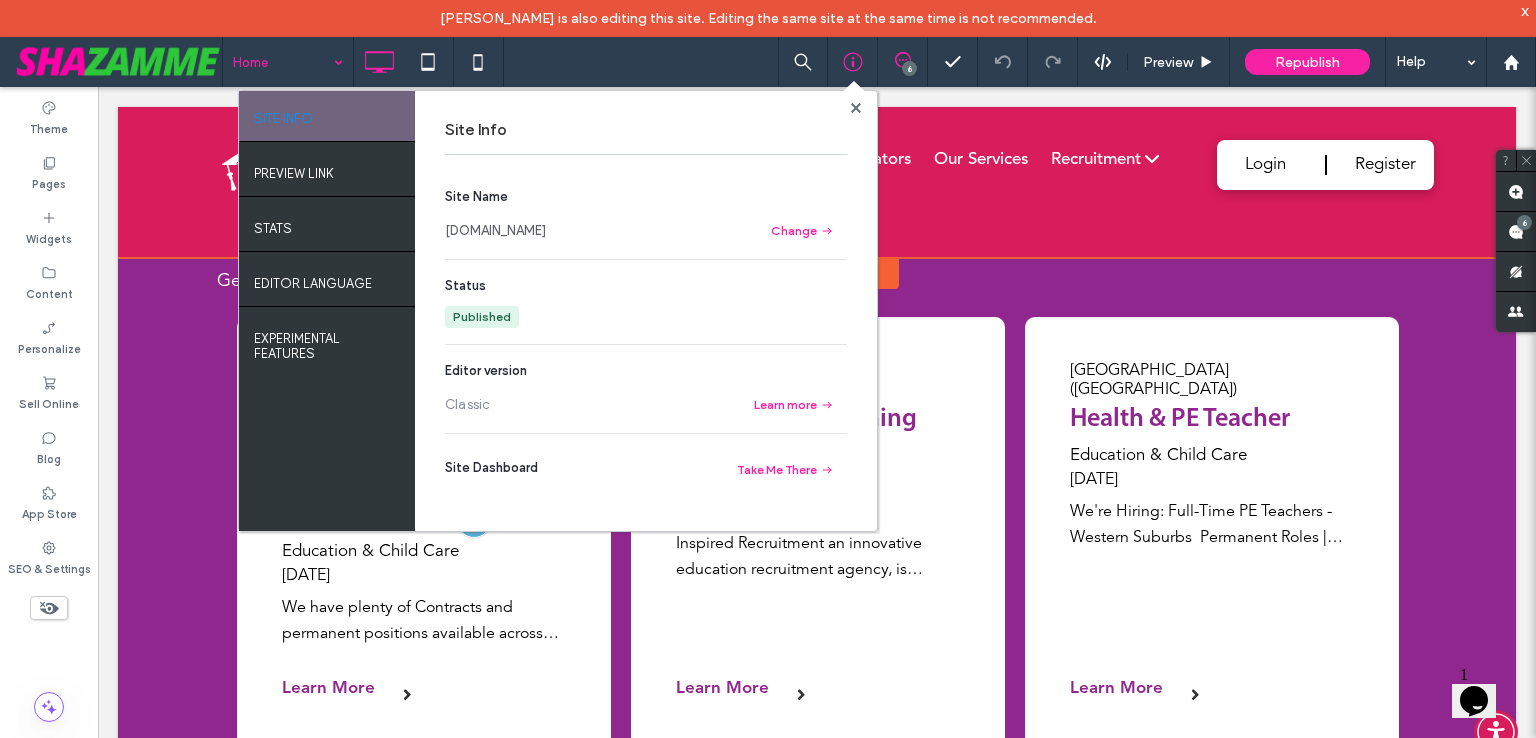 copy on "[DOMAIN_NAME]" 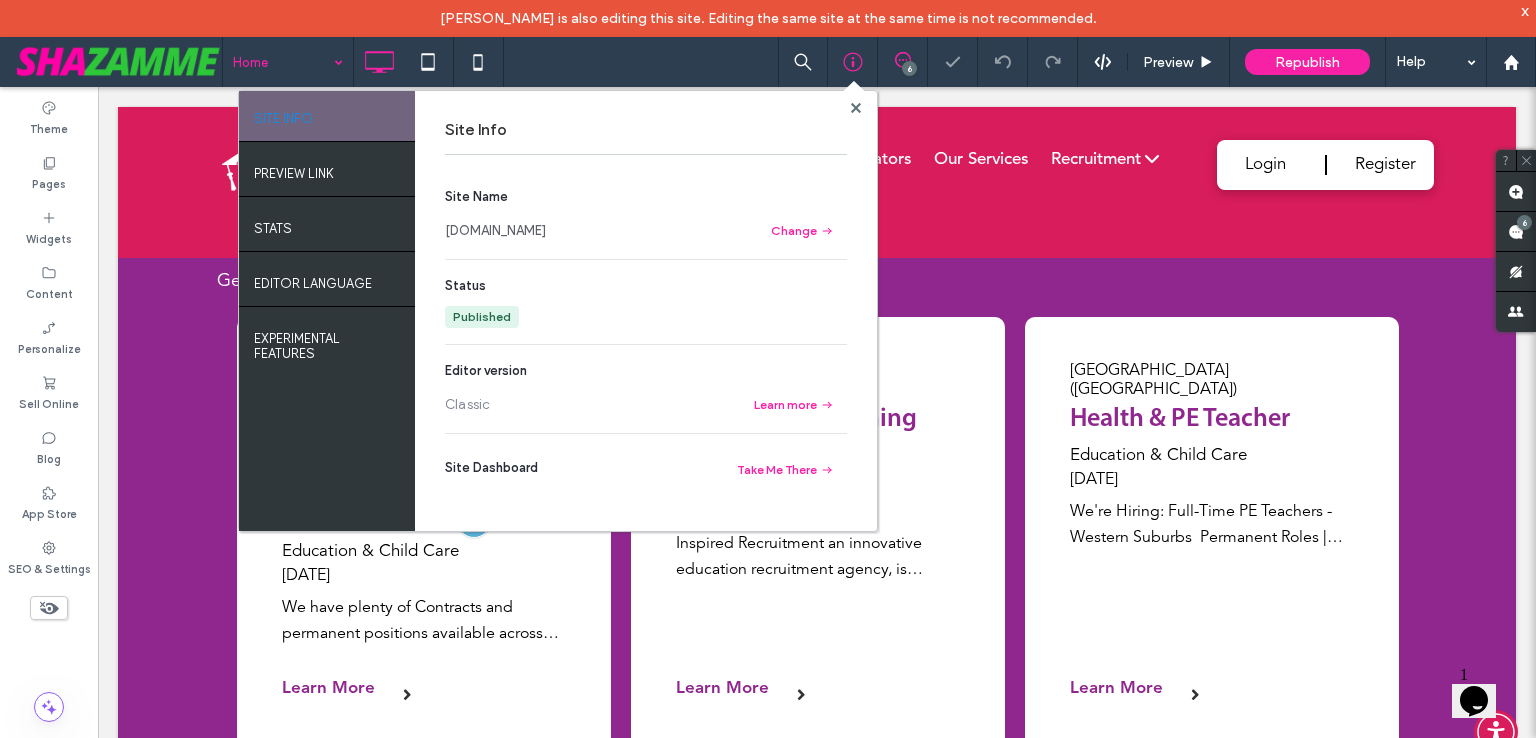 click at bounding box center [768, 369] 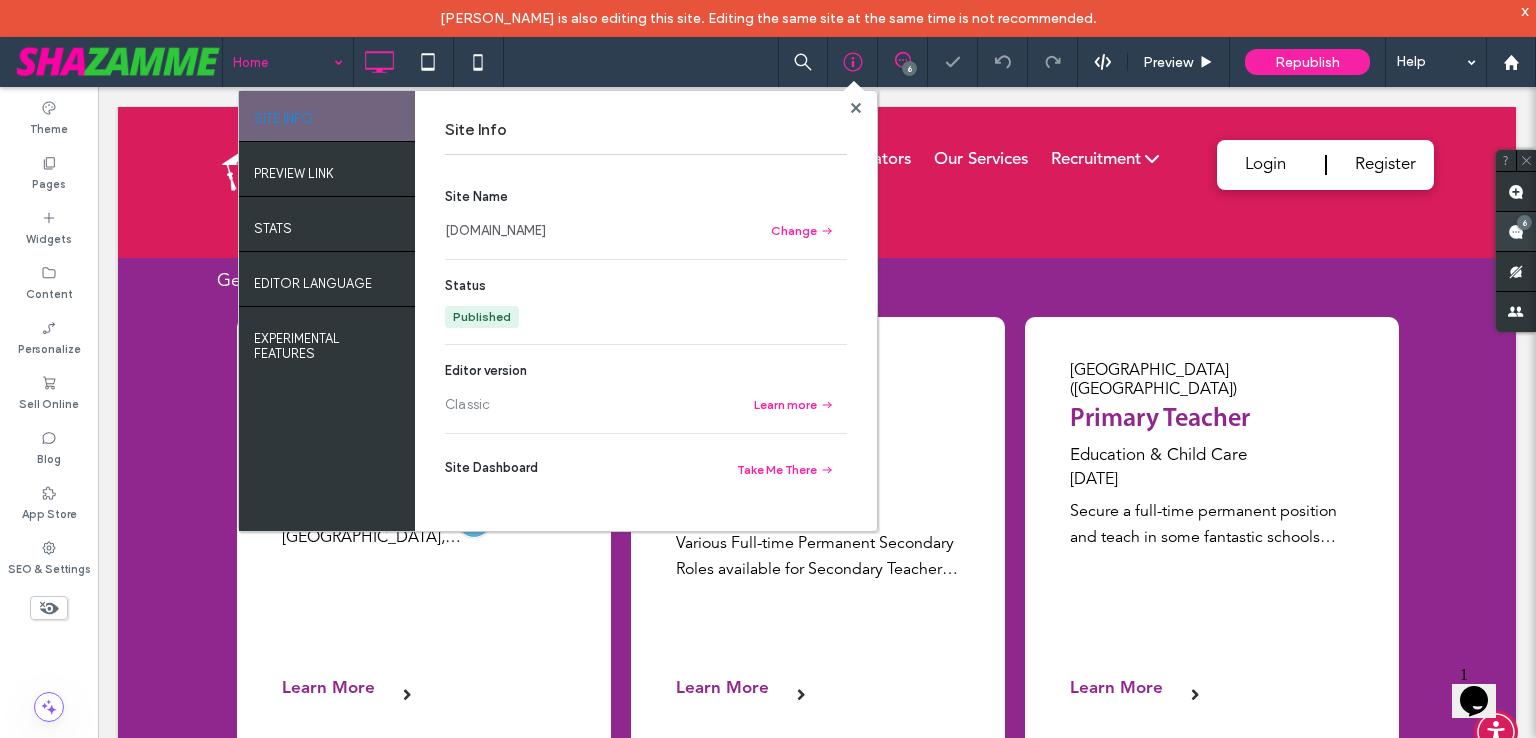 click 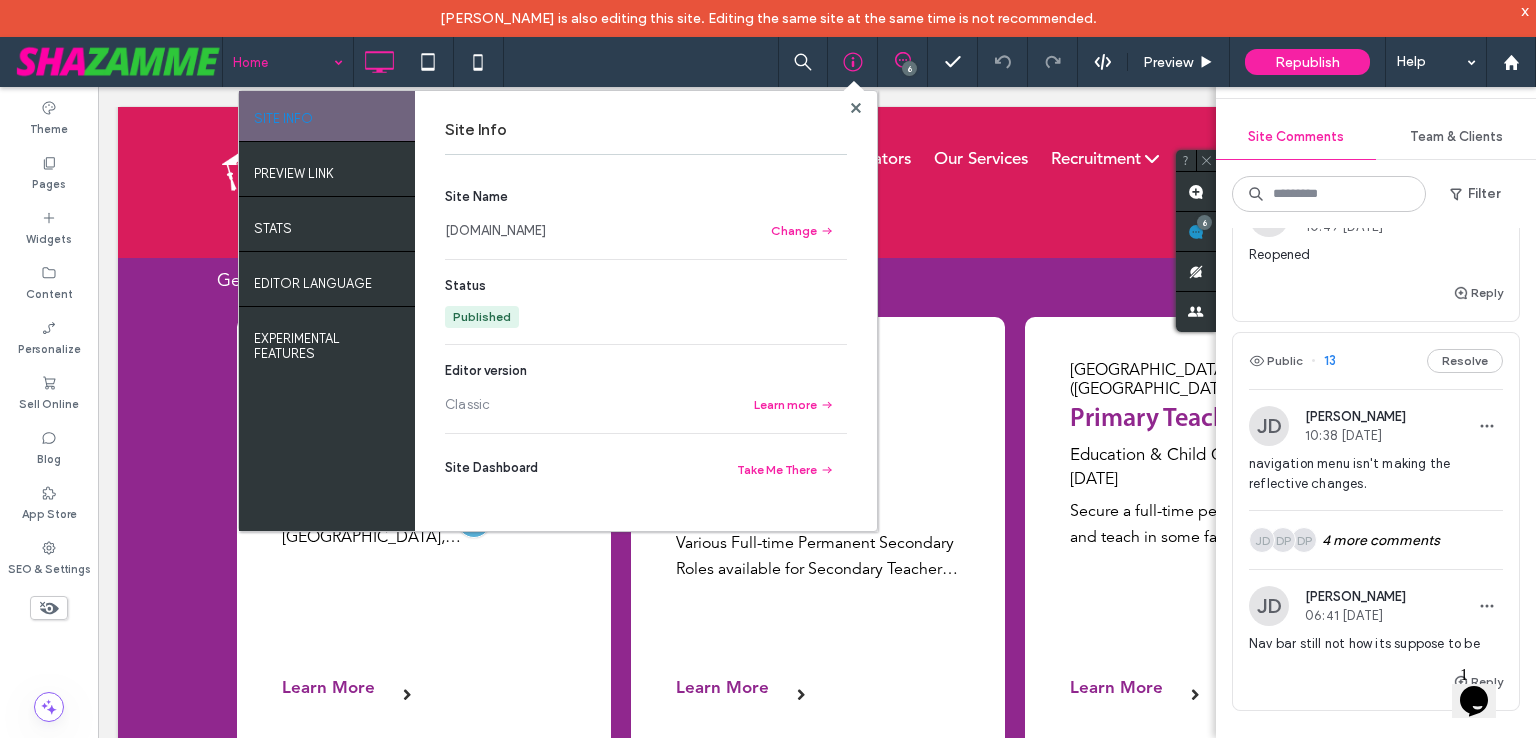 scroll, scrollTop: 1864, scrollLeft: 0, axis: vertical 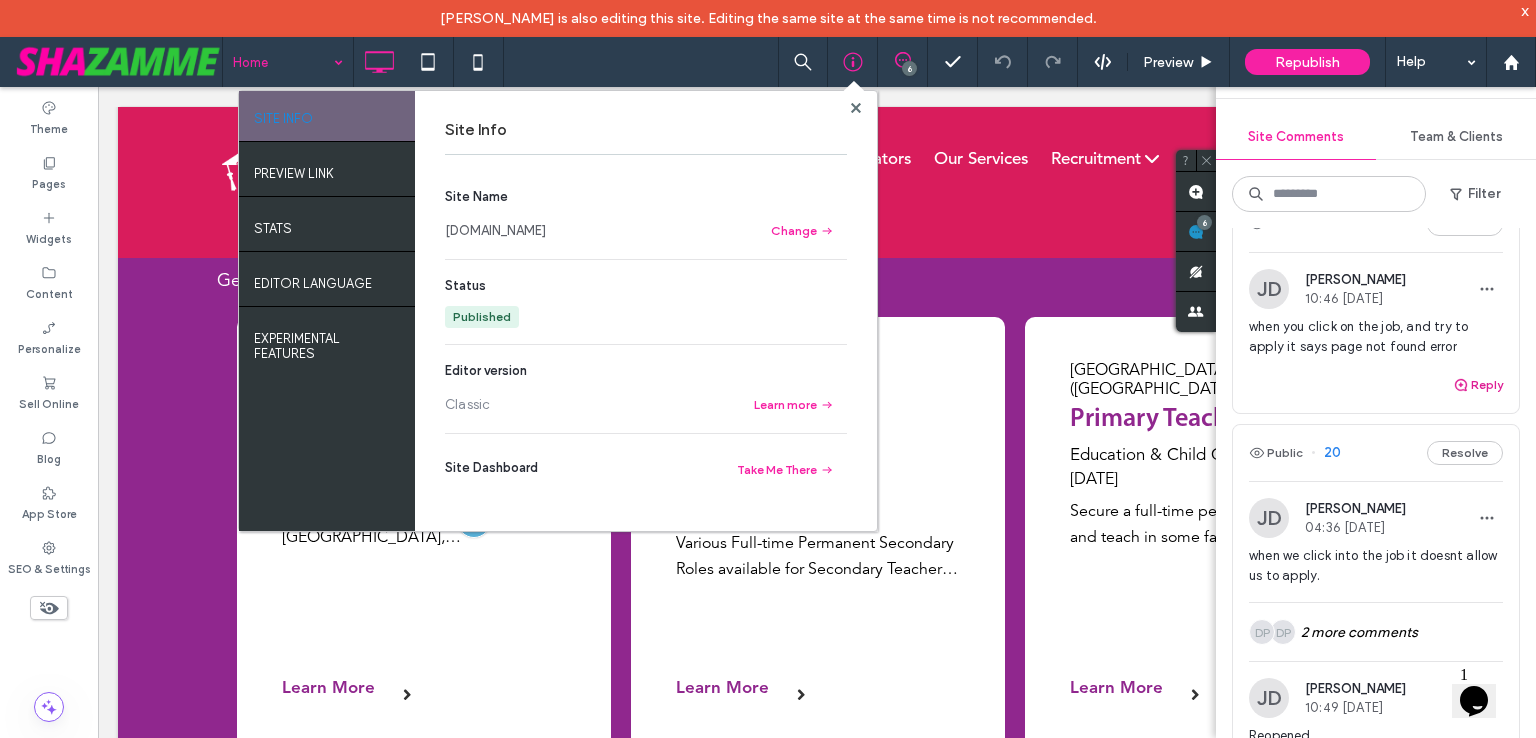click on "Reply" at bounding box center (1478, 385) 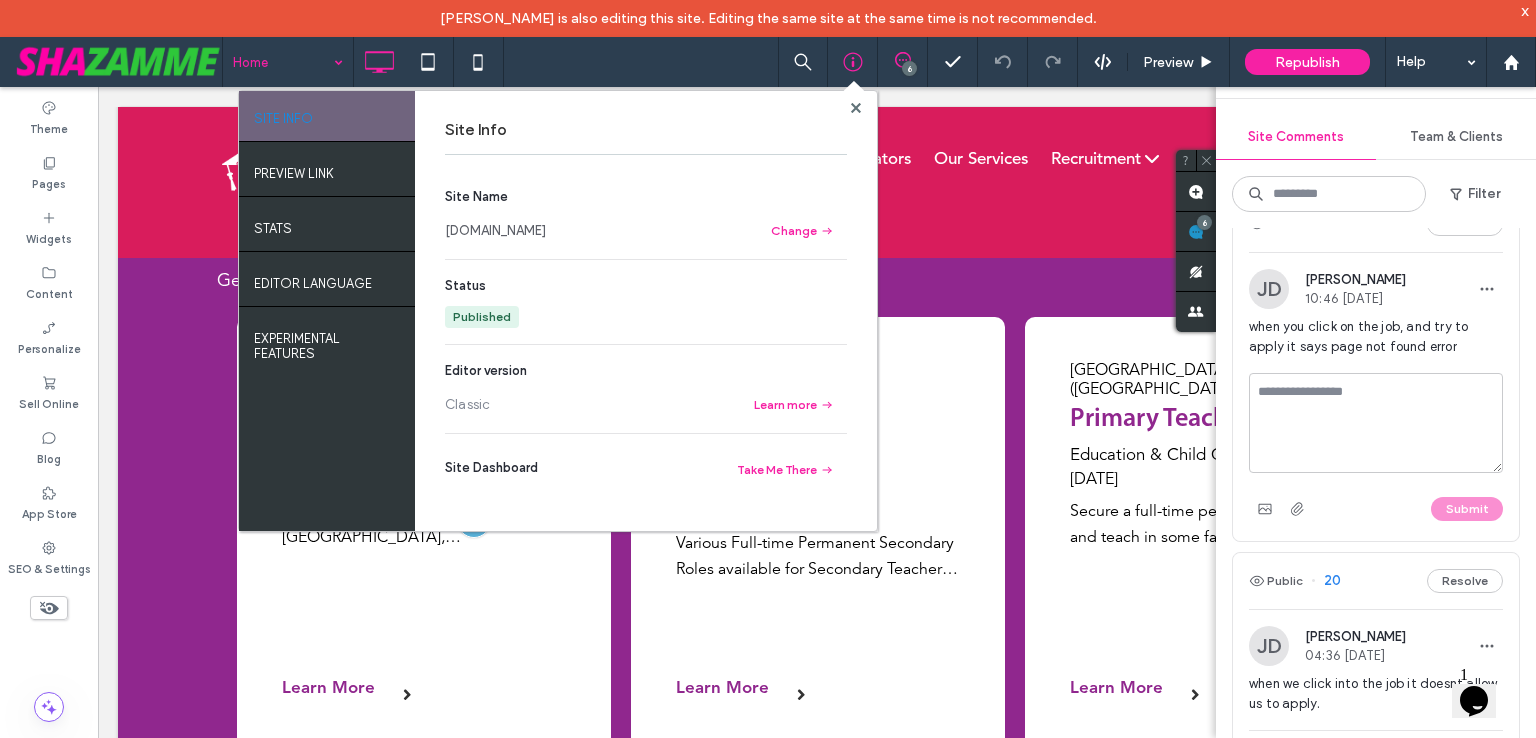 click at bounding box center (1376, 423) 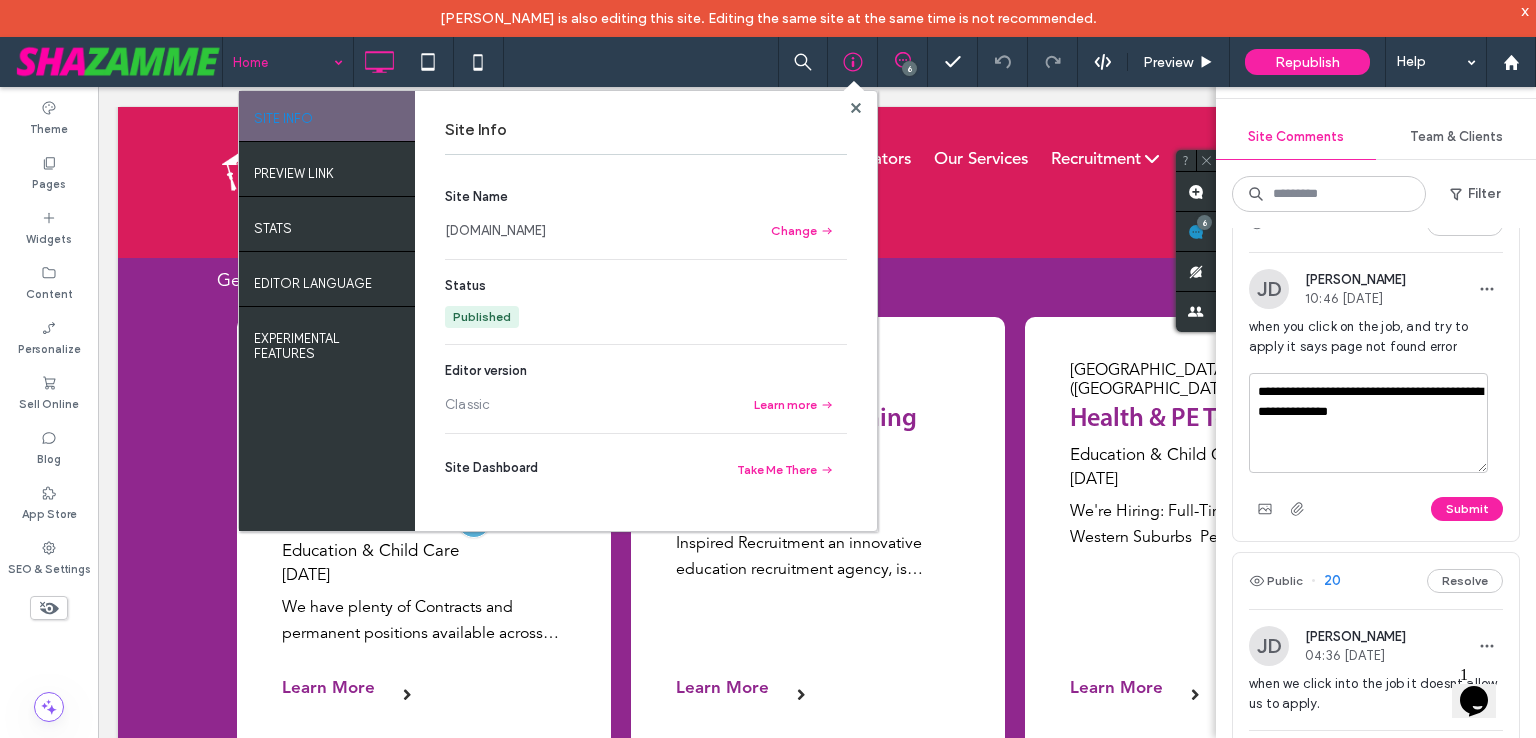 click on "**********" at bounding box center (1368, 423) 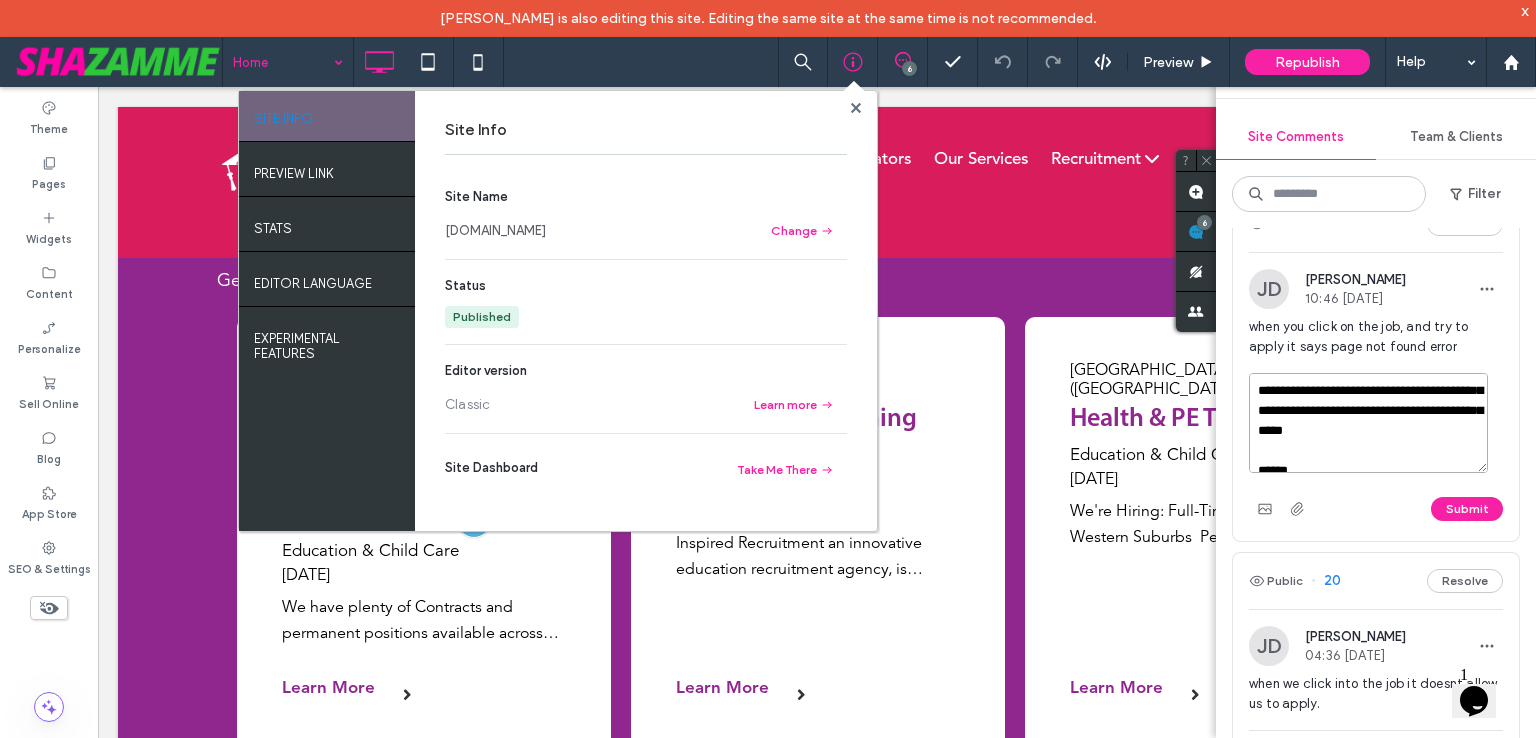 scroll, scrollTop: 0, scrollLeft: 0, axis: both 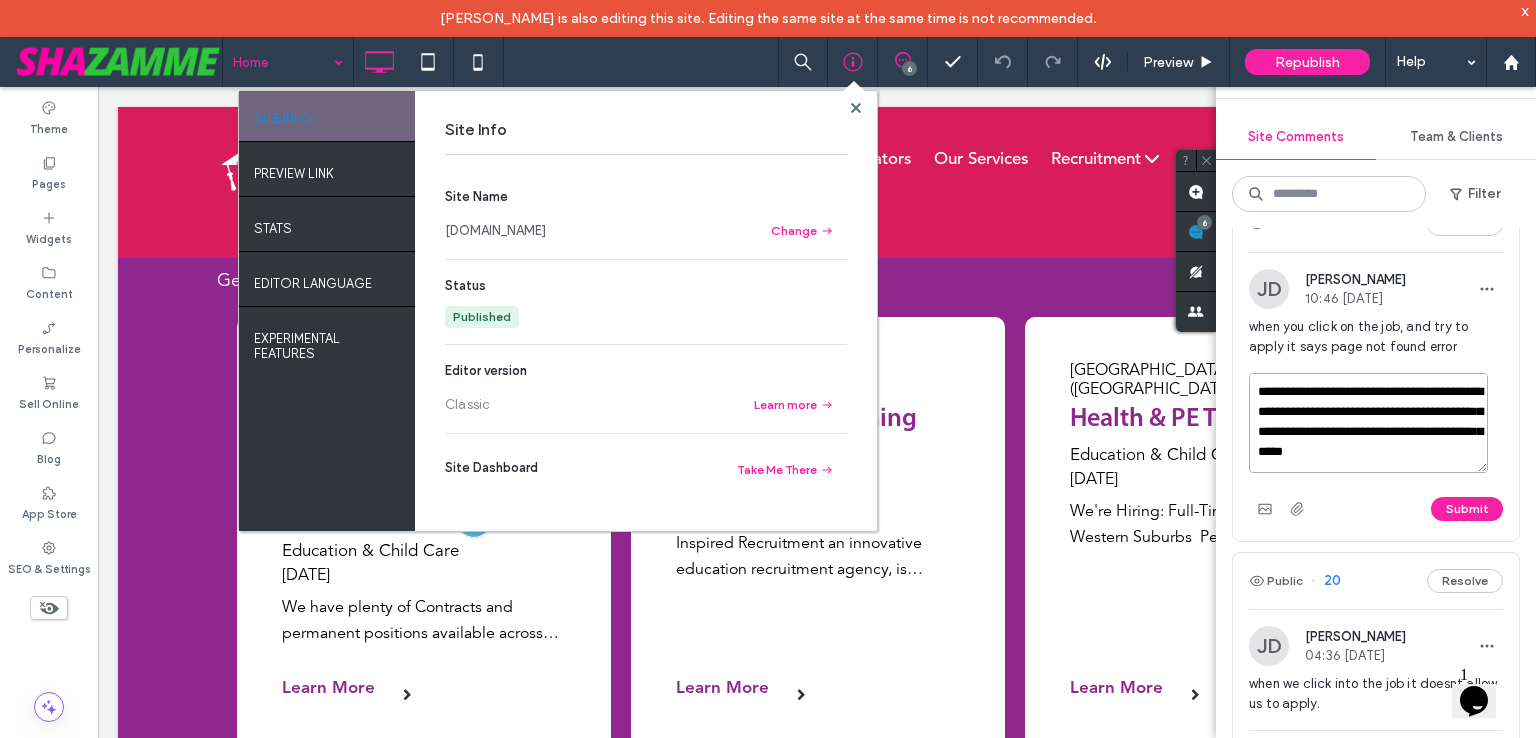click on "**********" at bounding box center [1368, 423] 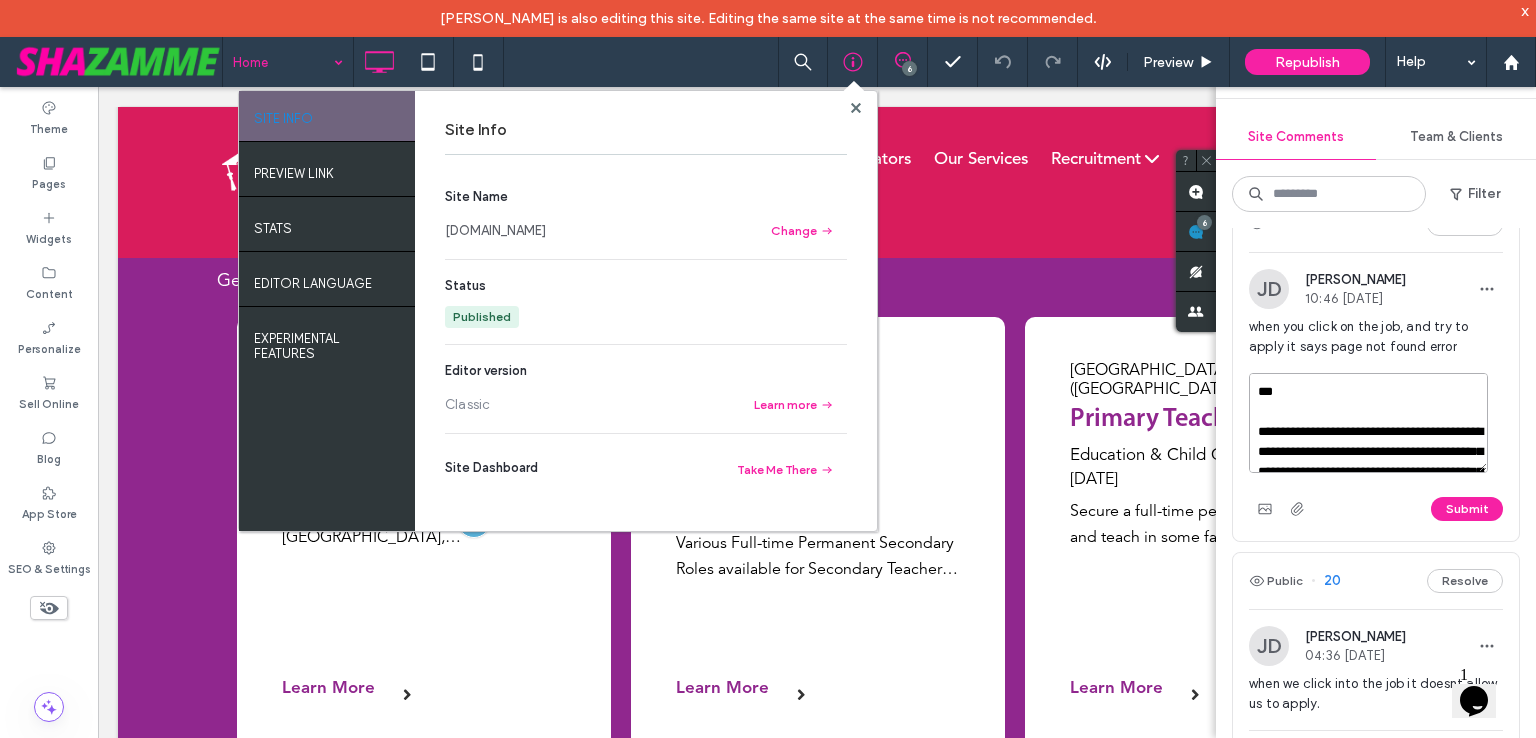 scroll, scrollTop: 97, scrollLeft: 0, axis: vertical 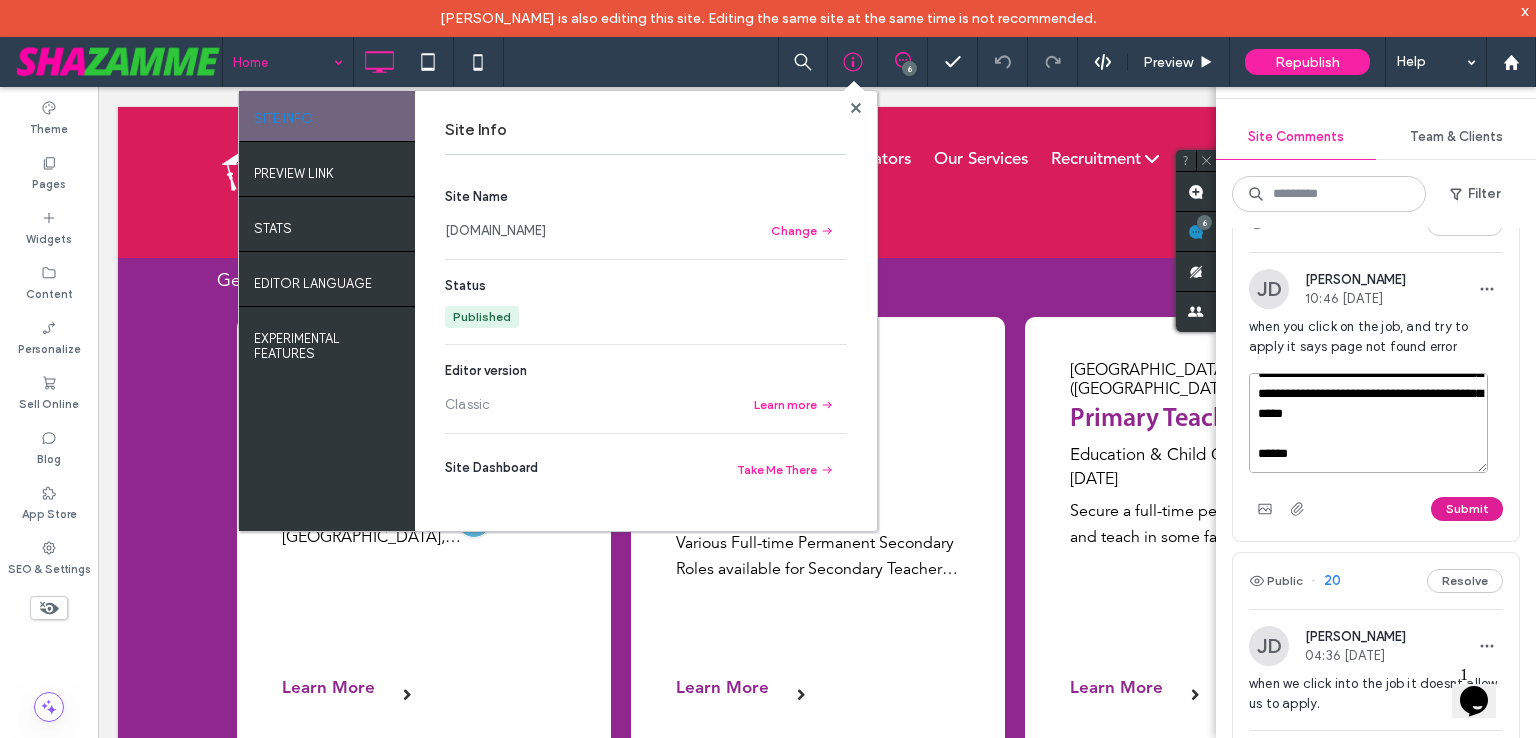 type on "**********" 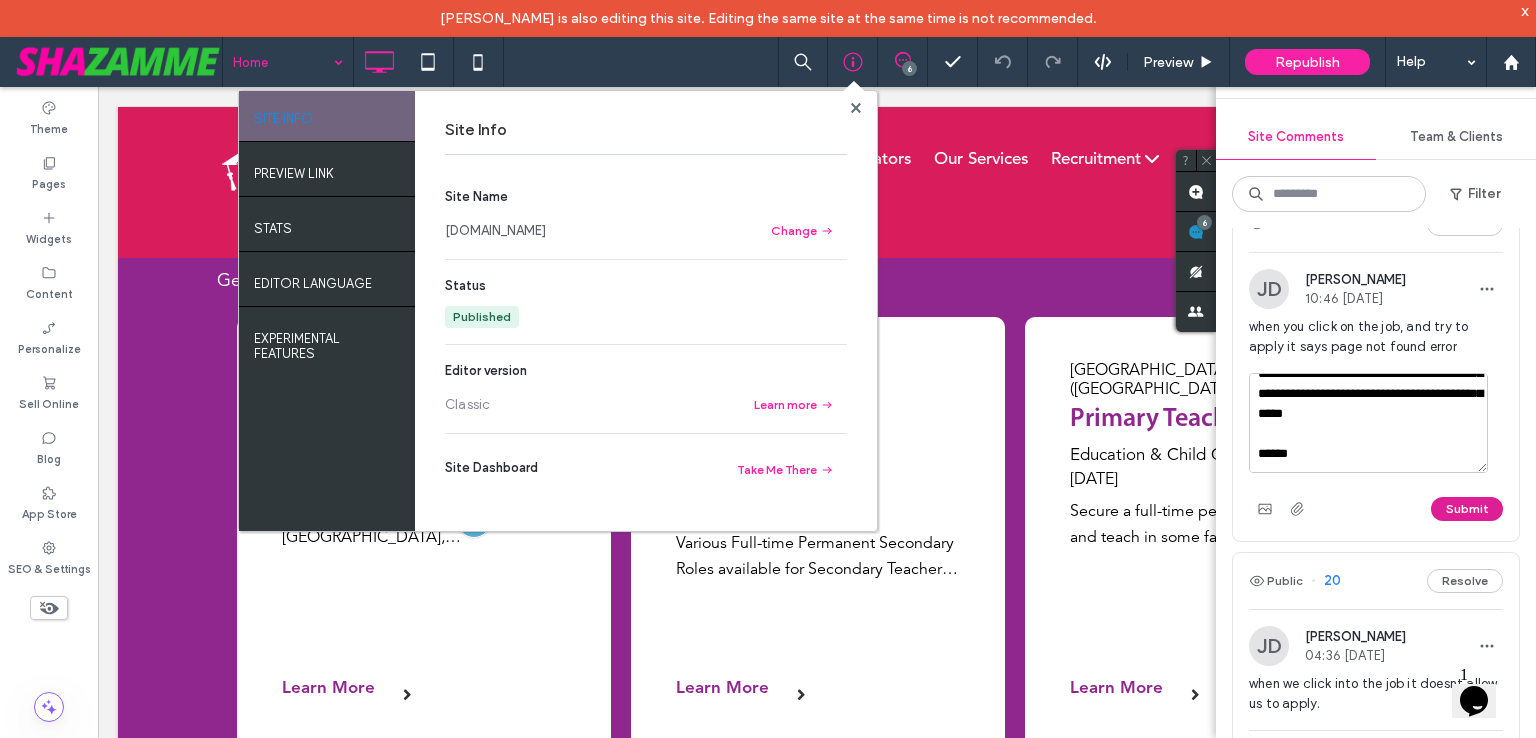click on "Submit" at bounding box center [1467, 509] 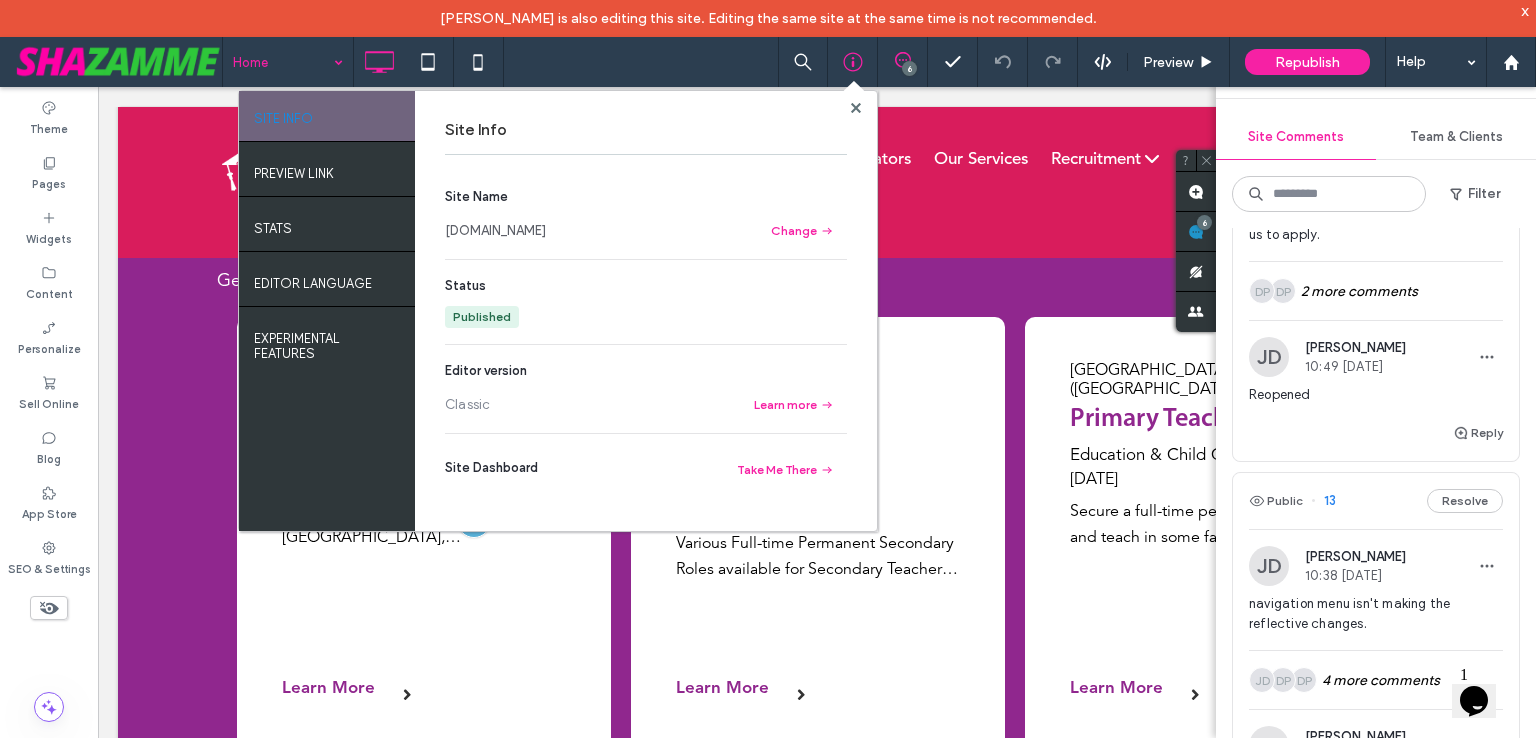 scroll, scrollTop: 1464, scrollLeft: 0, axis: vertical 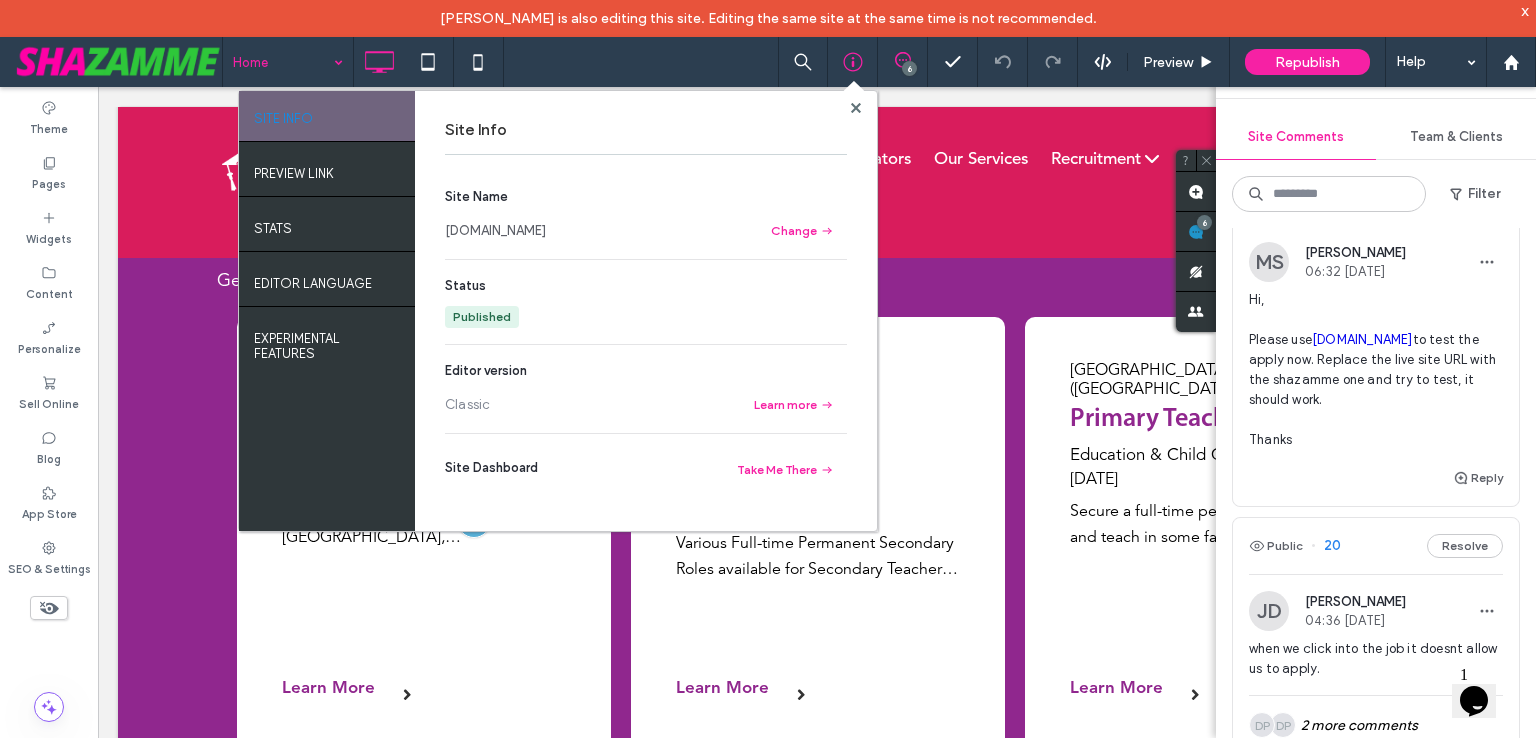 drag, startPoint x: 1298, startPoint y: 497, endPoint x: 1252, endPoint y: 357, distance: 147.3635 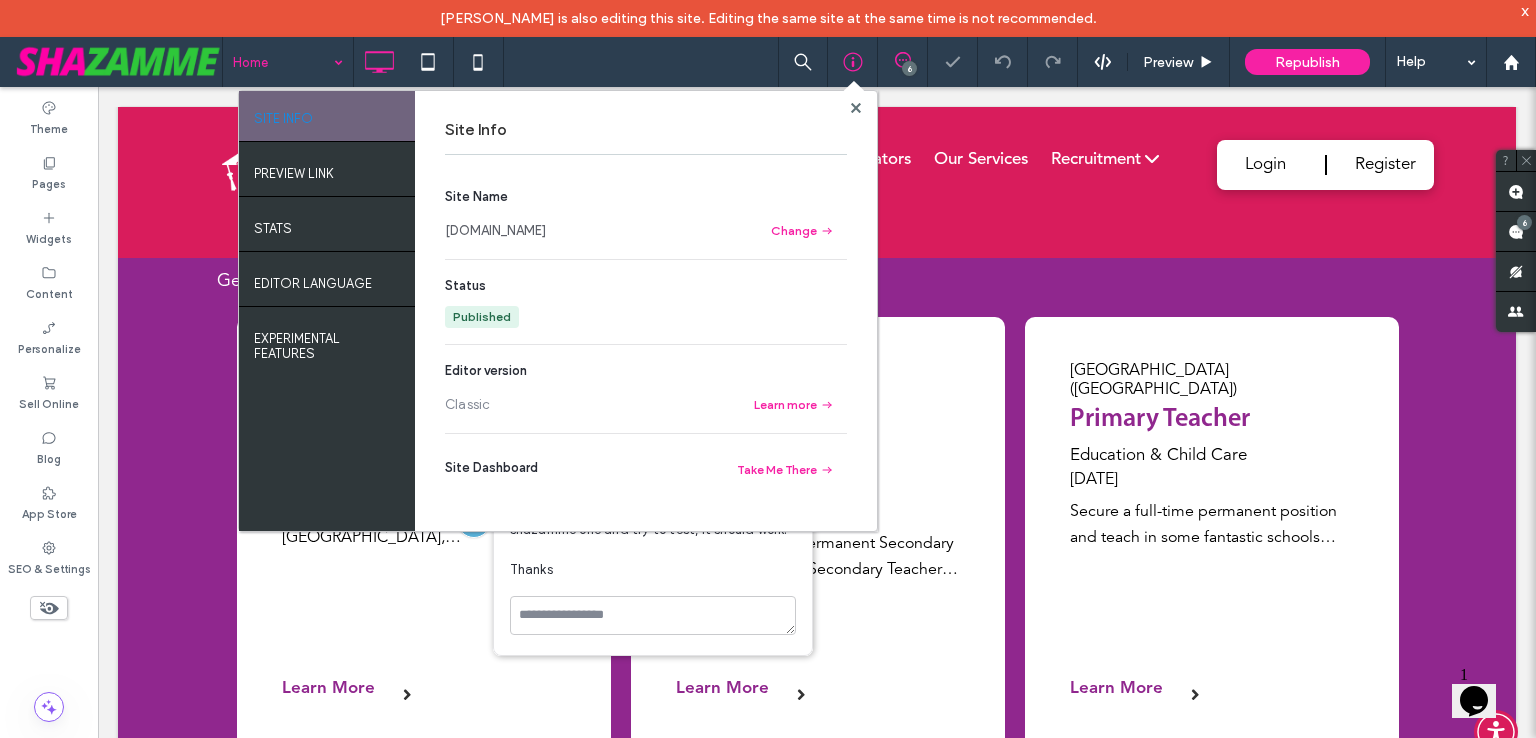 scroll, scrollTop: 0, scrollLeft: 0, axis: both 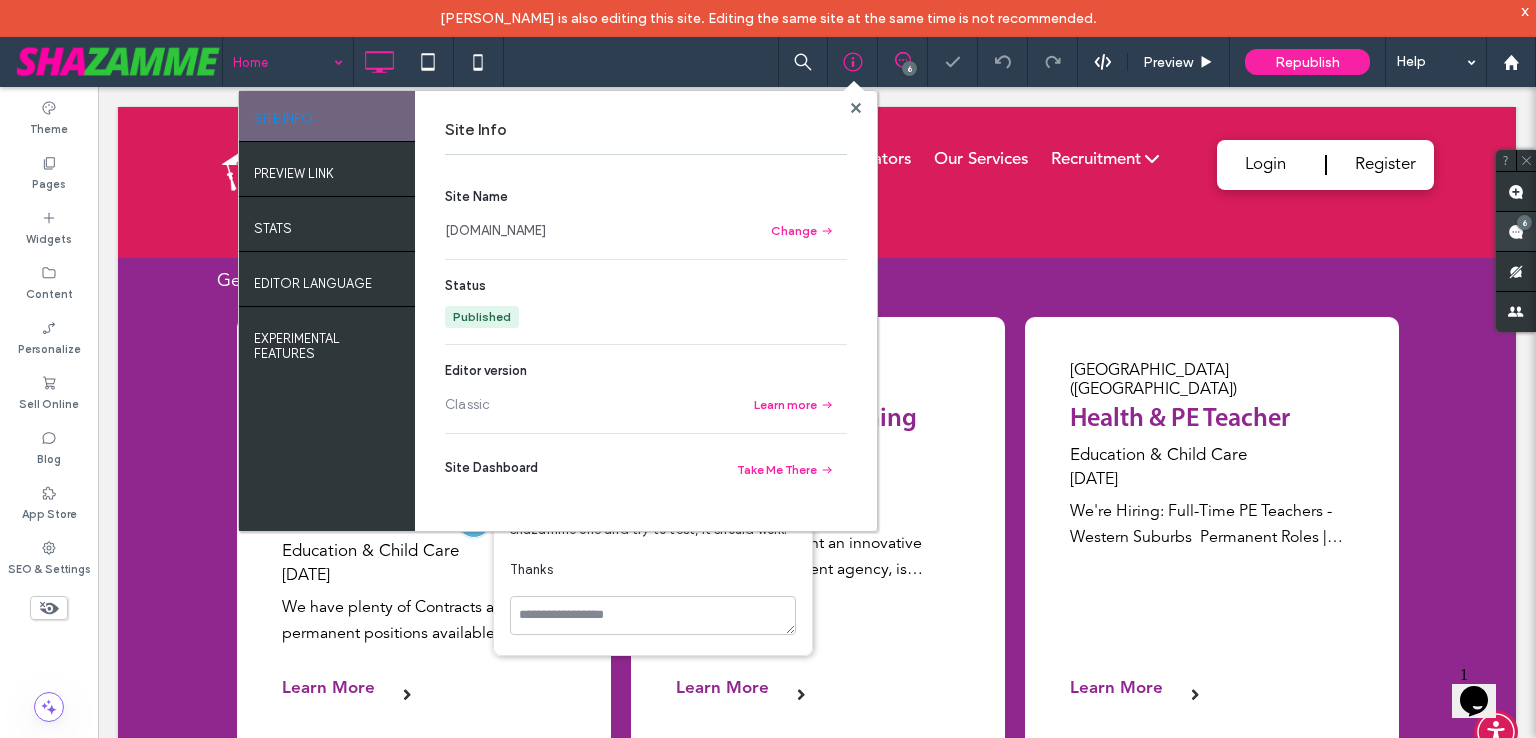 click 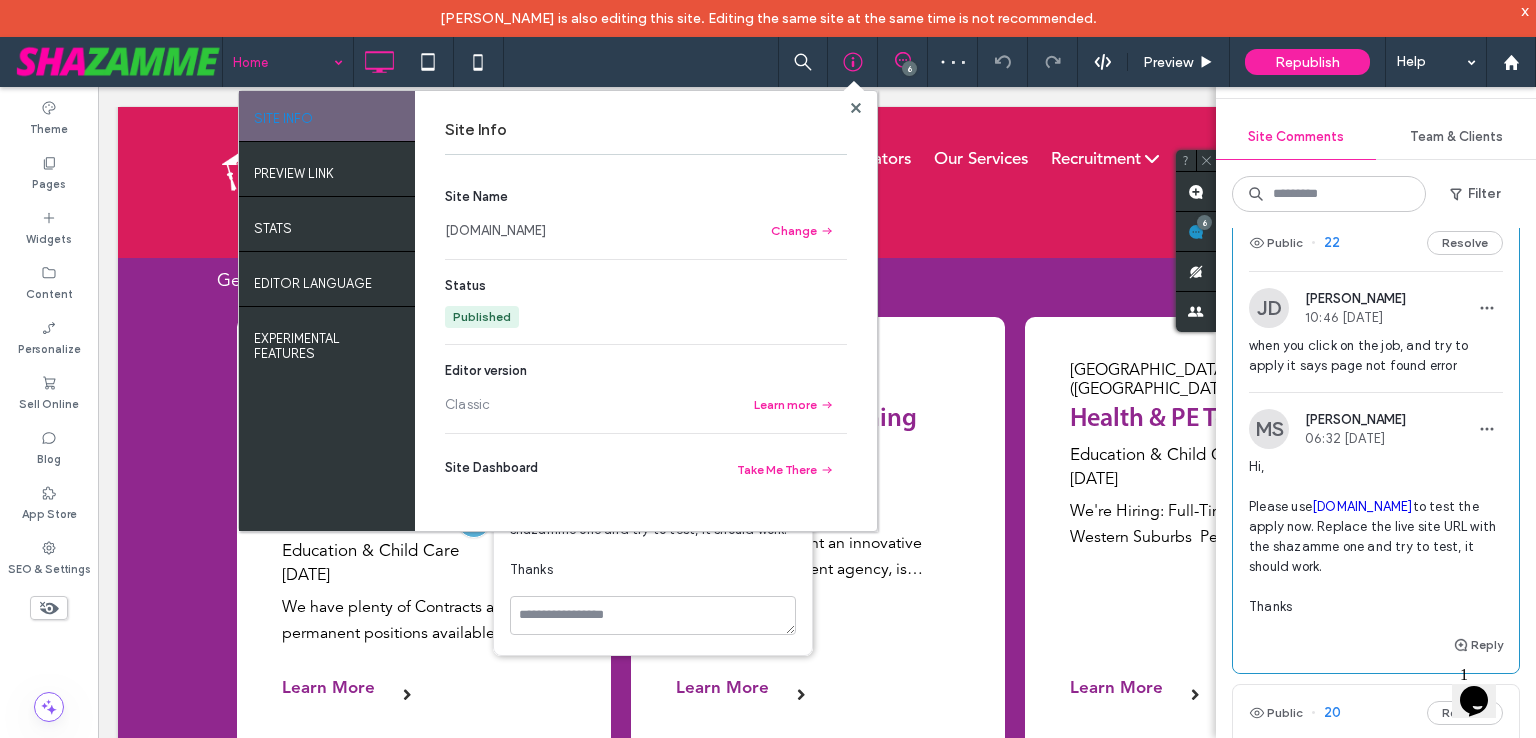 scroll, scrollTop: 1500, scrollLeft: 0, axis: vertical 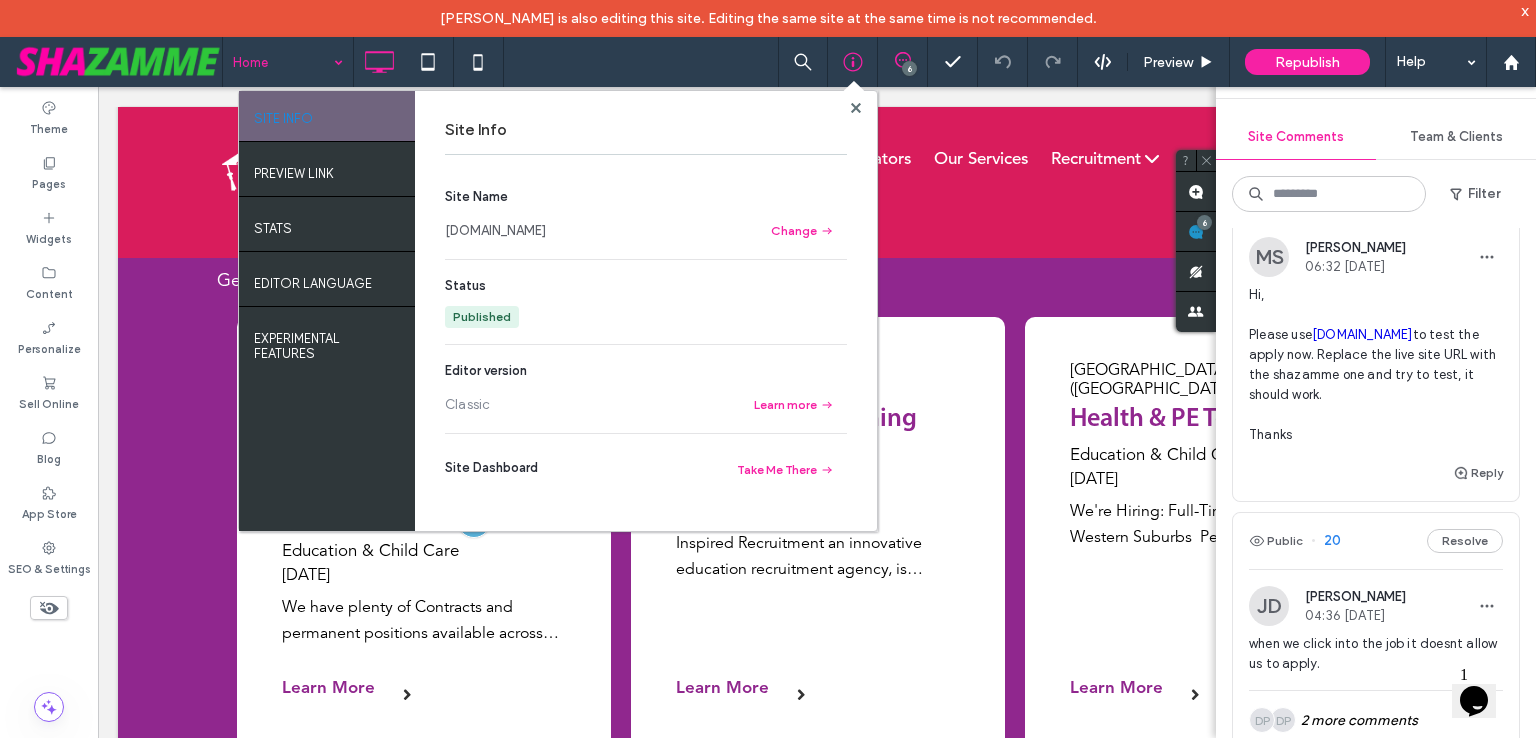 copy on "Hi,
Please use  [DOMAIN_NAME]  to test the apply now. Replace the live site URL with the shazamme one and try to test, it should work.
Thanks" 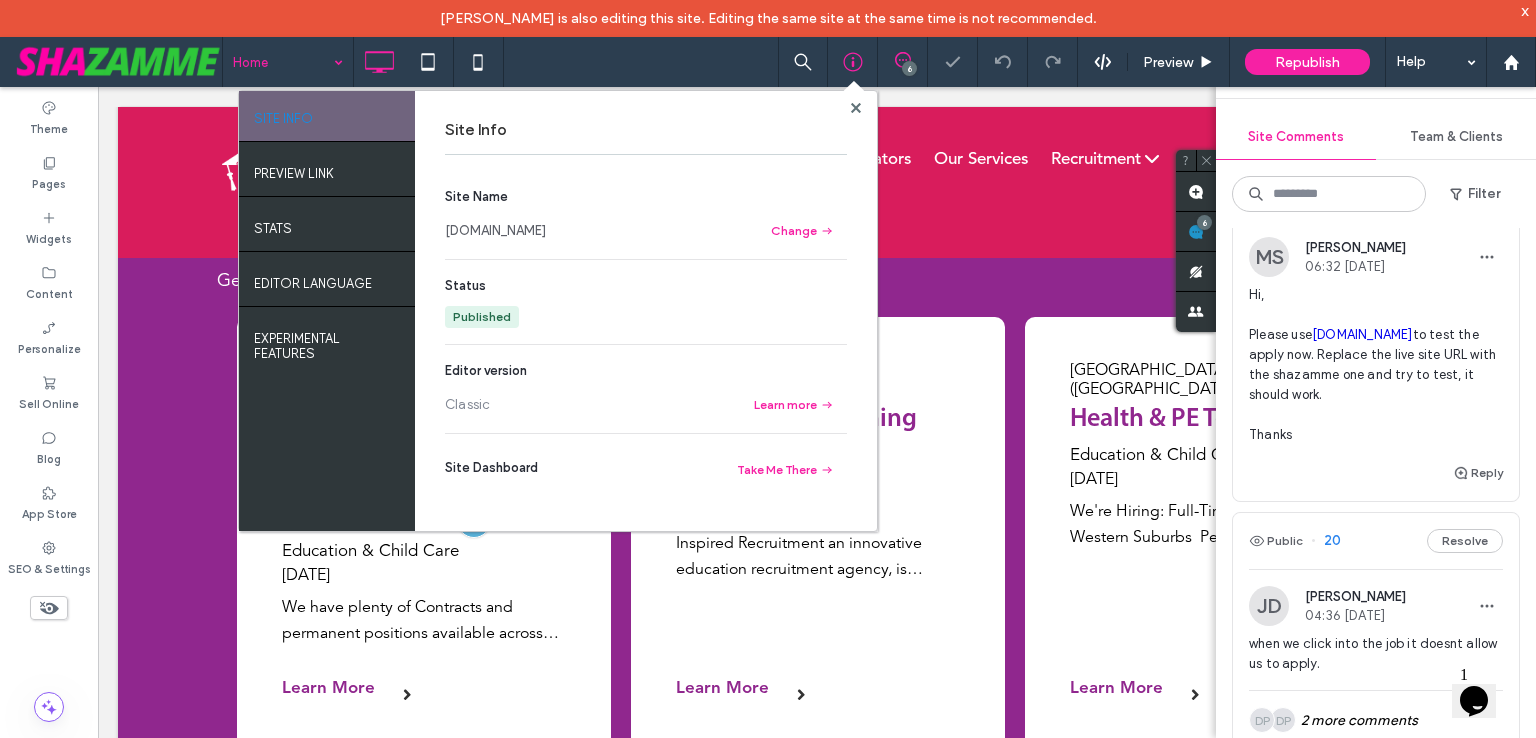 drag, startPoint x: 1296, startPoint y: 495, endPoint x: 1249, endPoint y: 357, distance: 145.78409 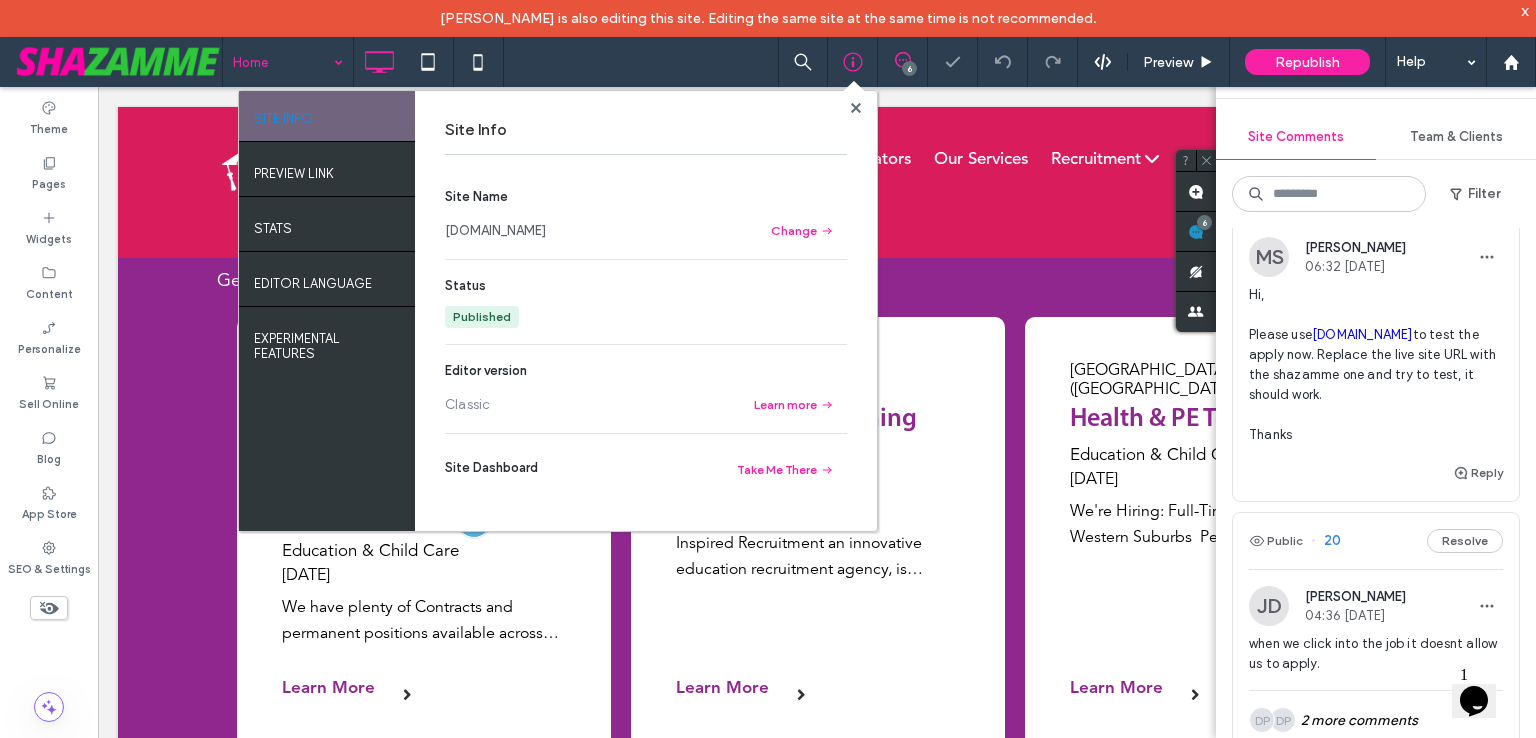 scroll, scrollTop: 0, scrollLeft: 0, axis: both 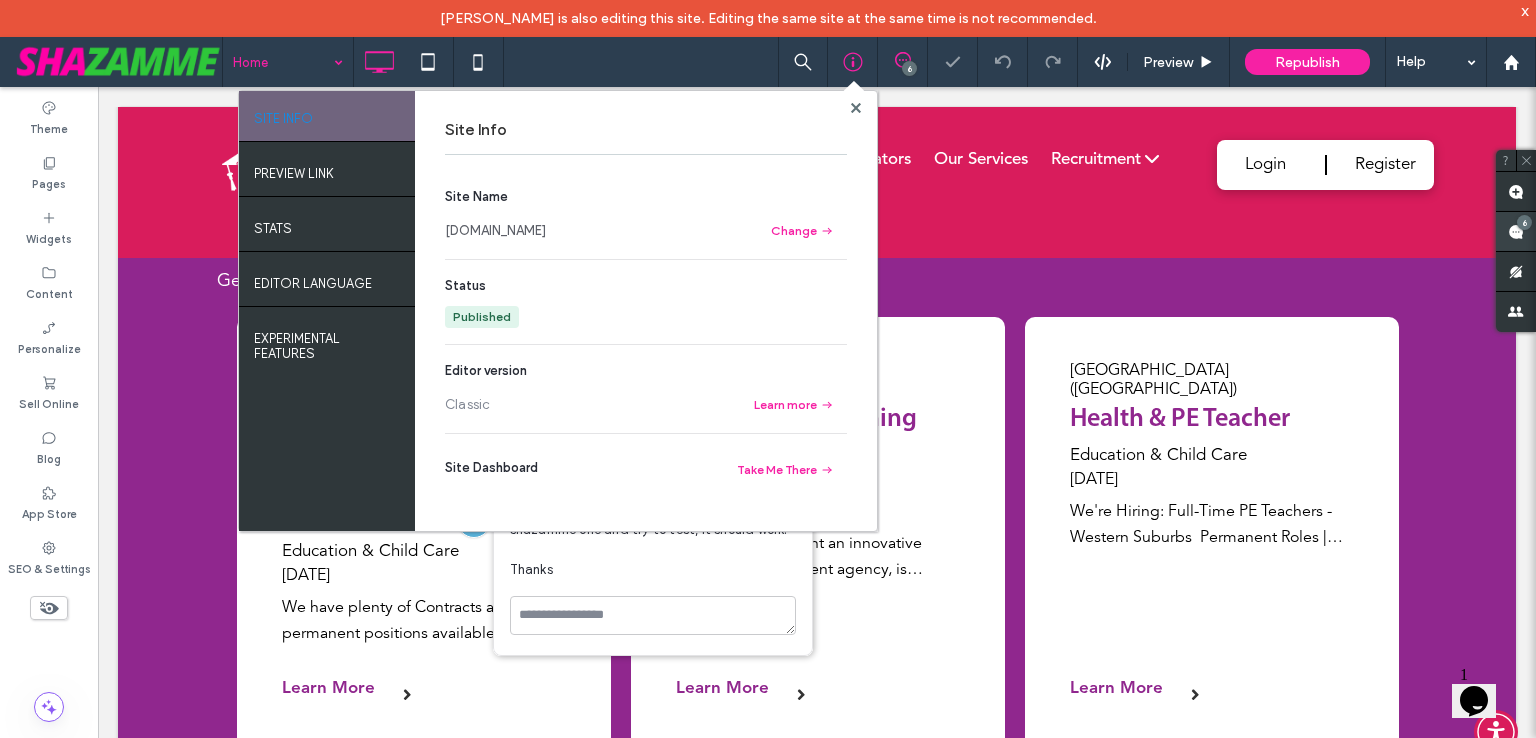click on "6" at bounding box center (1524, 222) 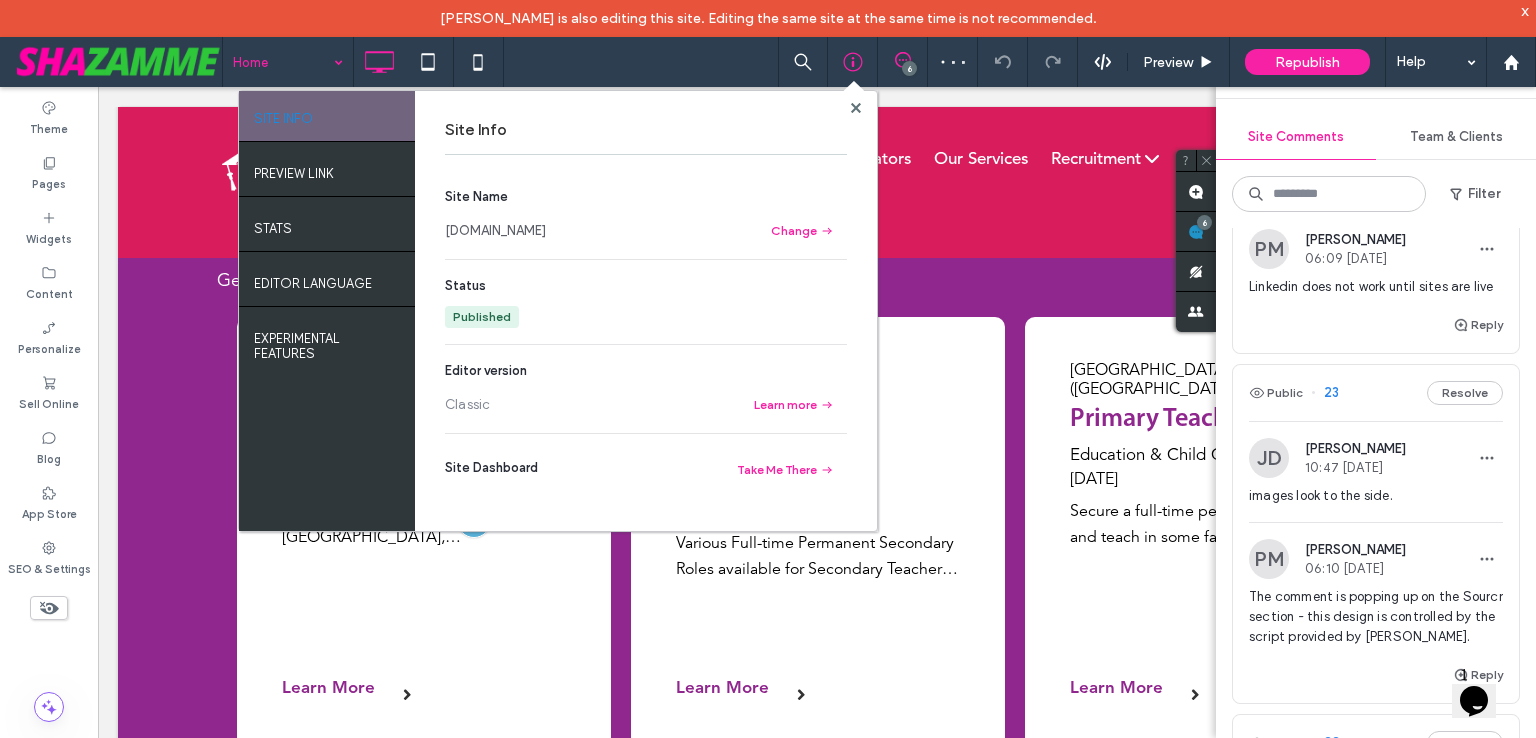 scroll, scrollTop: 0, scrollLeft: 0, axis: both 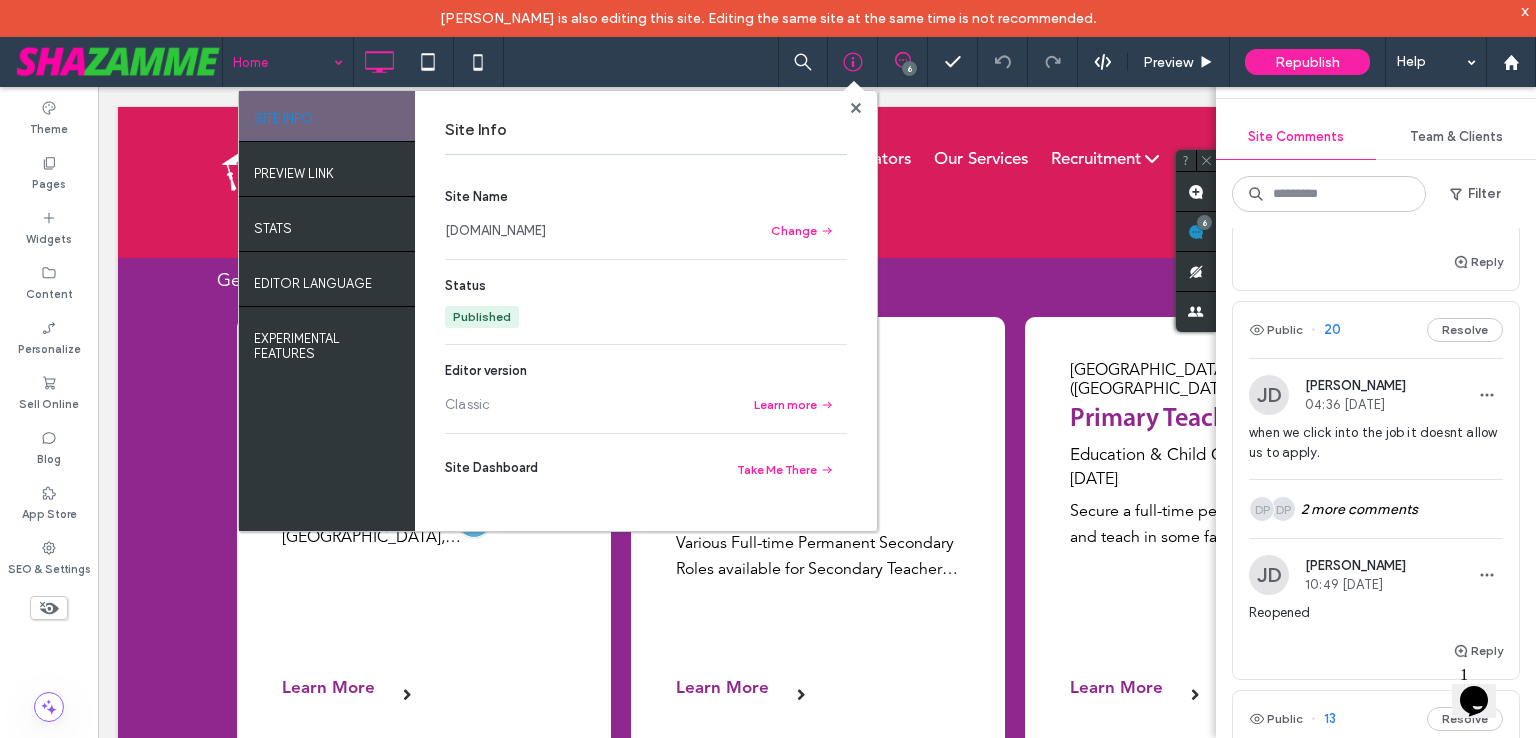 drag, startPoint x: 1351, startPoint y: 485, endPoint x: 1412, endPoint y: 509, distance: 65.551506 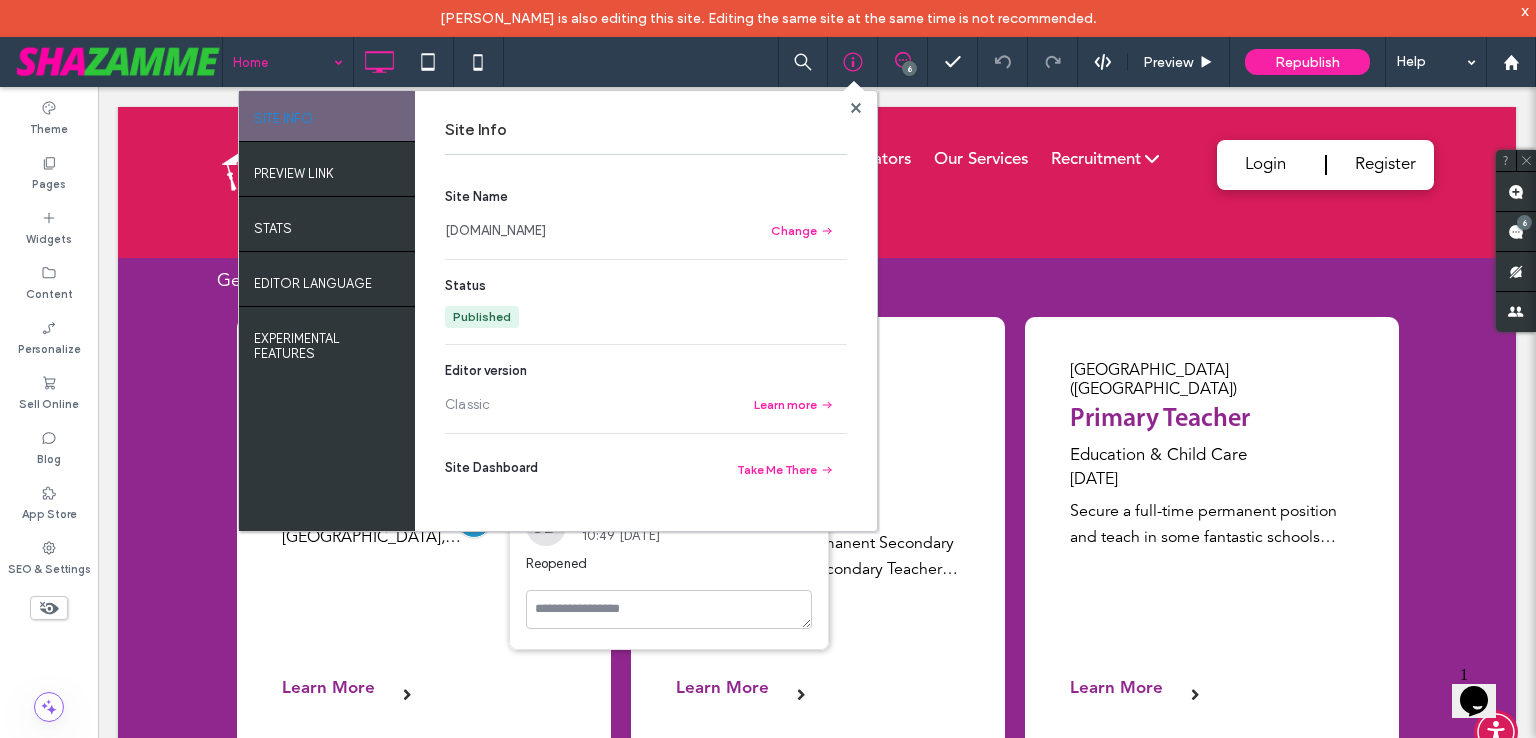 scroll, scrollTop: 0, scrollLeft: 0, axis: both 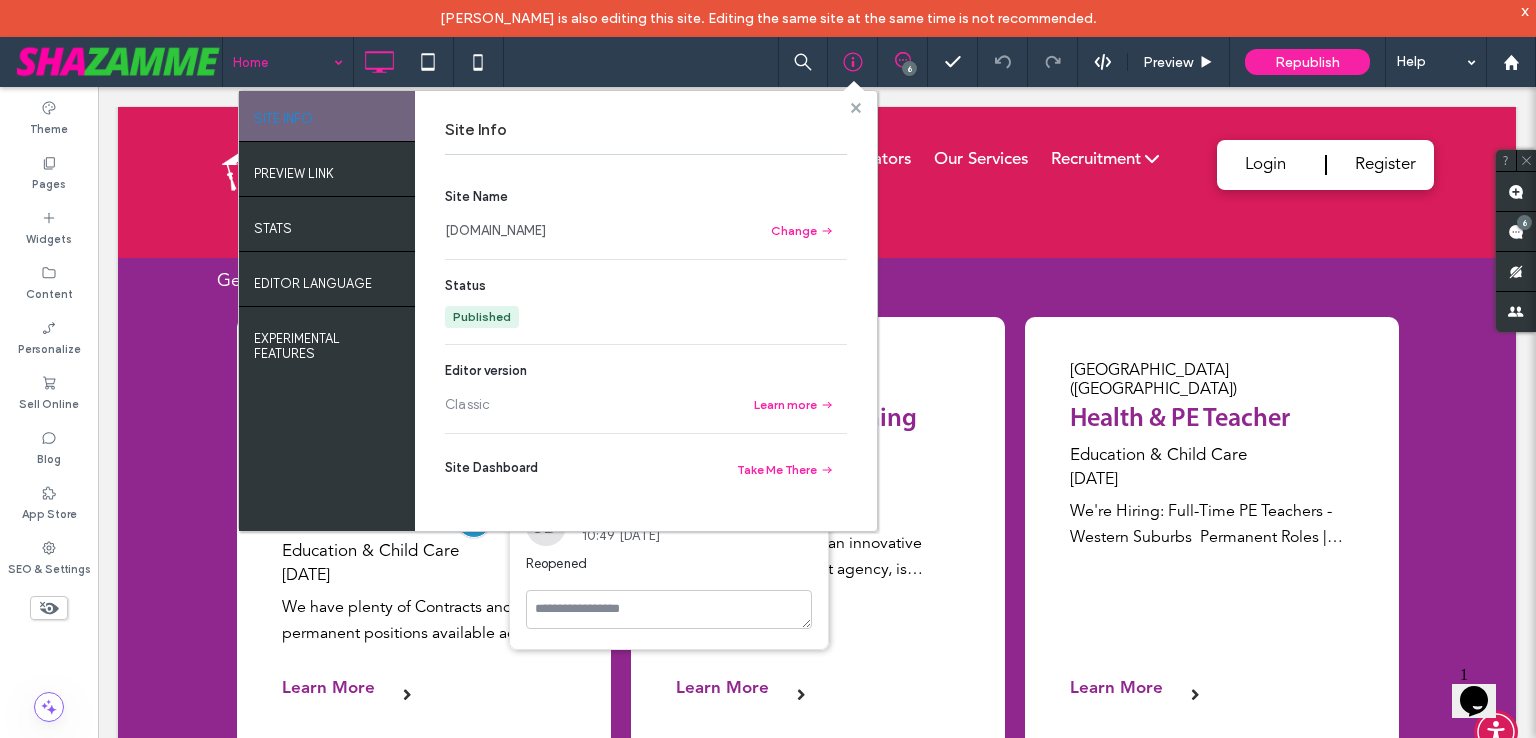 click 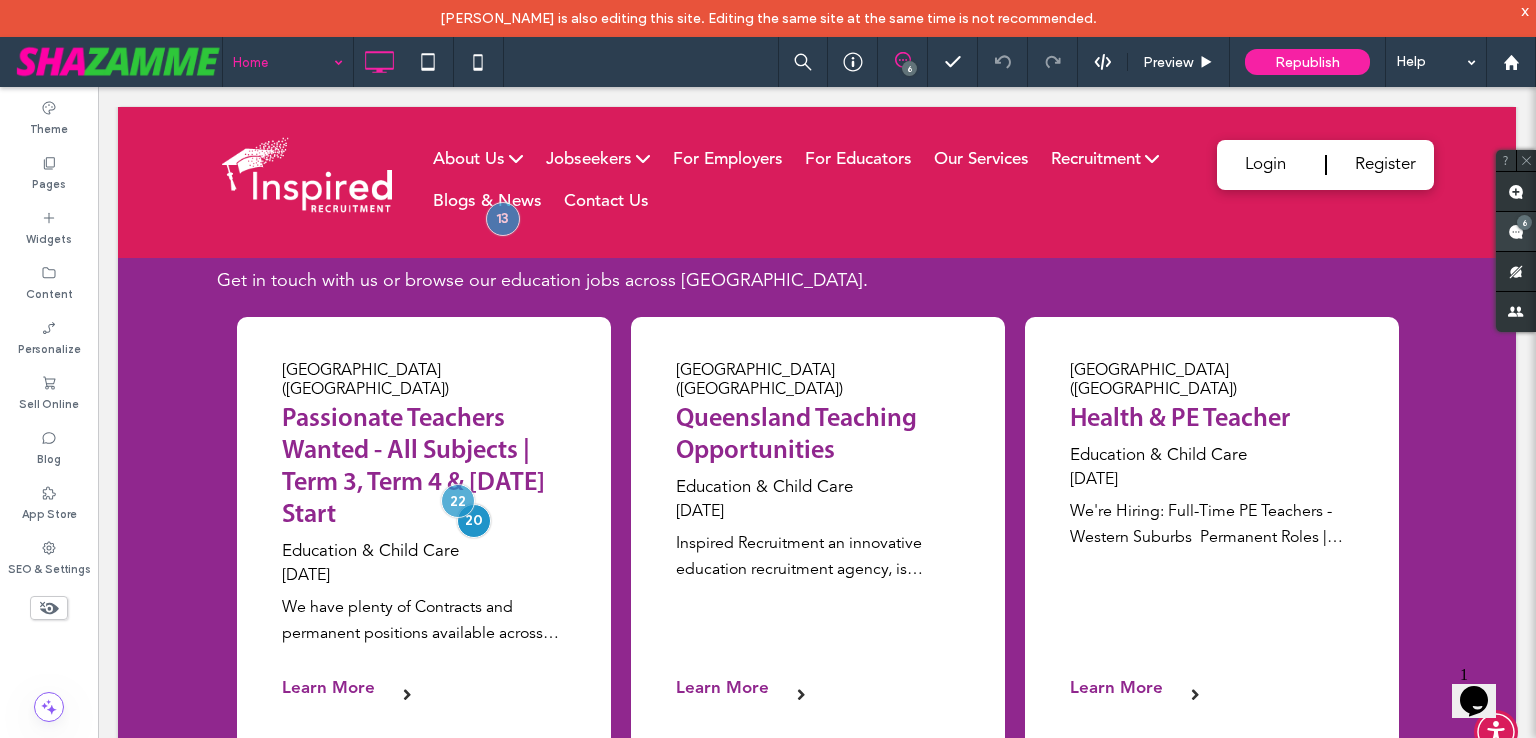 click on "6" at bounding box center [1524, 222] 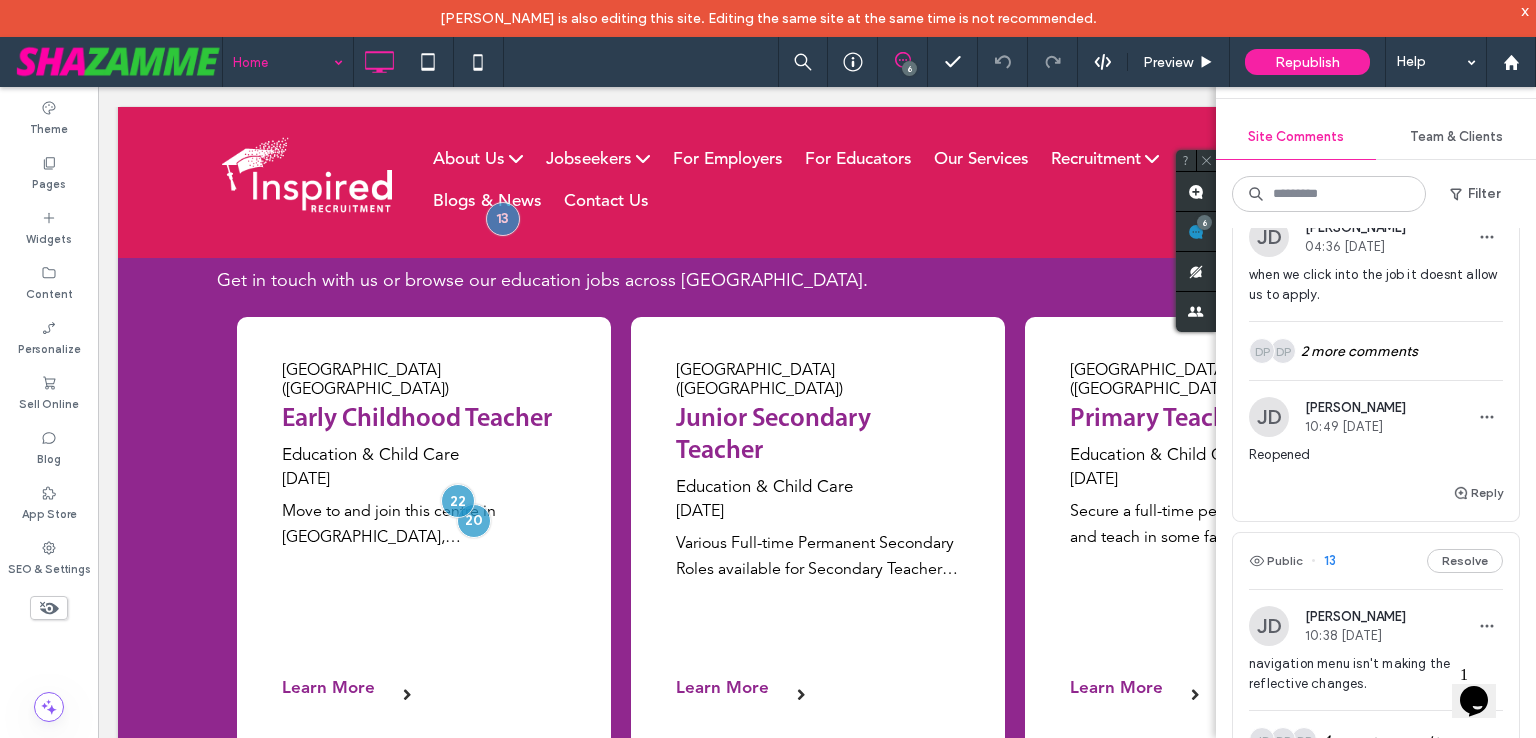 scroll, scrollTop: 1595, scrollLeft: 0, axis: vertical 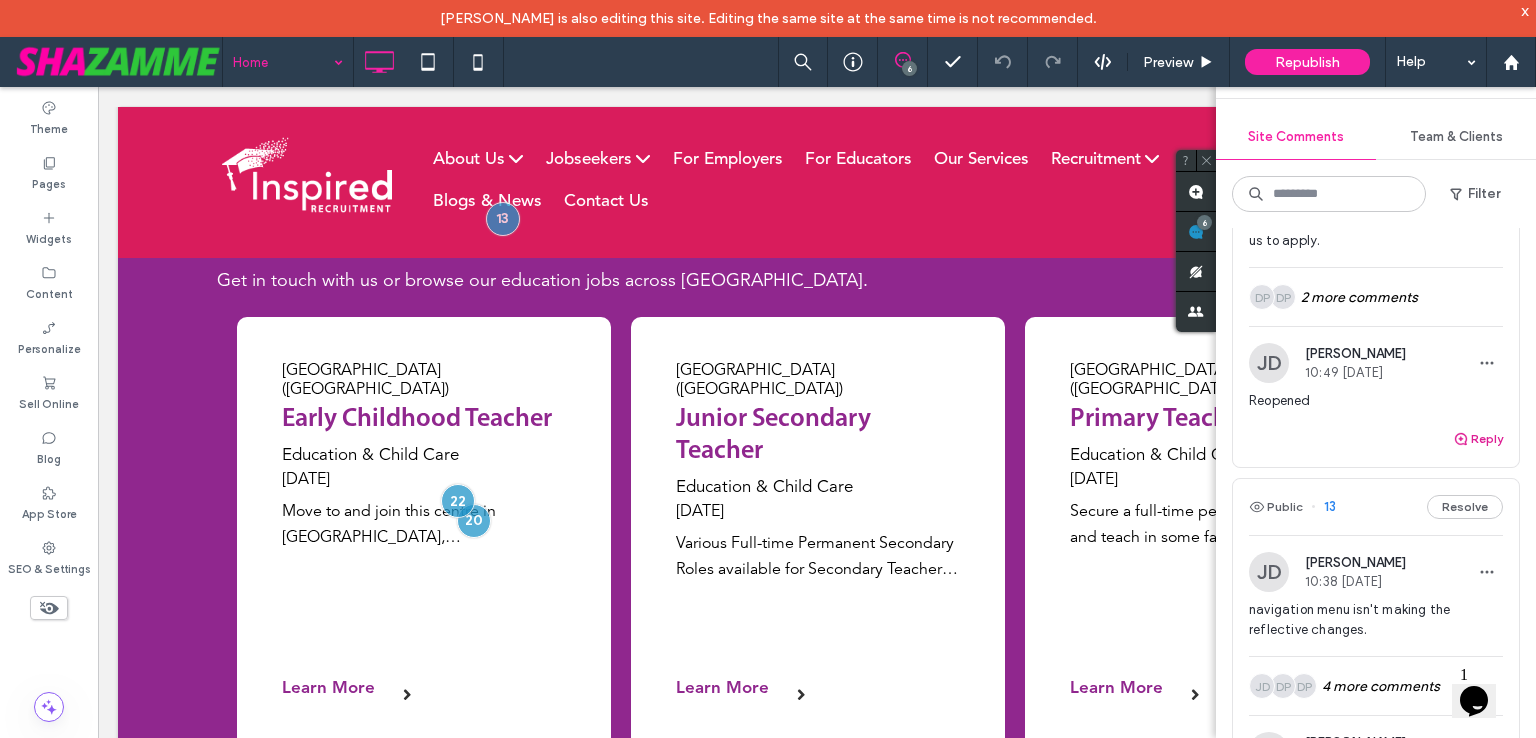 click on "Reply" at bounding box center (1478, 439) 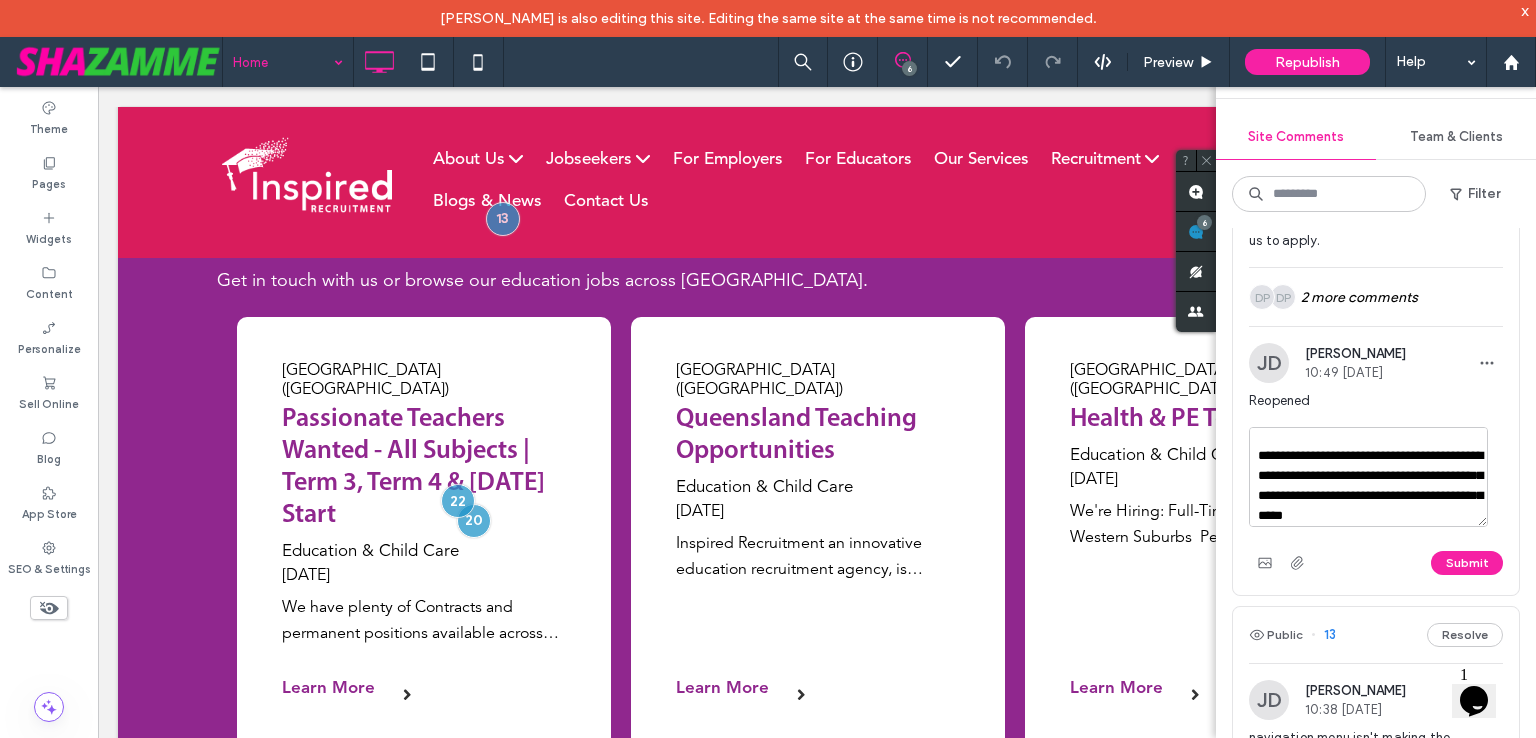 scroll, scrollTop: 0, scrollLeft: 0, axis: both 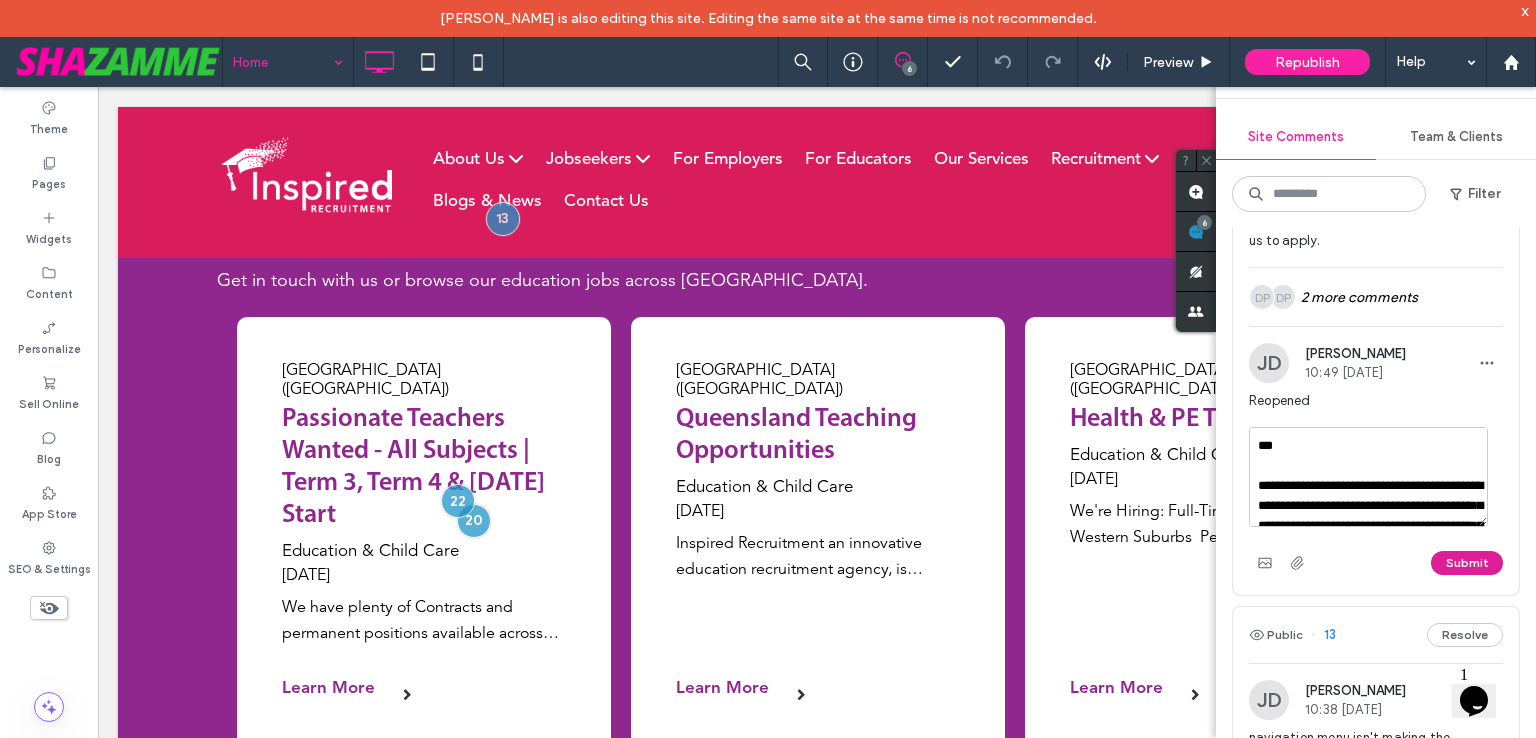 type on "**********" 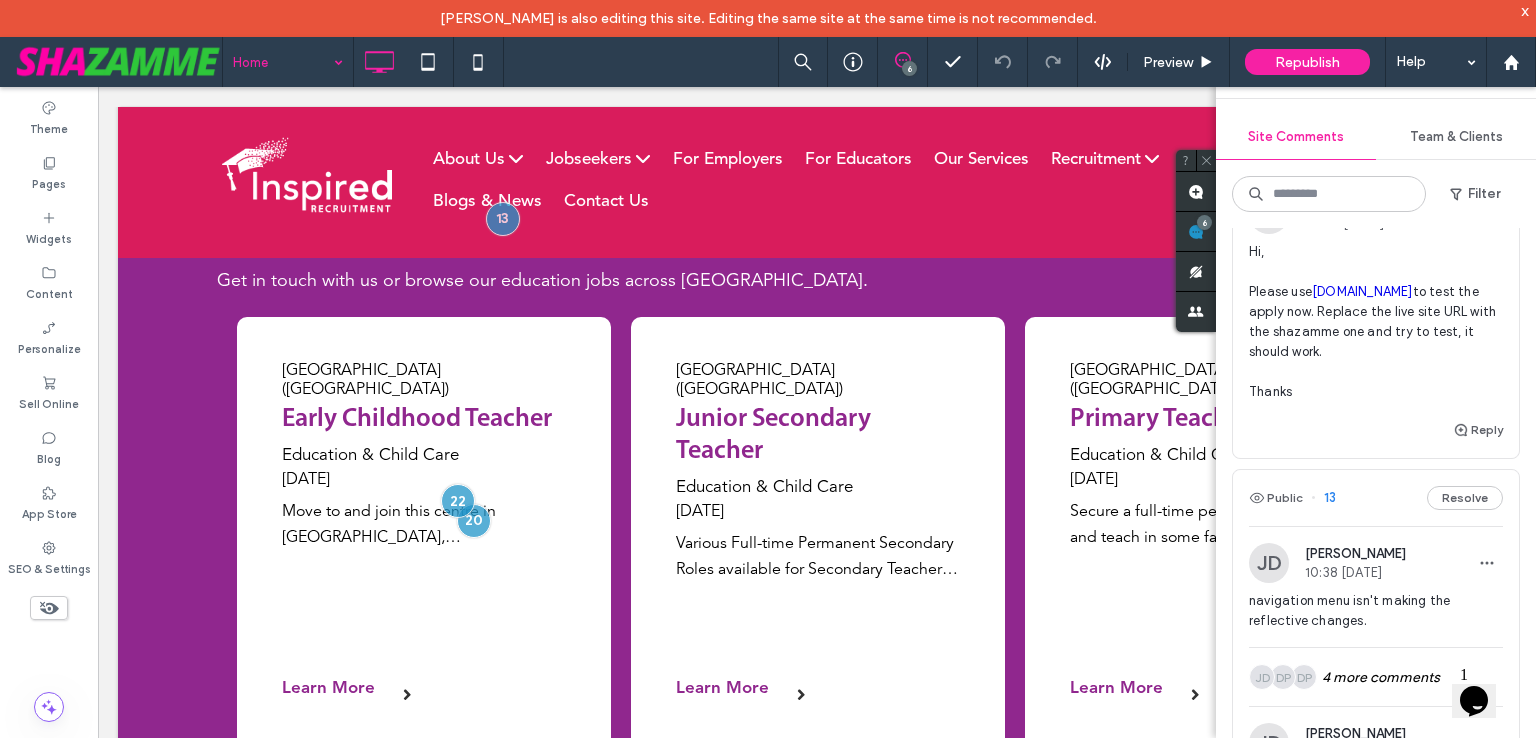 scroll, scrollTop: 2244, scrollLeft: 0, axis: vertical 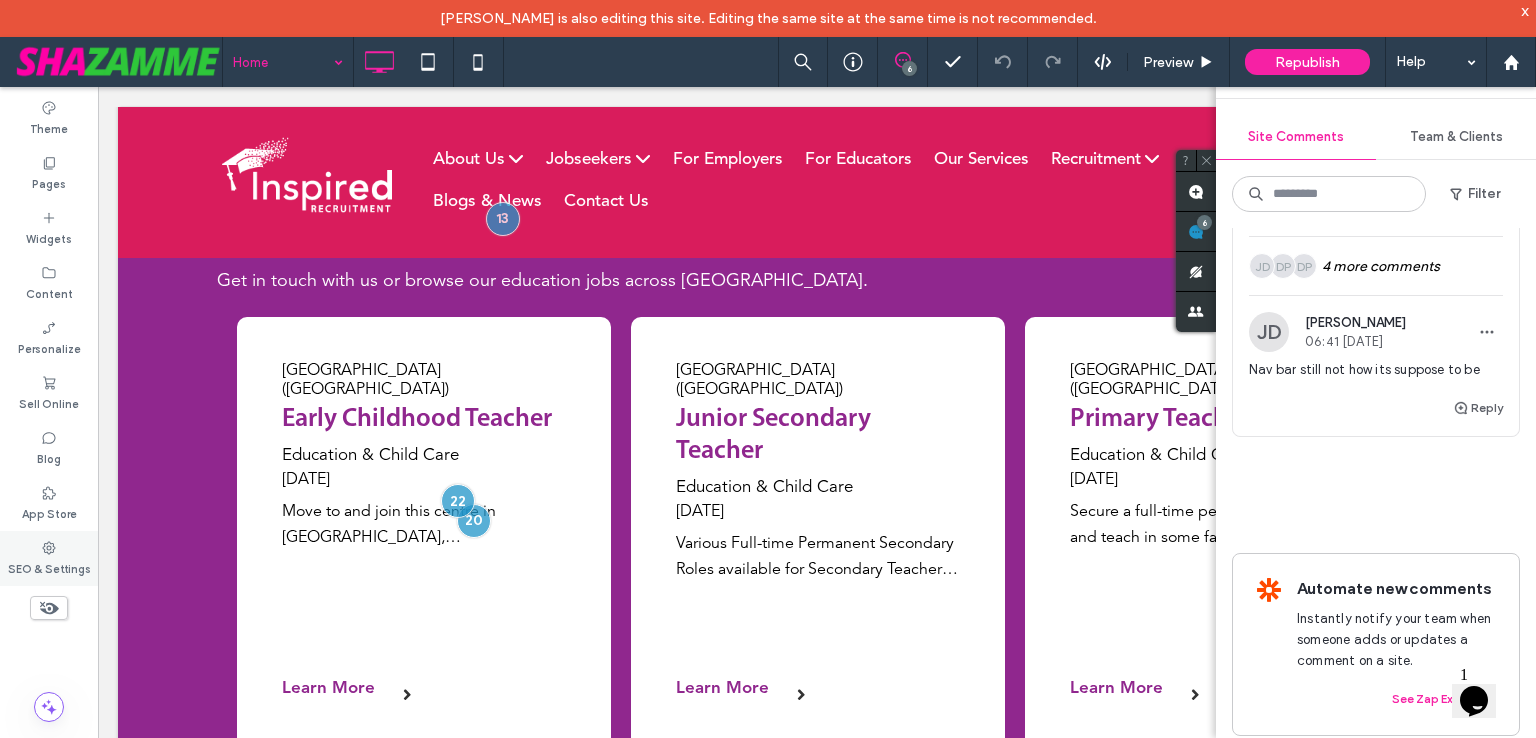 click on "SEO & Settings" at bounding box center [49, 558] 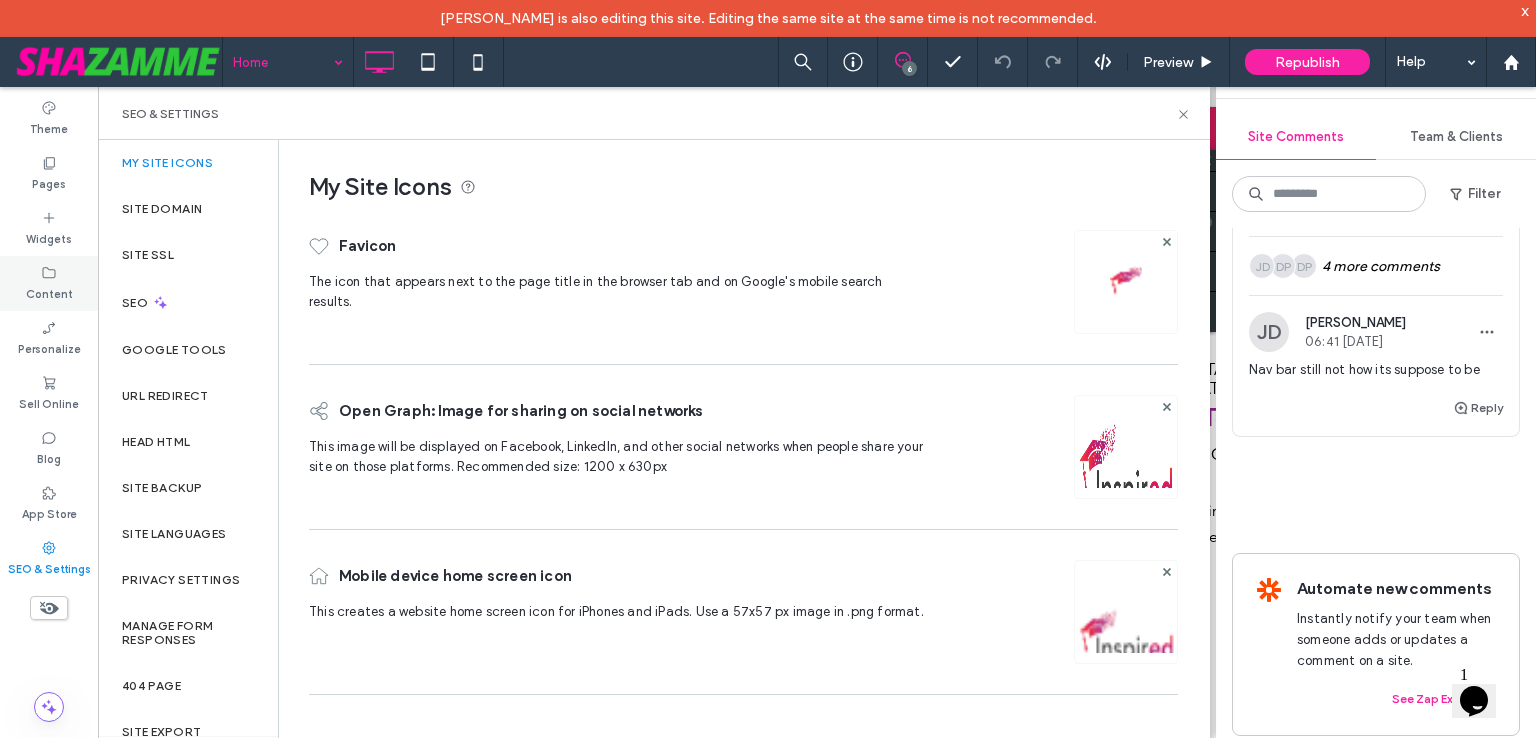 click on "Content" at bounding box center (49, 292) 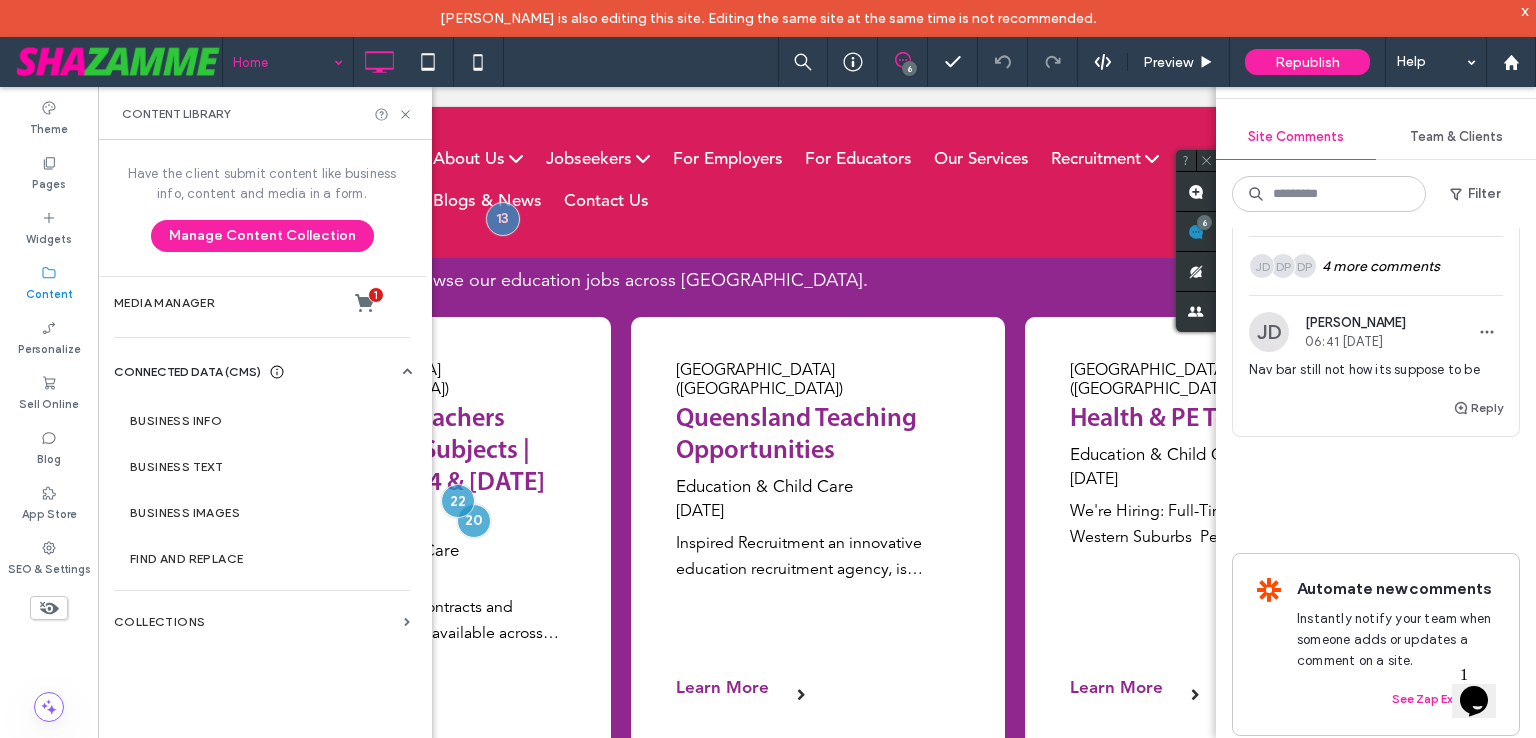 click on "Business Info" at bounding box center [266, 421] 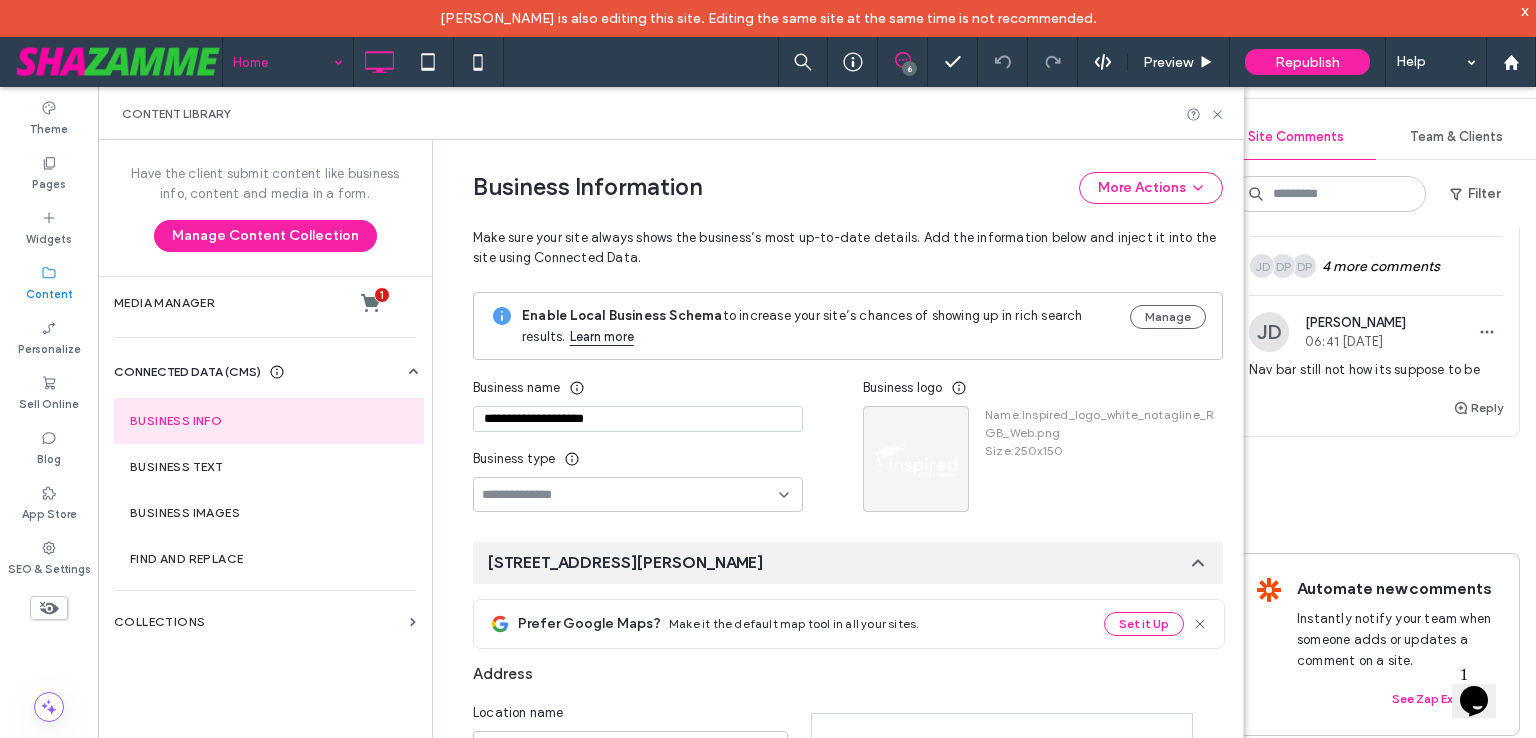 type on "**********" 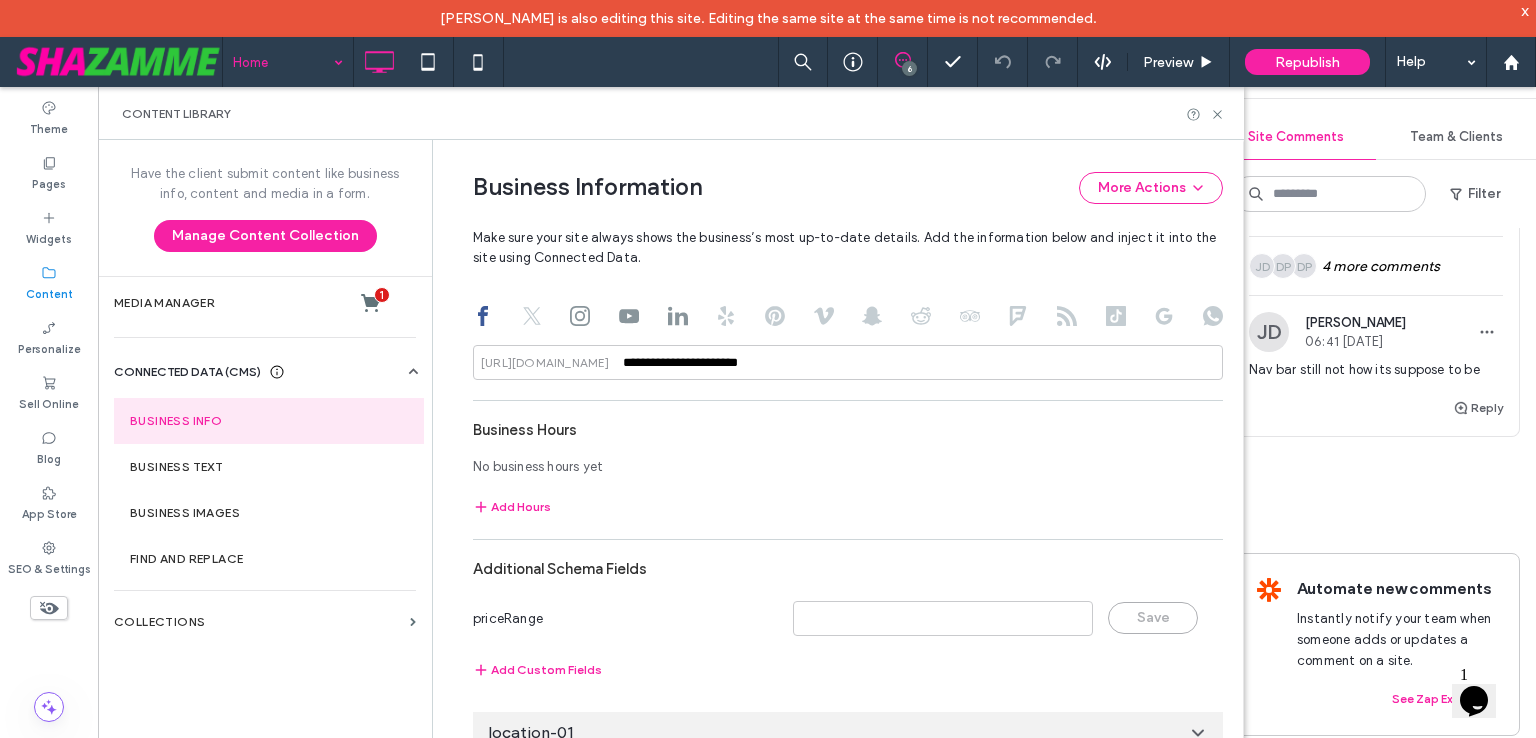 scroll, scrollTop: 1005, scrollLeft: 0, axis: vertical 